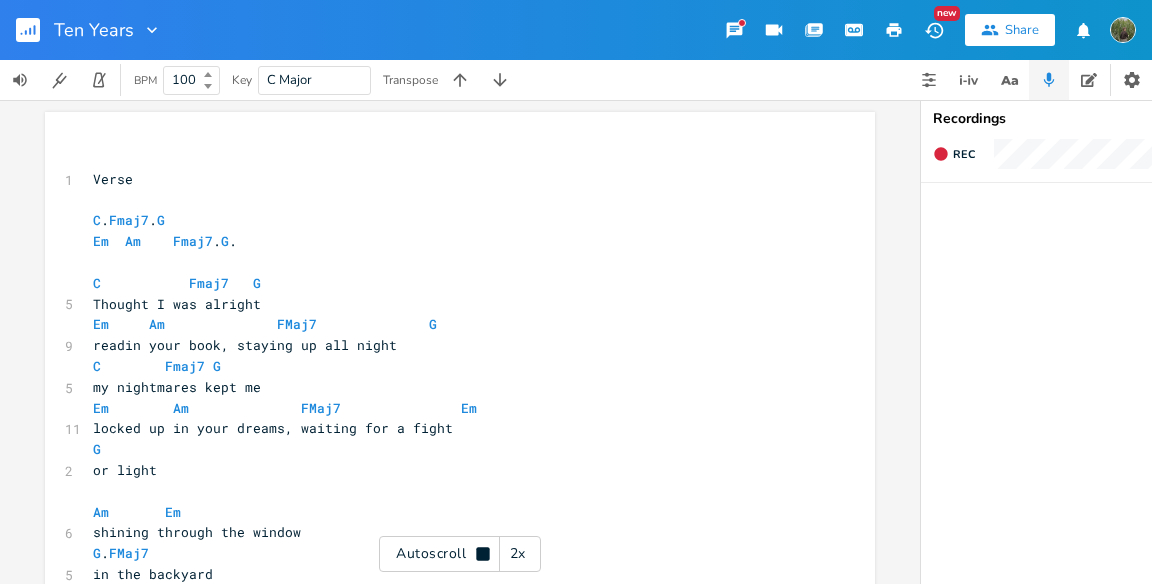 scroll, scrollTop: 0, scrollLeft: 0, axis: both 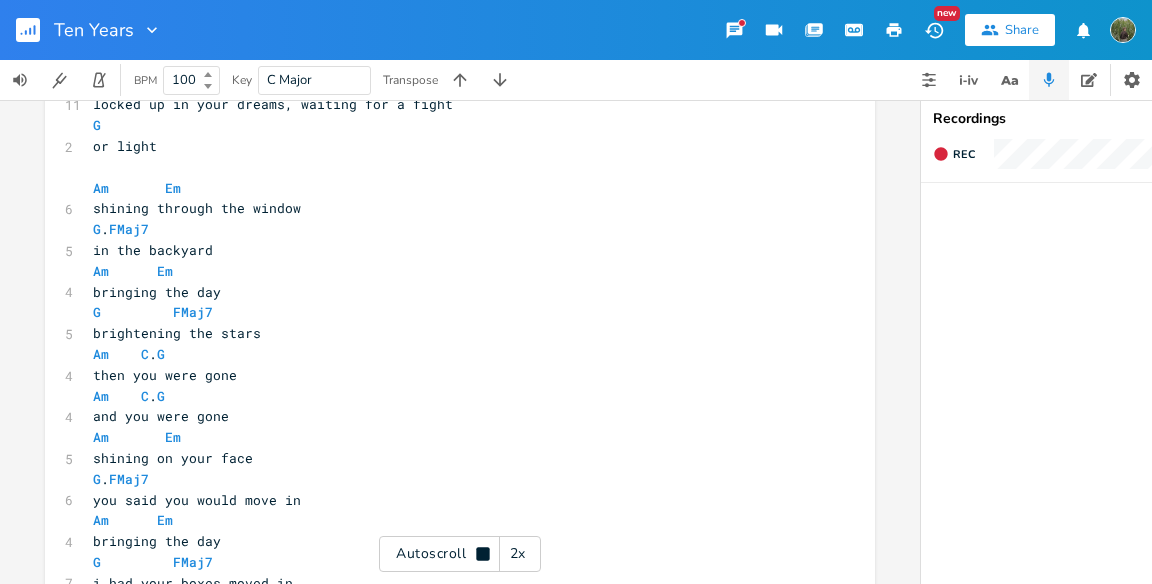click on "or light" at bounding box center [125, 146] 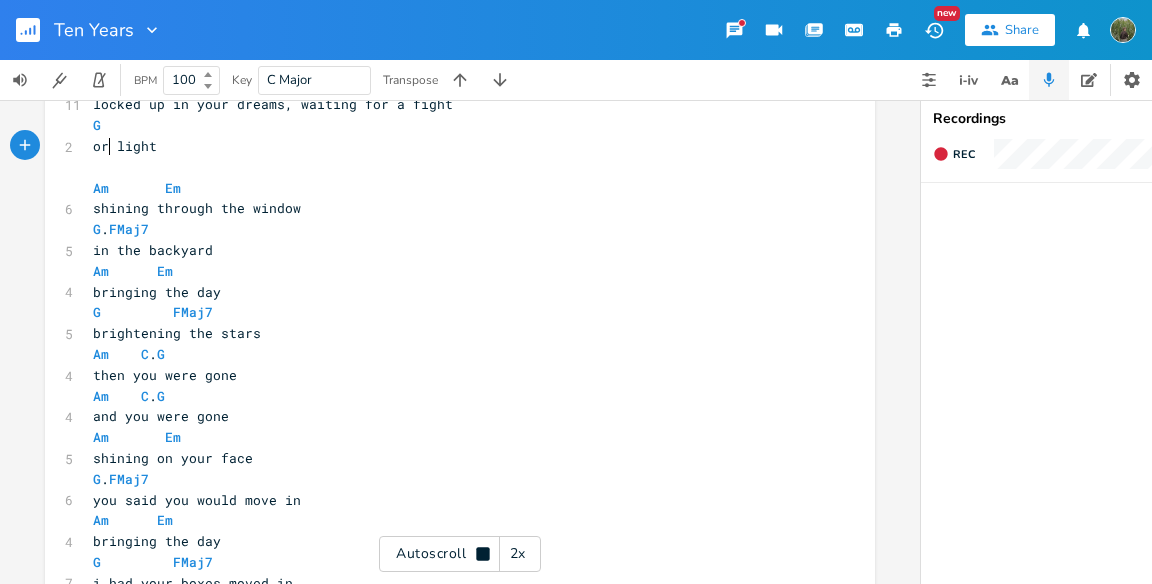 scroll, scrollTop: 325, scrollLeft: 0, axis: vertical 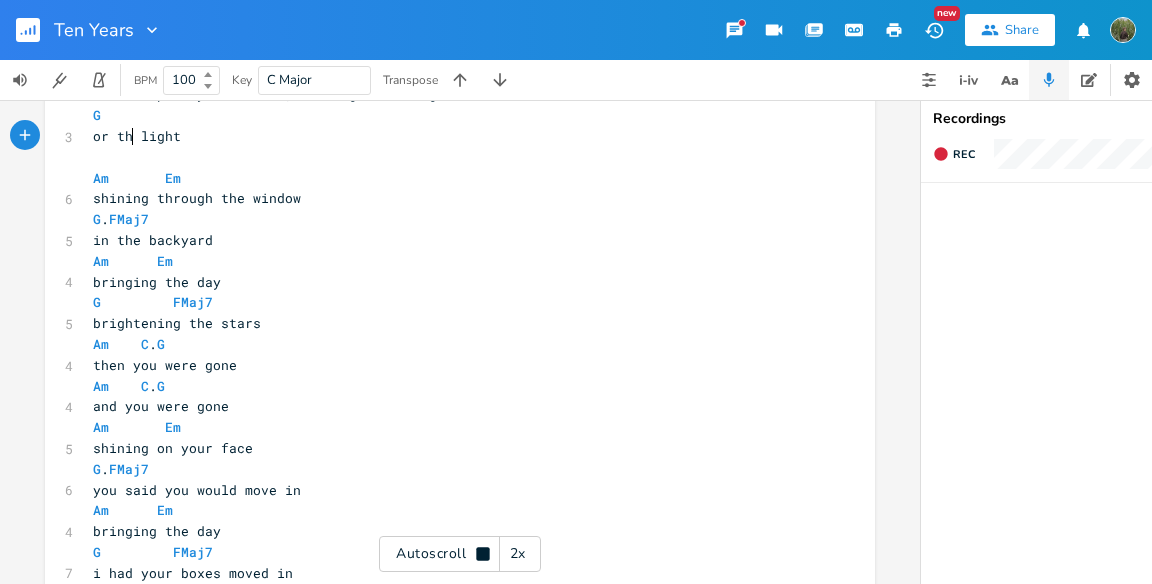 type on "the" 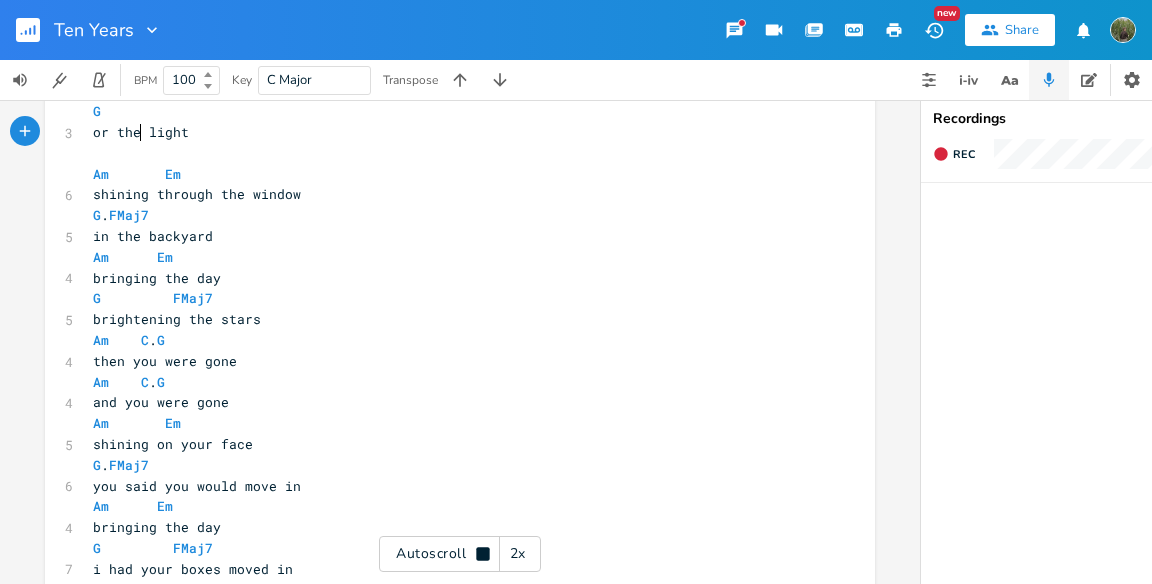 click on "G .        FMaj7" at bounding box center [450, 465] 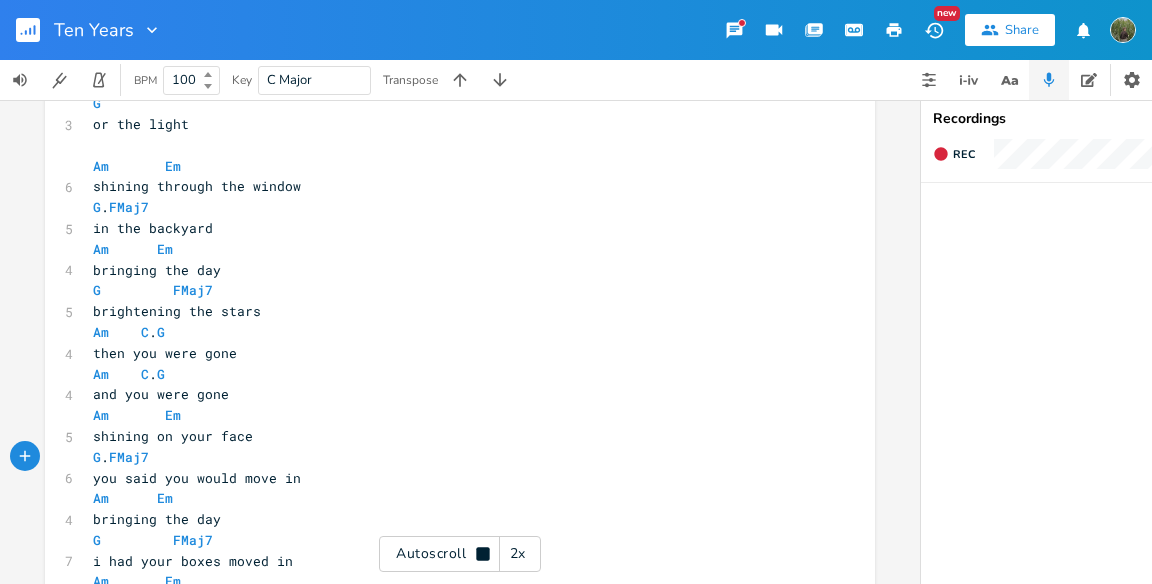 scroll, scrollTop: 347, scrollLeft: 0, axis: vertical 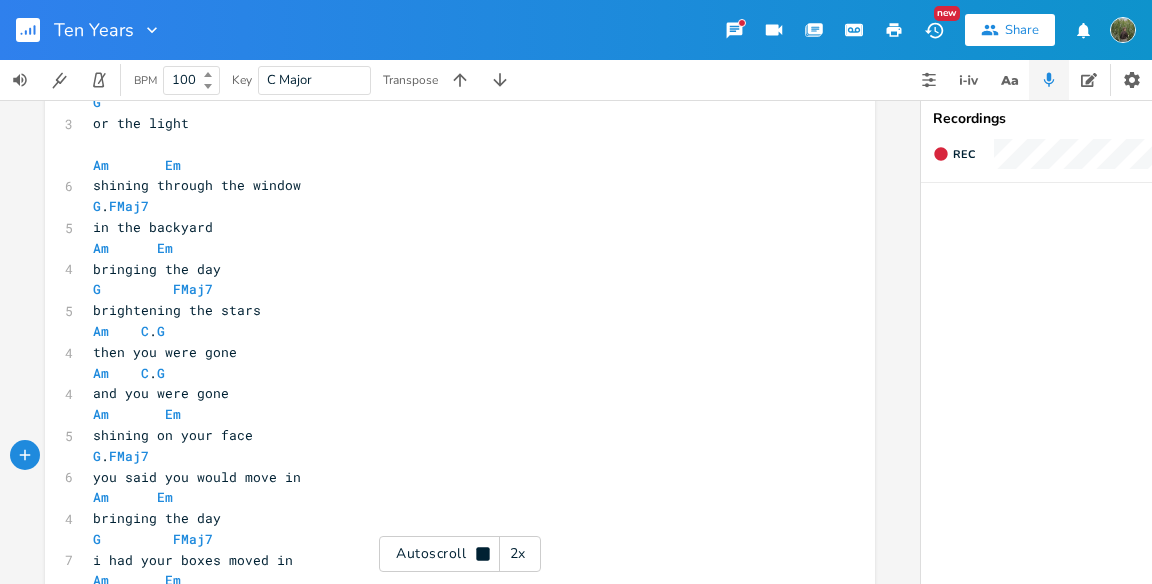 click on "Autoscroll 2x" at bounding box center [460, 554] 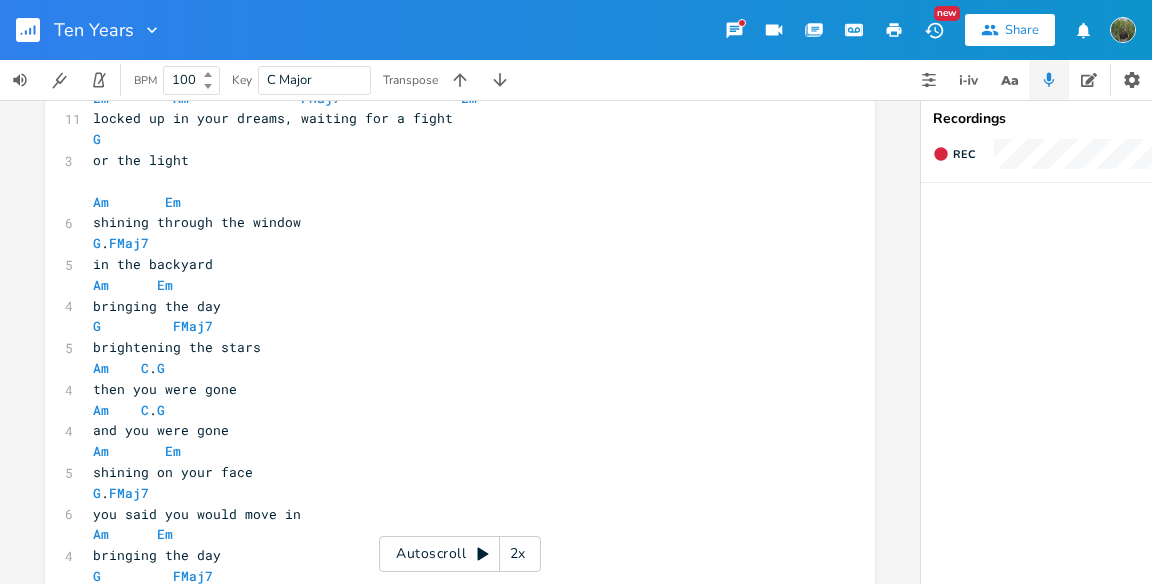 scroll, scrollTop: 313, scrollLeft: 0, axis: vertical 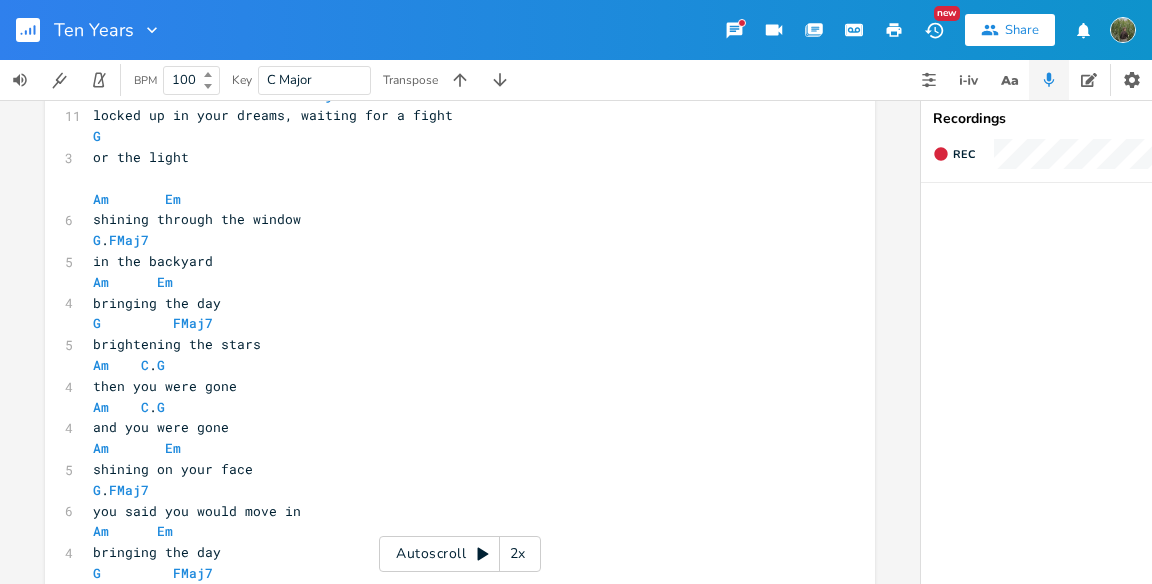 type on "​" 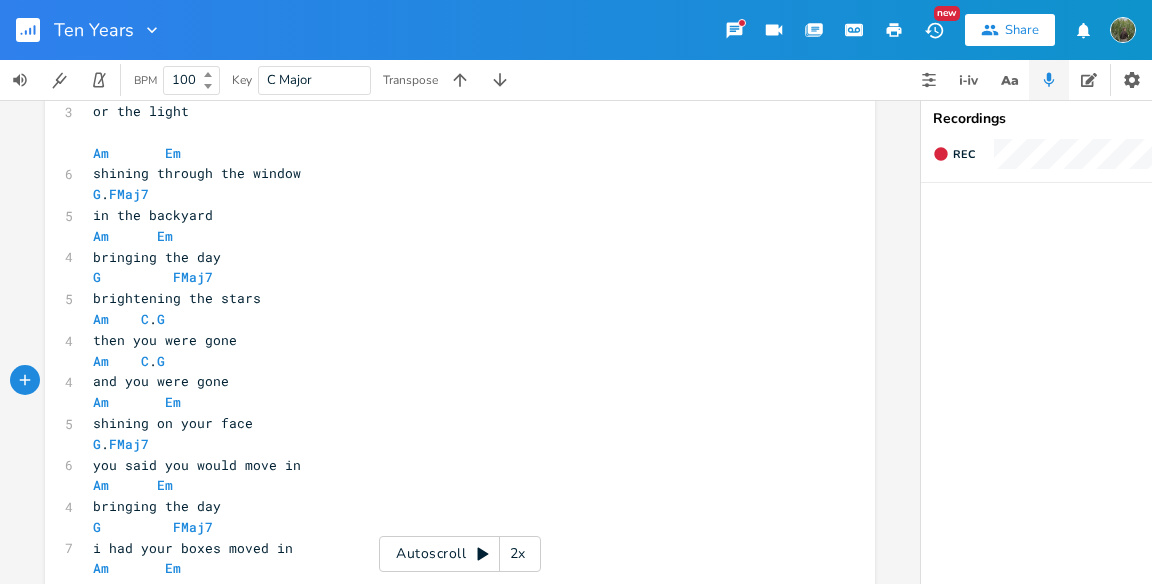 scroll, scrollTop: 358, scrollLeft: 0, axis: vertical 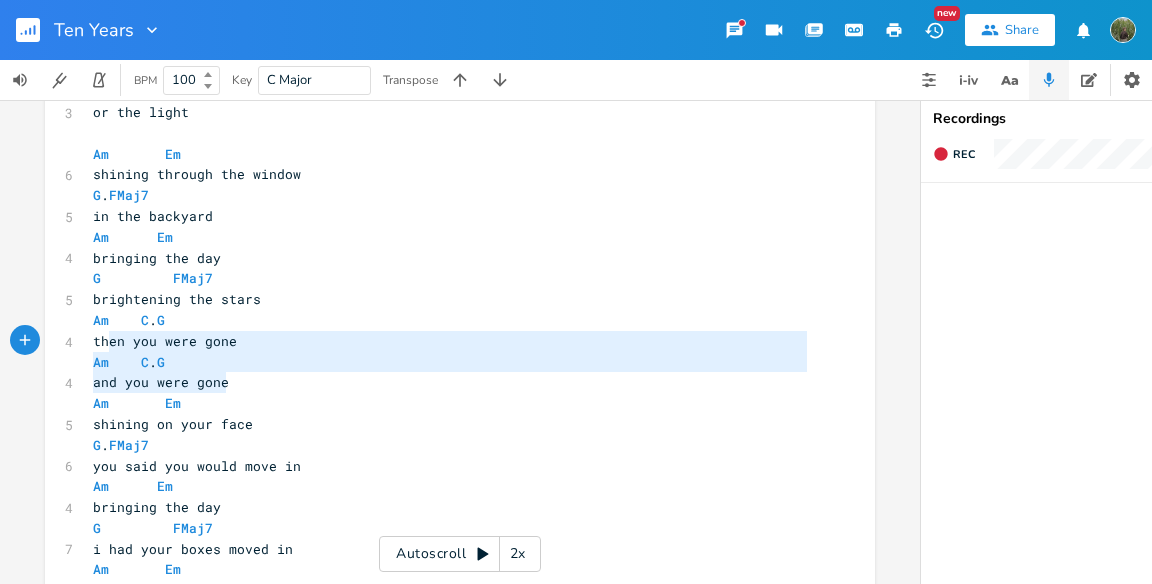 type on "Am    C.      G
then you were gone
Am    C.      G
and you were gone" 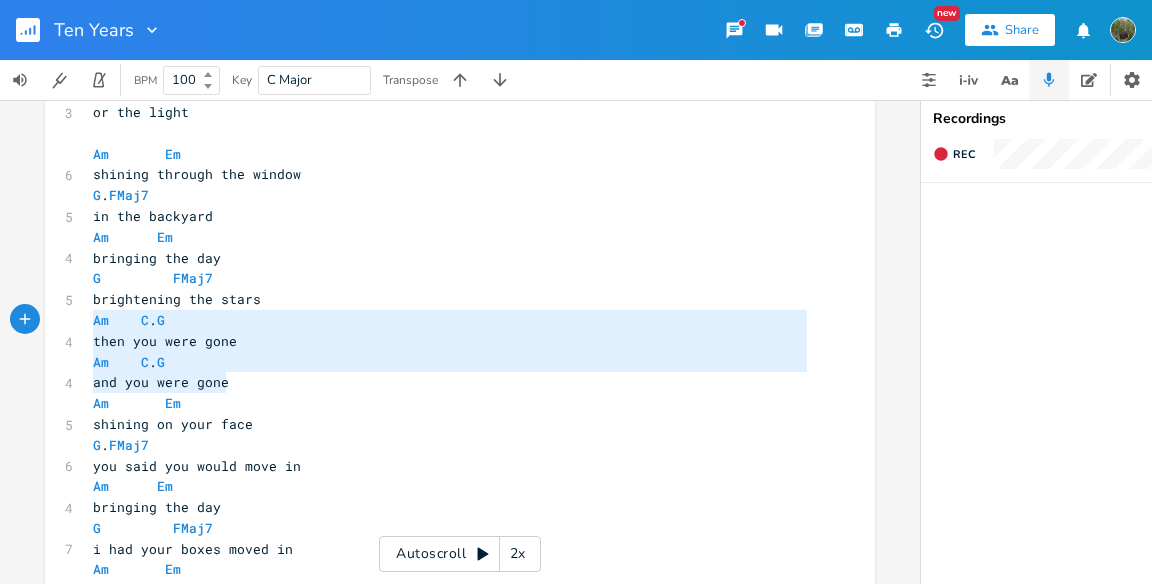 drag, startPoint x: 225, startPoint y: 385, endPoint x: 77, endPoint y: 330, distance: 157.8892 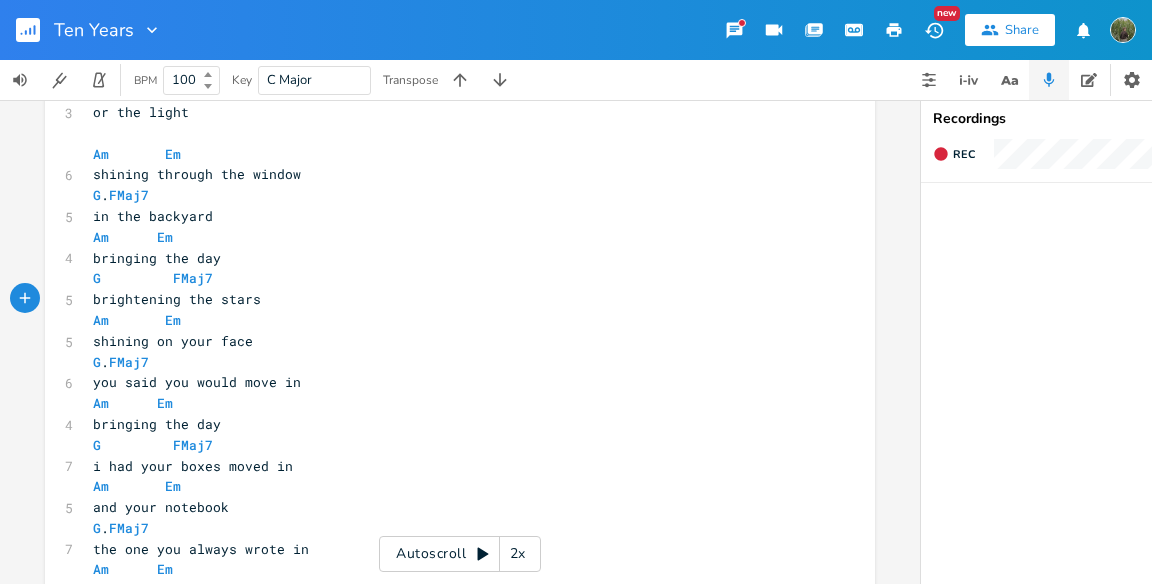 click on "G .        FMaj7" at bounding box center (450, 362) 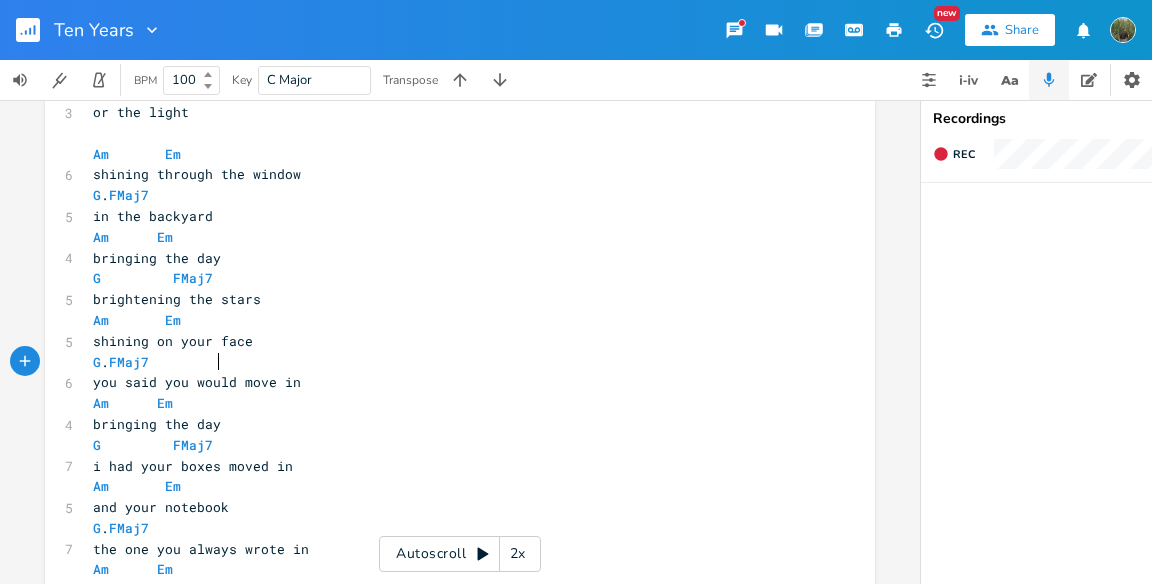 click on "G .        FMaj7" at bounding box center [450, 362] 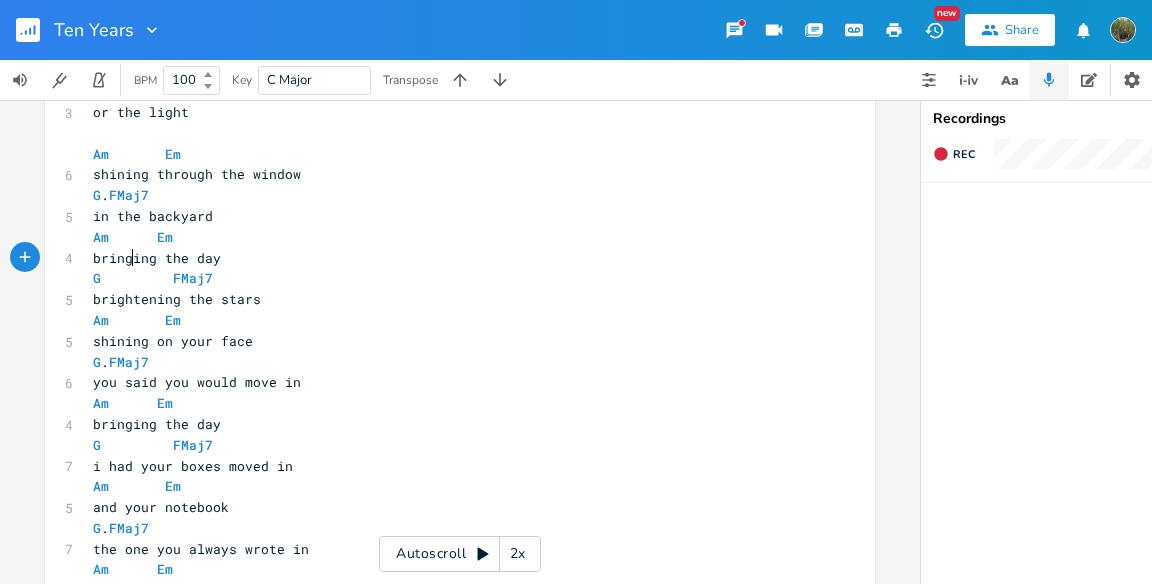 click on "bringing the day" at bounding box center [157, 258] 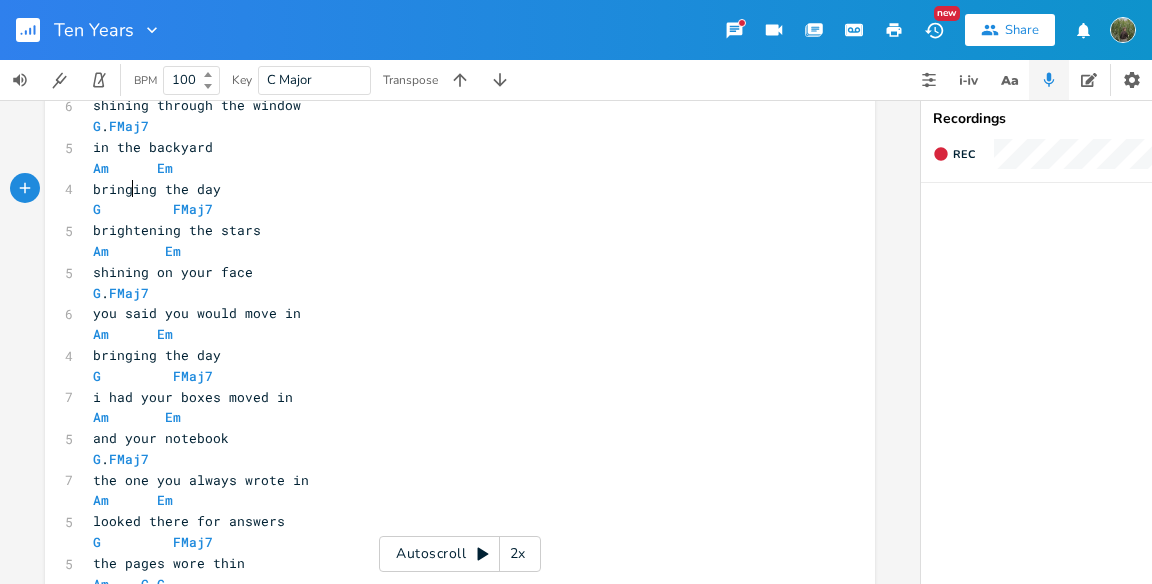 scroll, scrollTop: 460, scrollLeft: 0, axis: vertical 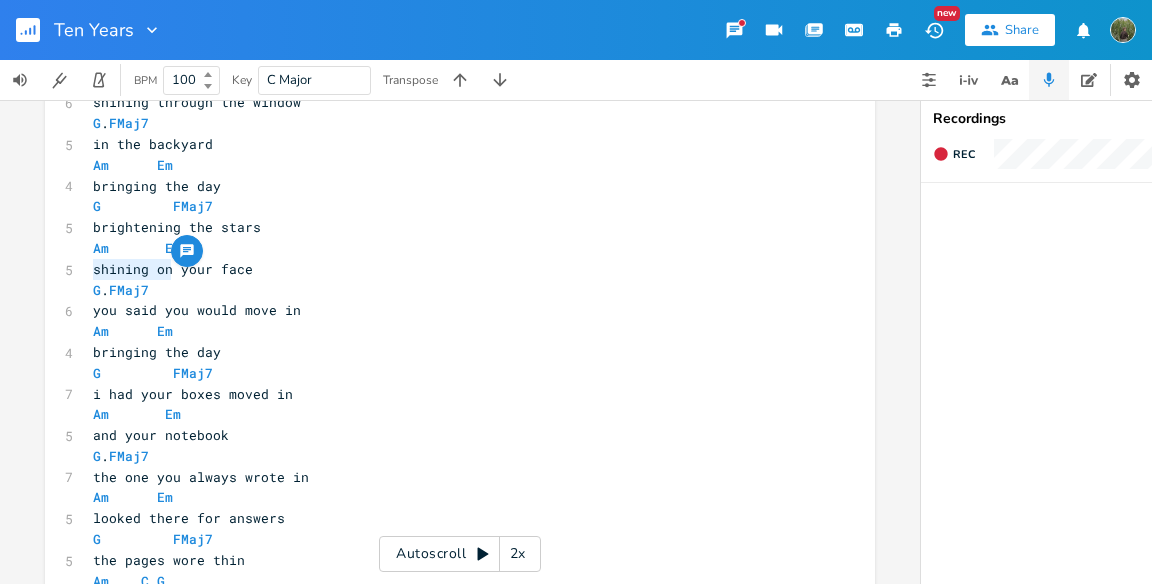 drag, startPoint x: 167, startPoint y: 271, endPoint x: 85, endPoint y: 269, distance: 82.02438 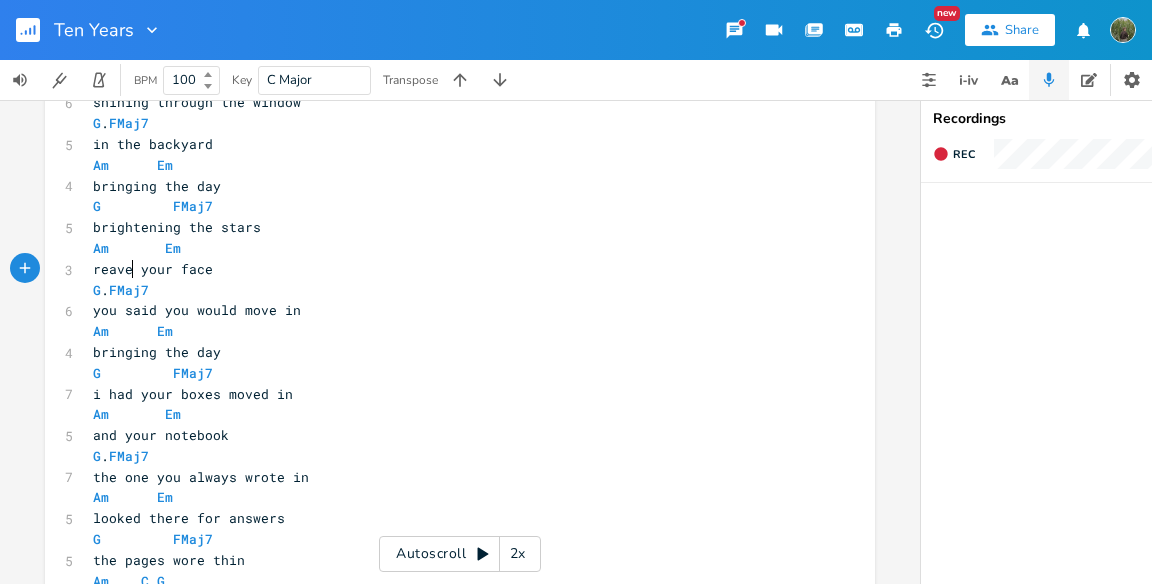 type on "reaveal" 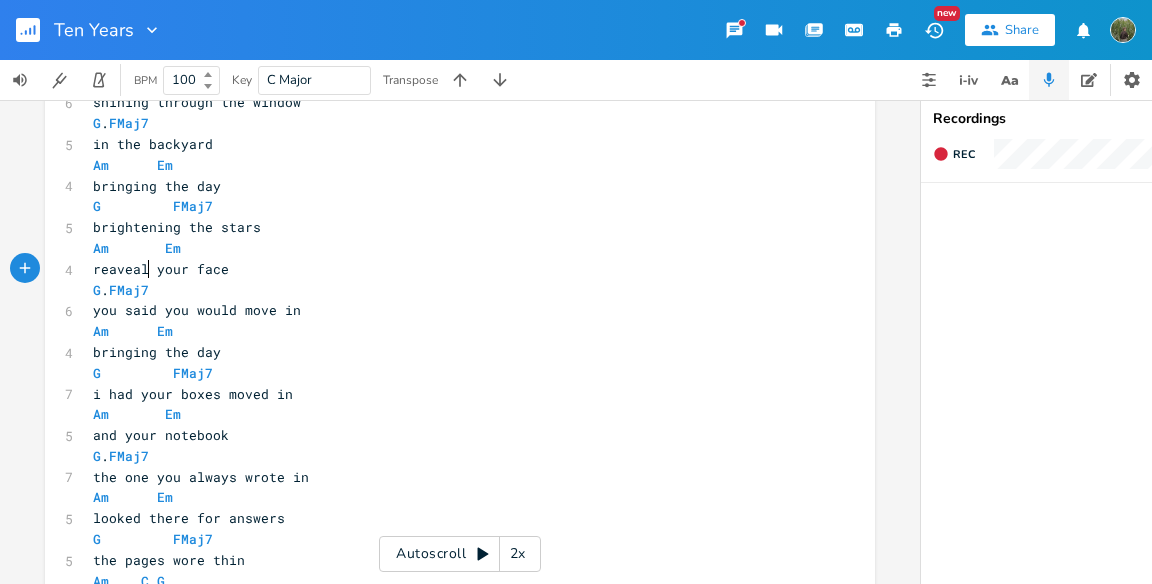 type on "aln" 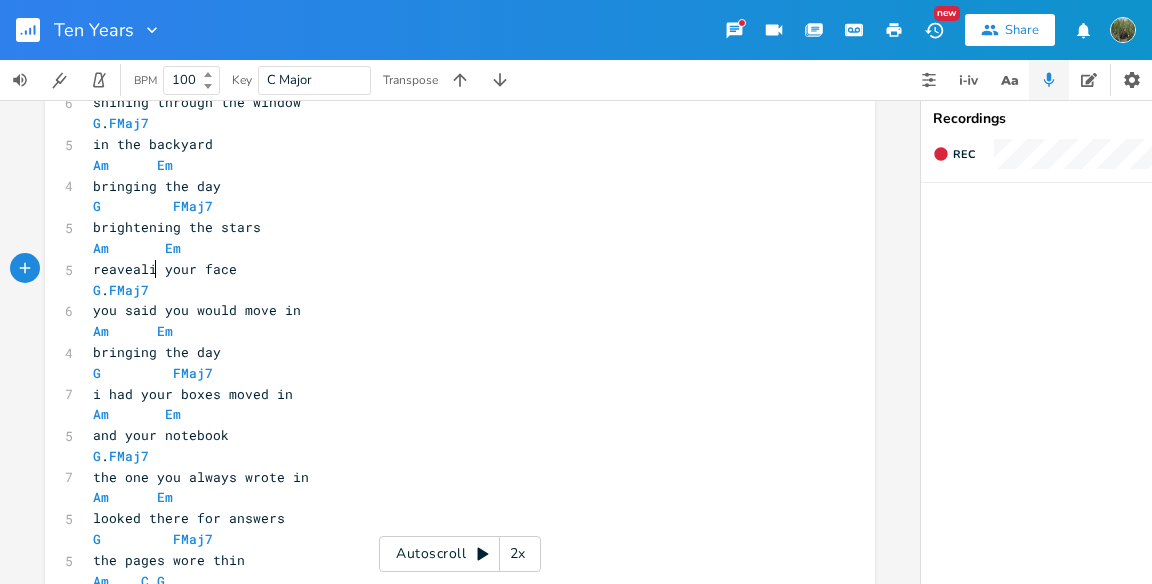 type on "ing" 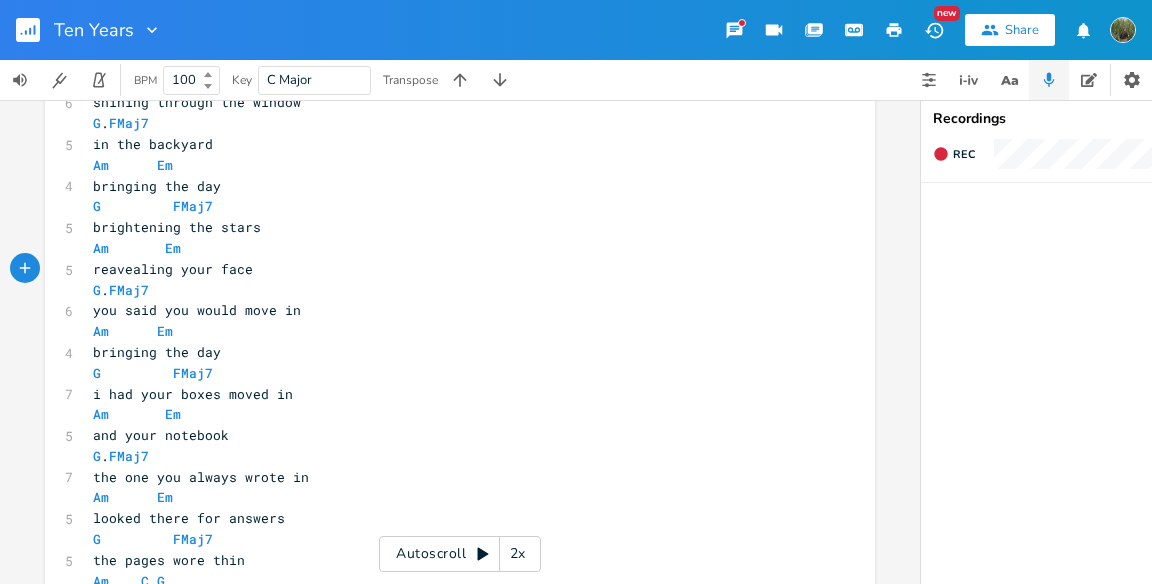 click on "reavealing your face" at bounding box center [450, 269] 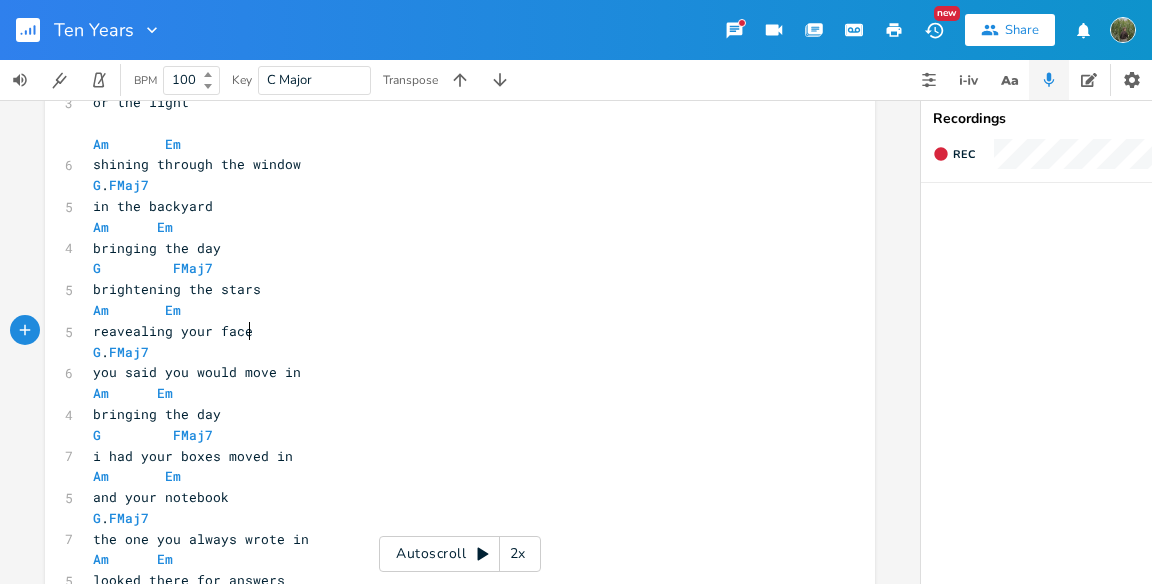 scroll, scrollTop: 372, scrollLeft: 0, axis: vertical 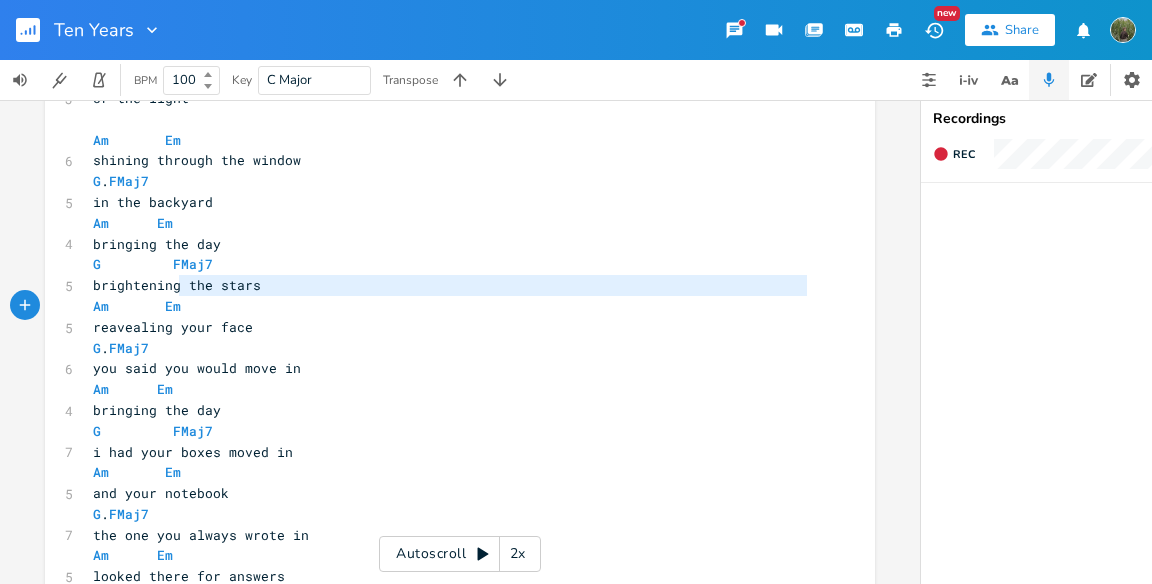 type on "brightening" 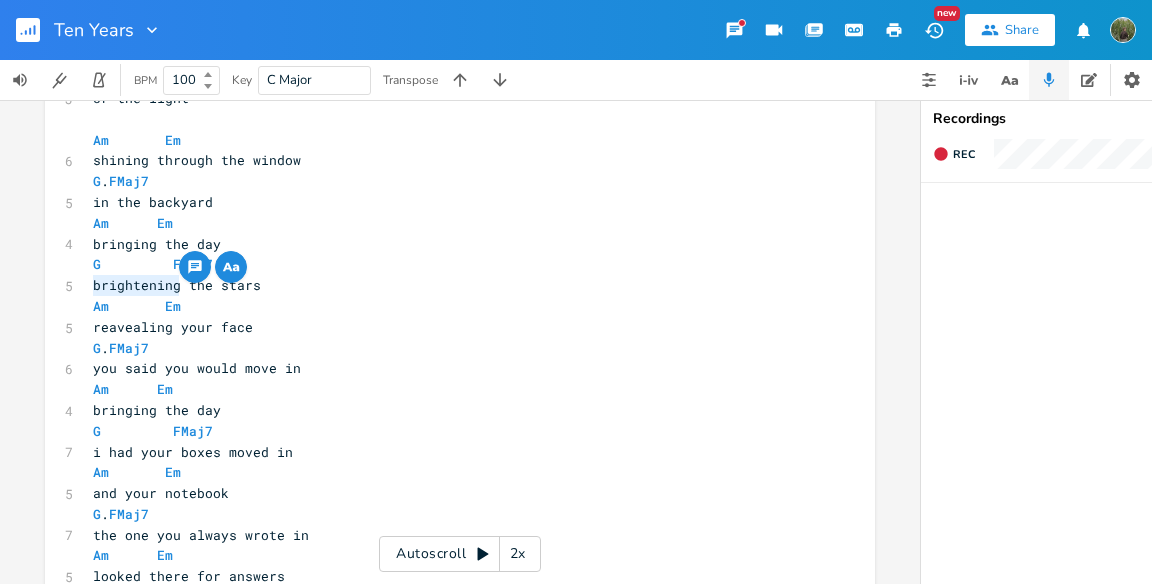 drag, startPoint x: 175, startPoint y: 280, endPoint x: 72, endPoint y: 292, distance: 103.69667 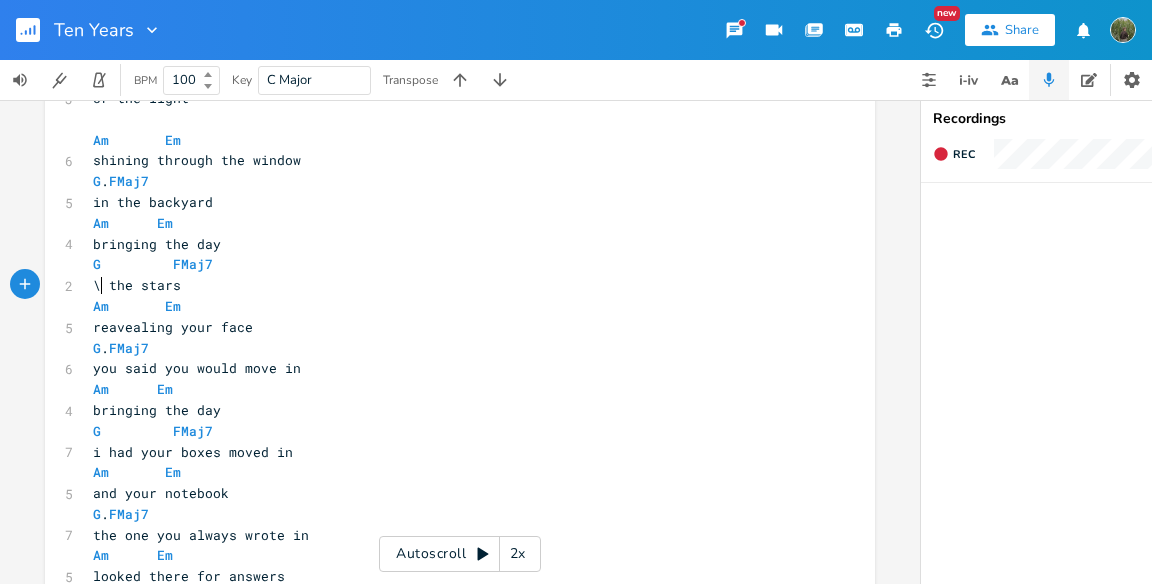 scroll, scrollTop: 0, scrollLeft: 4, axis: horizontal 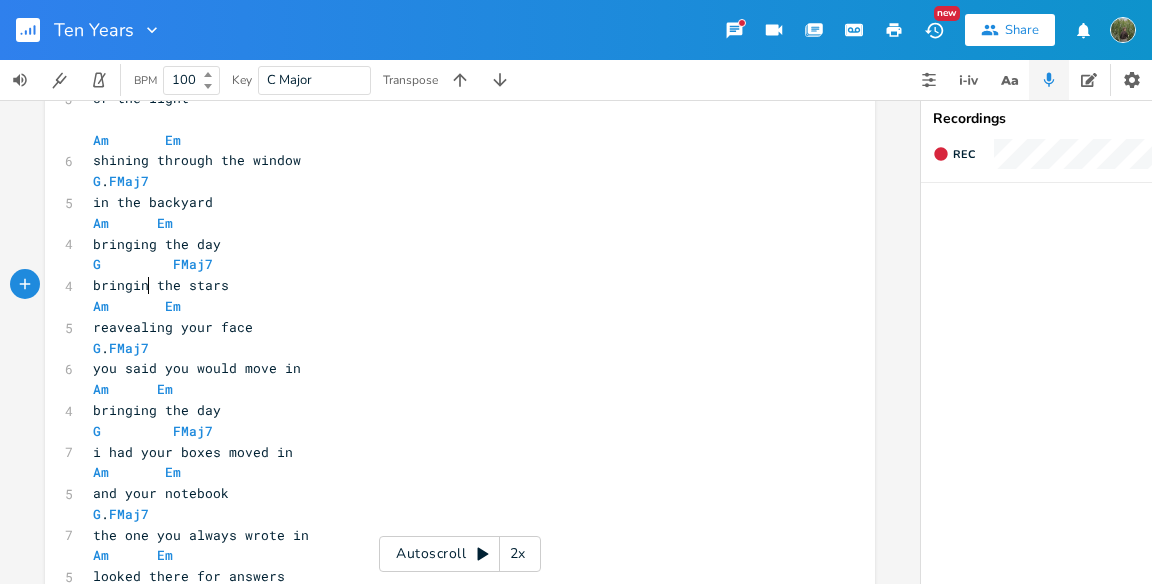 type on "bringing" 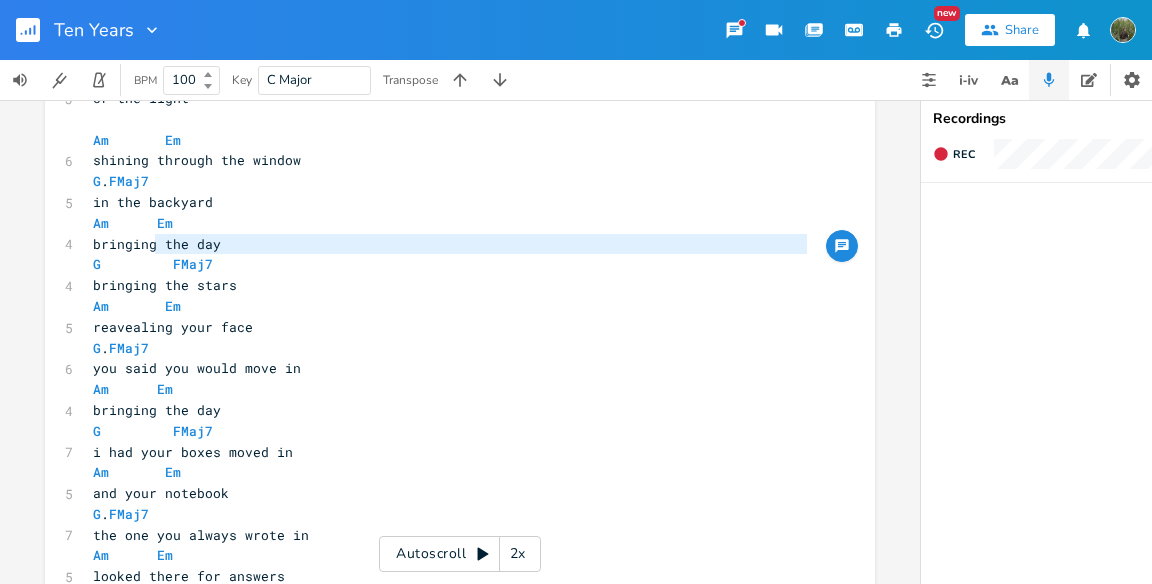 type on "bringing" 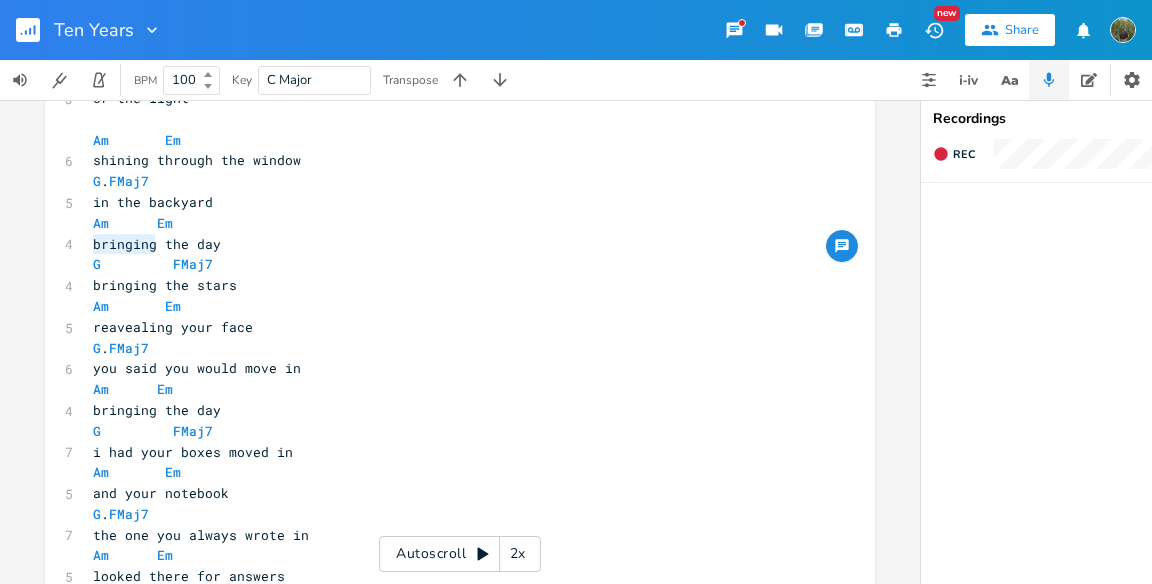 drag, startPoint x: 149, startPoint y: 243, endPoint x: 82, endPoint y: 248, distance: 67.18631 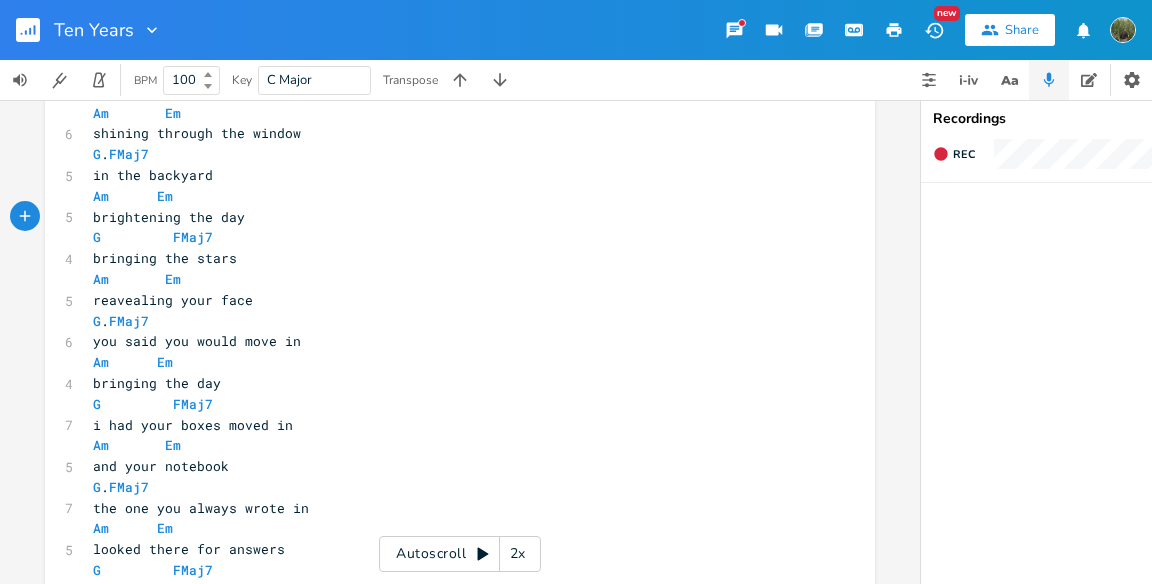 scroll, scrollTop: 405, scrollLeft: 0, axis: vertical 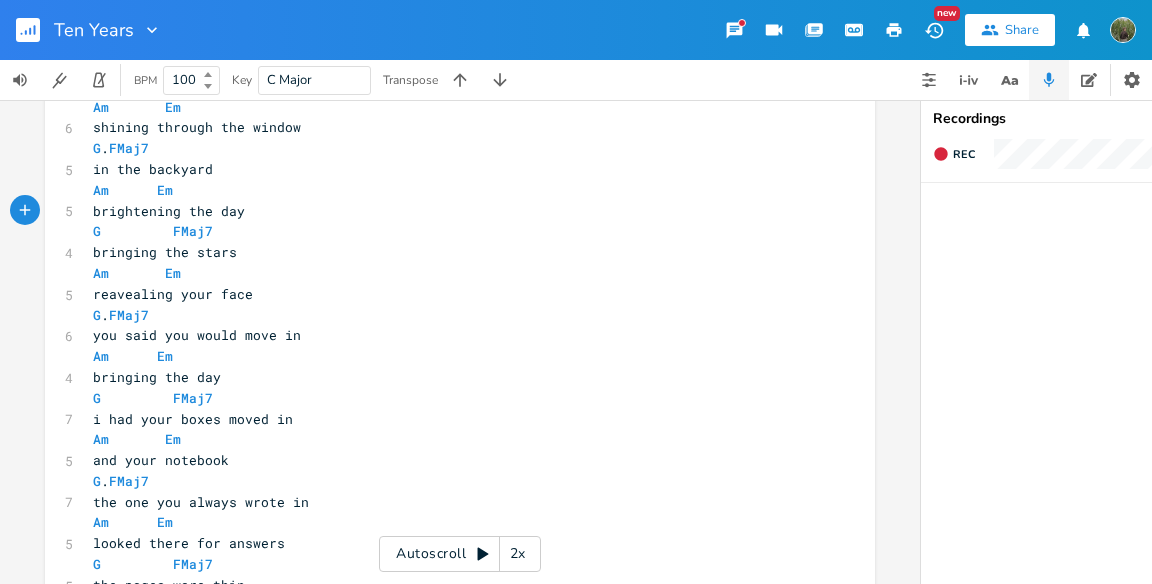 click on "G .        FMaj7" at bounding box center (450, 315) 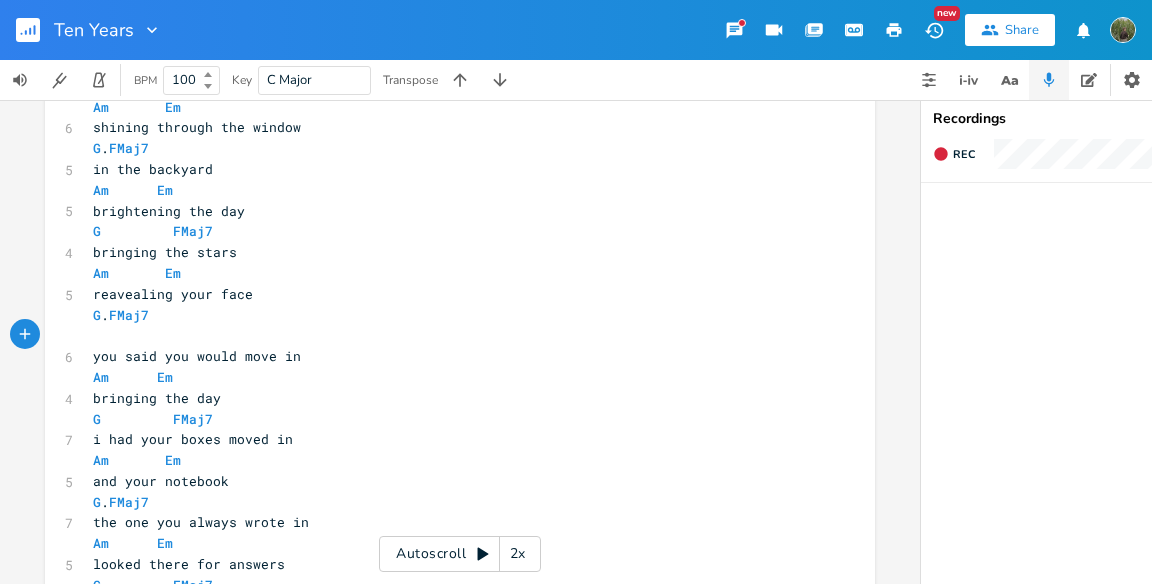 scroll, scrollTop: 418, scrollLeft: 0, axis: vertical 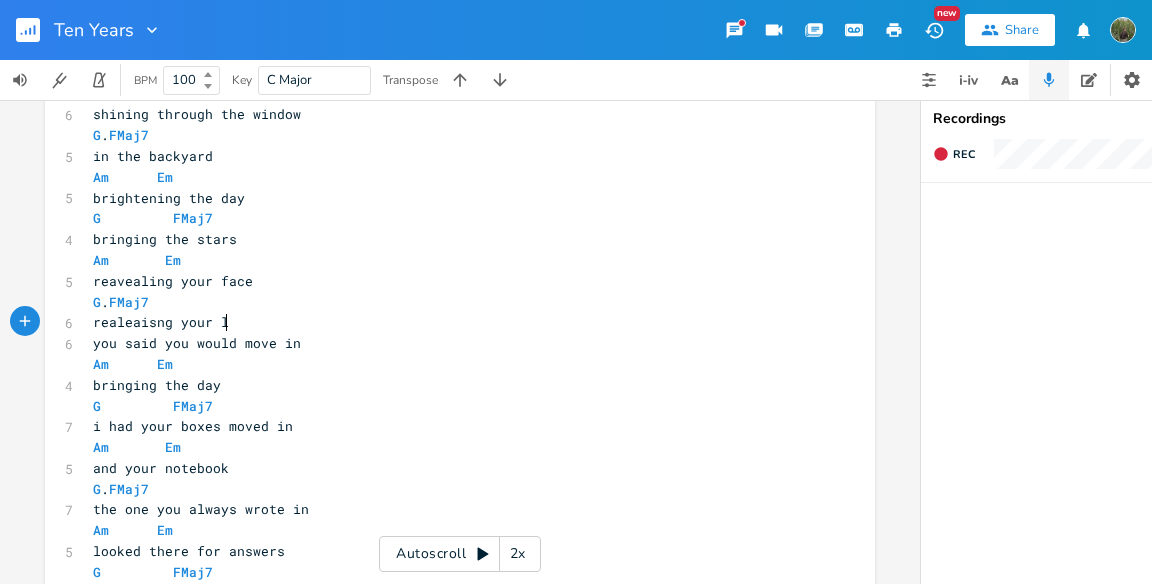 type on "realeaisng your lif" 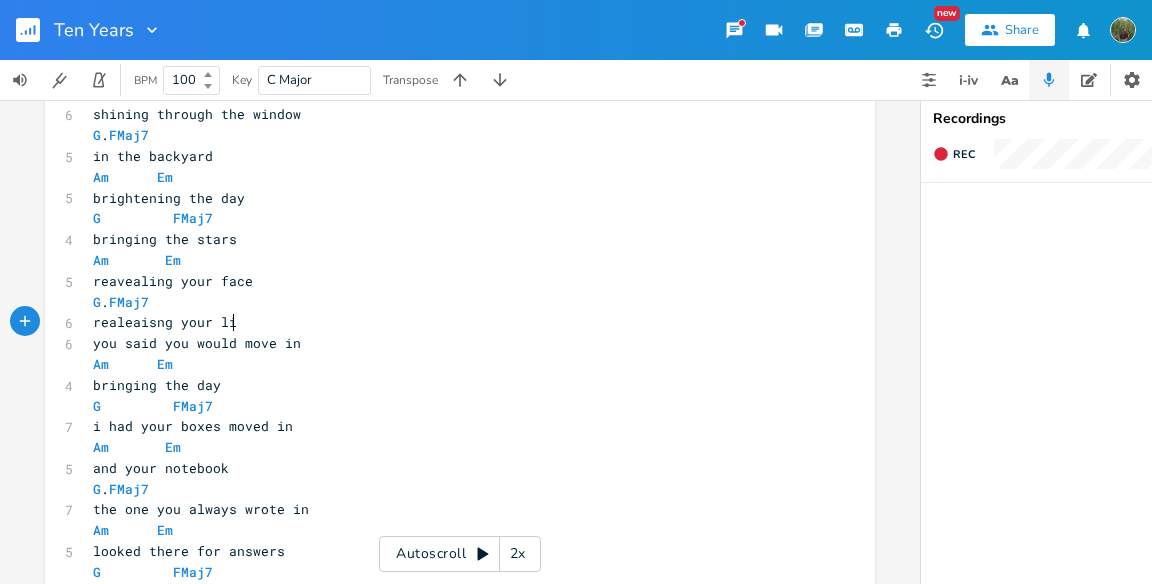 type on "es" 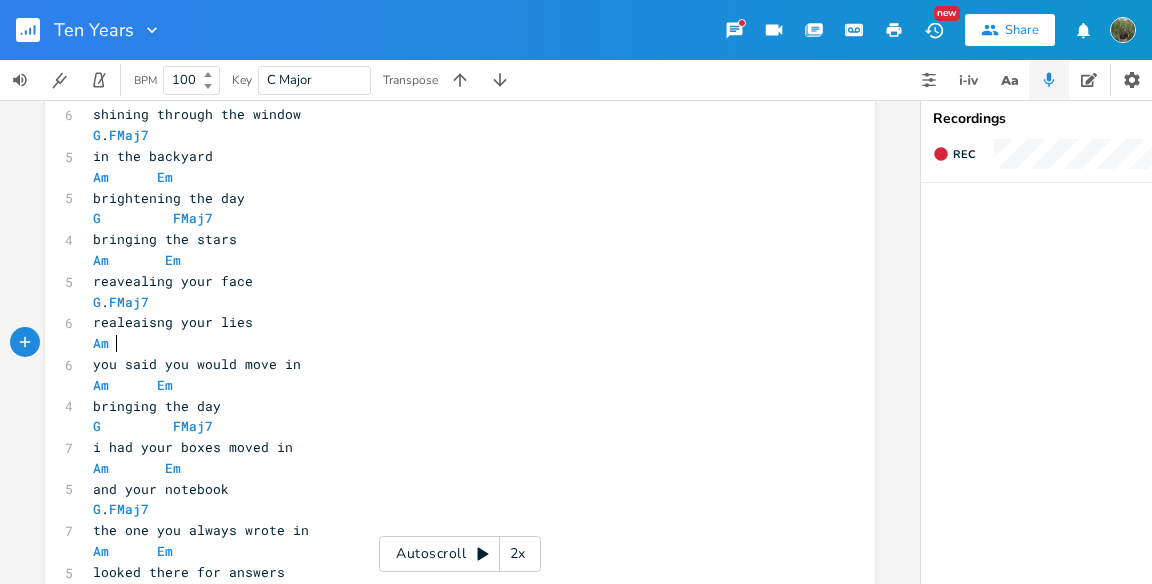 type on "Am." 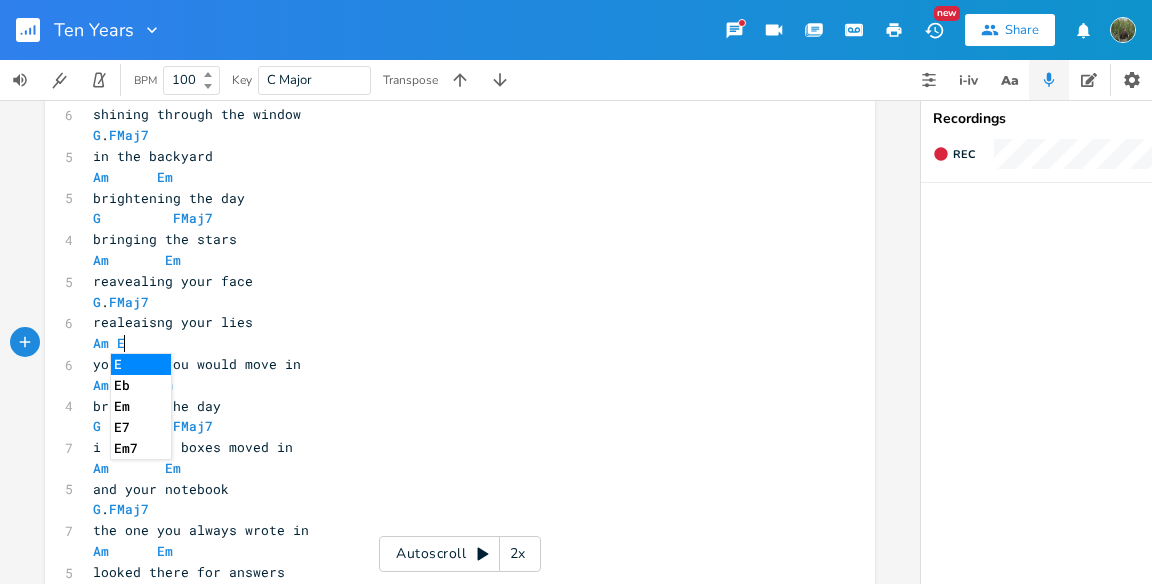 type on "Em" 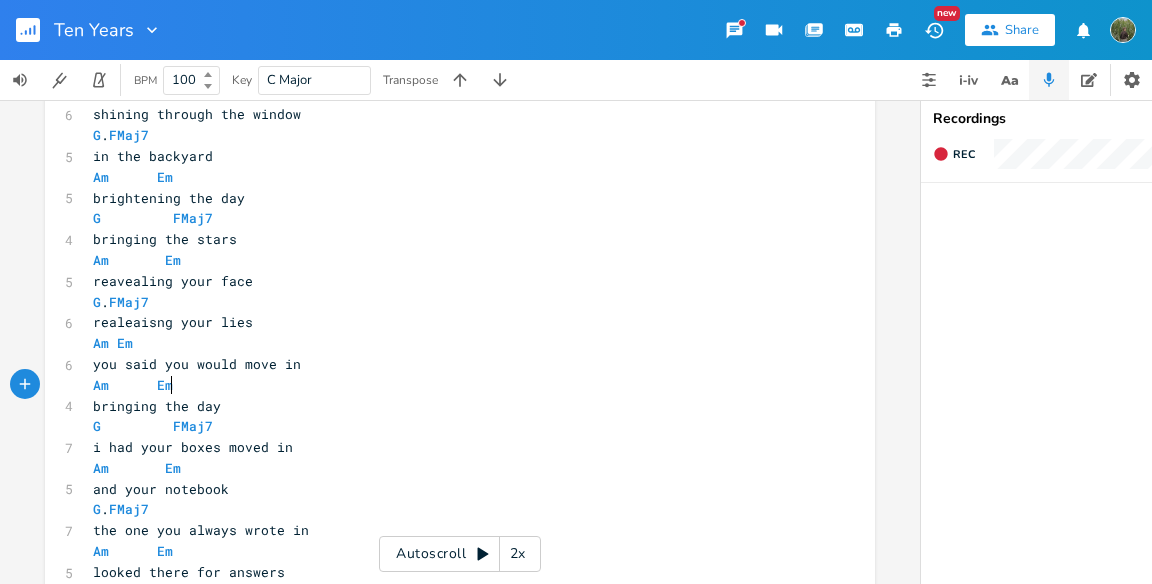 click on "Am        Em" at bounding box center [450, 385] 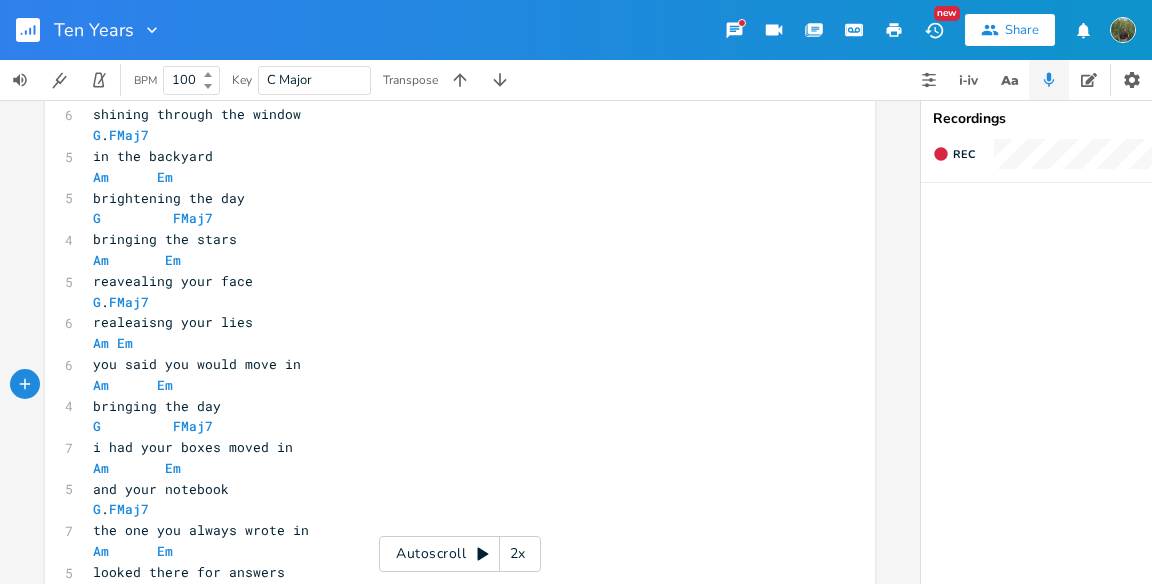 click on "Am        Em" at bounding box center [450, 385] 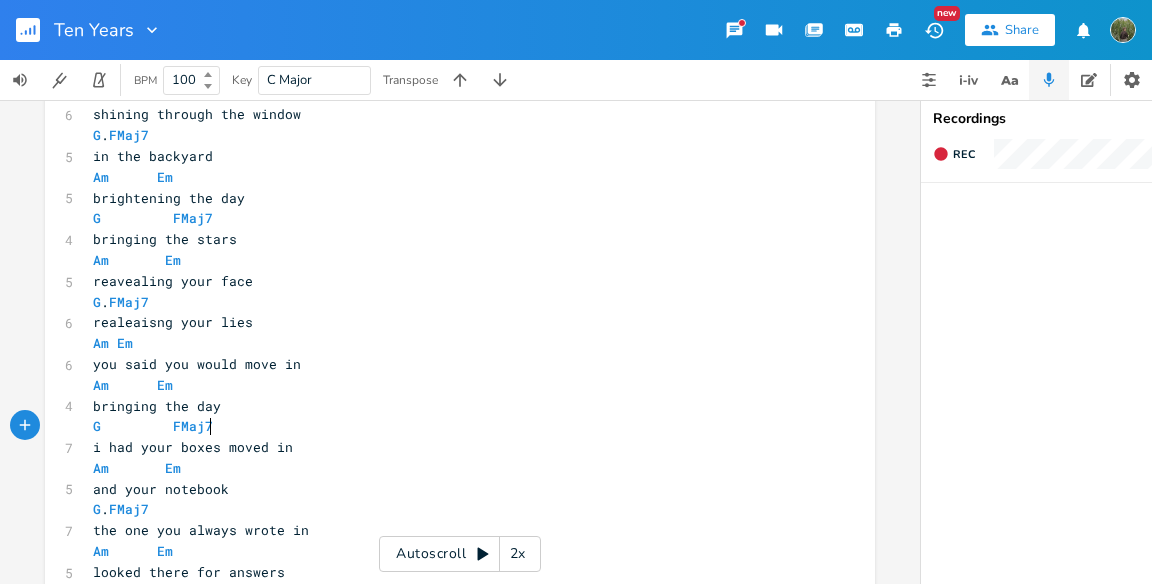 drag, startPoint x: 258, startPoint y: 416, endPoint x: 247, endPoint y: 387, distance: 31.016125 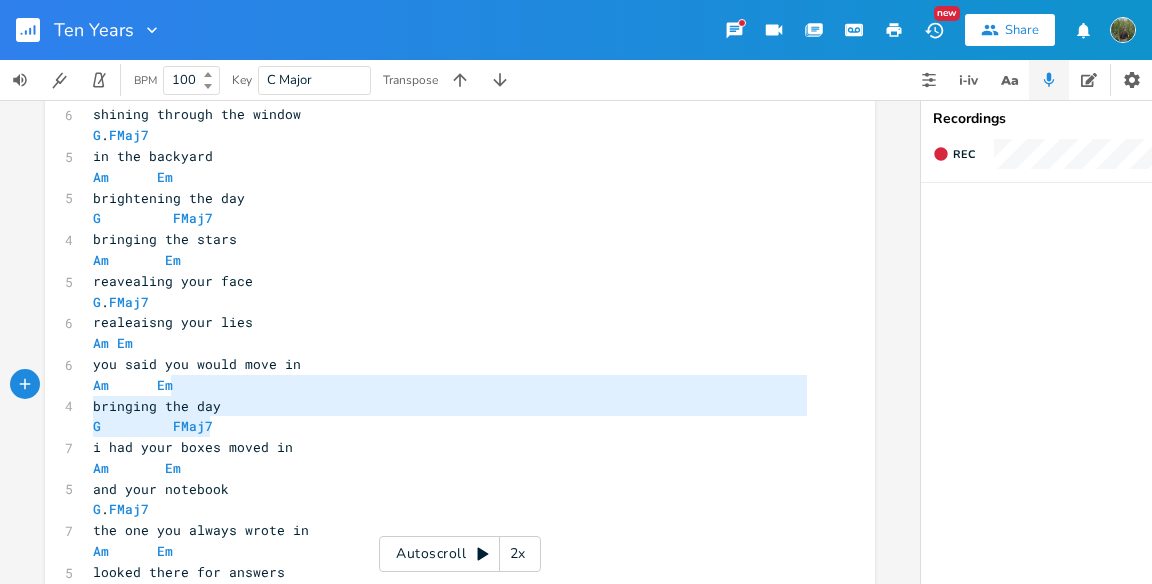 type on "bringing the day
G         FMaj7" 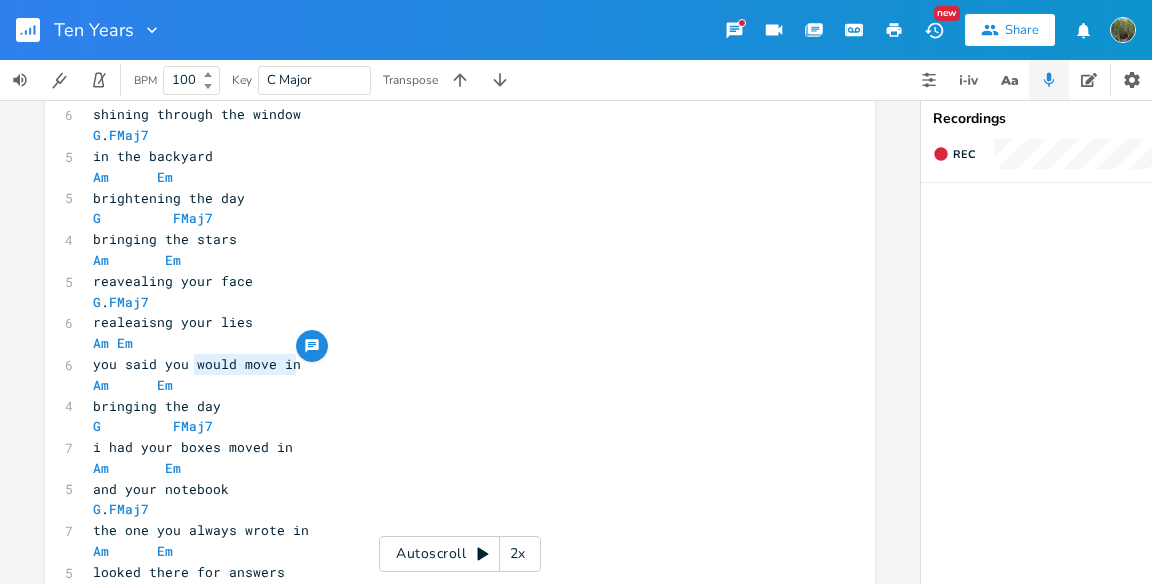 type on "ould move in" 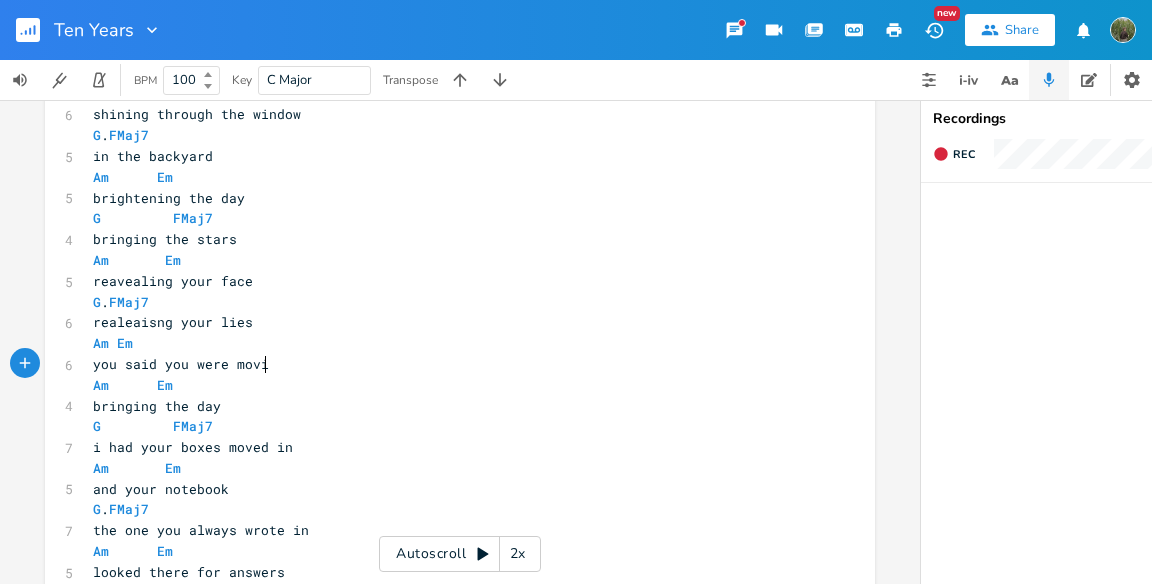 type on "were moving" 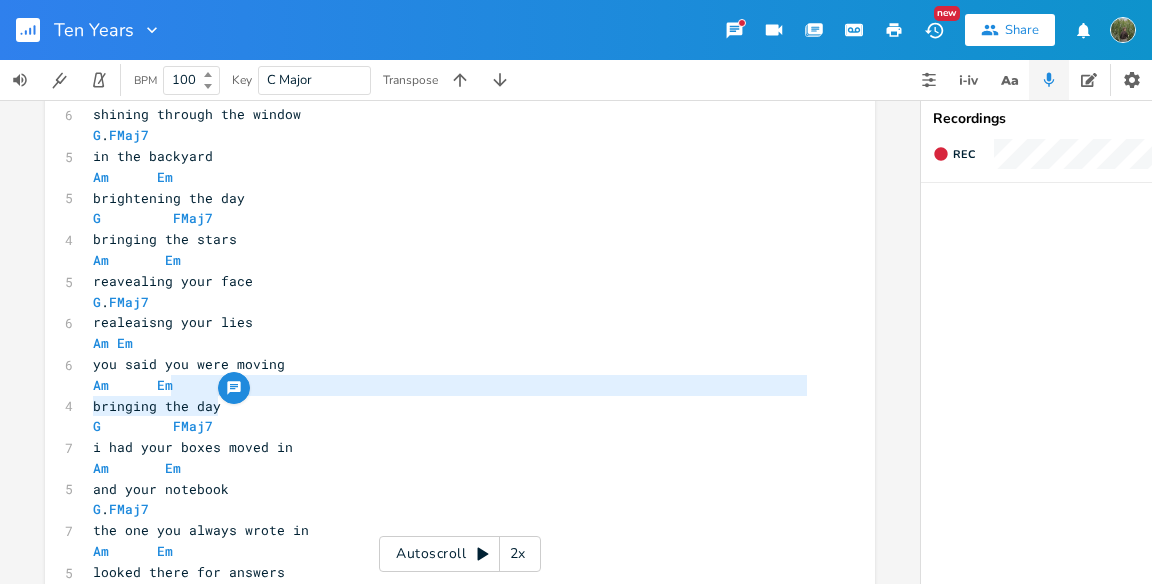 type on "Am      Em
bringing the day" 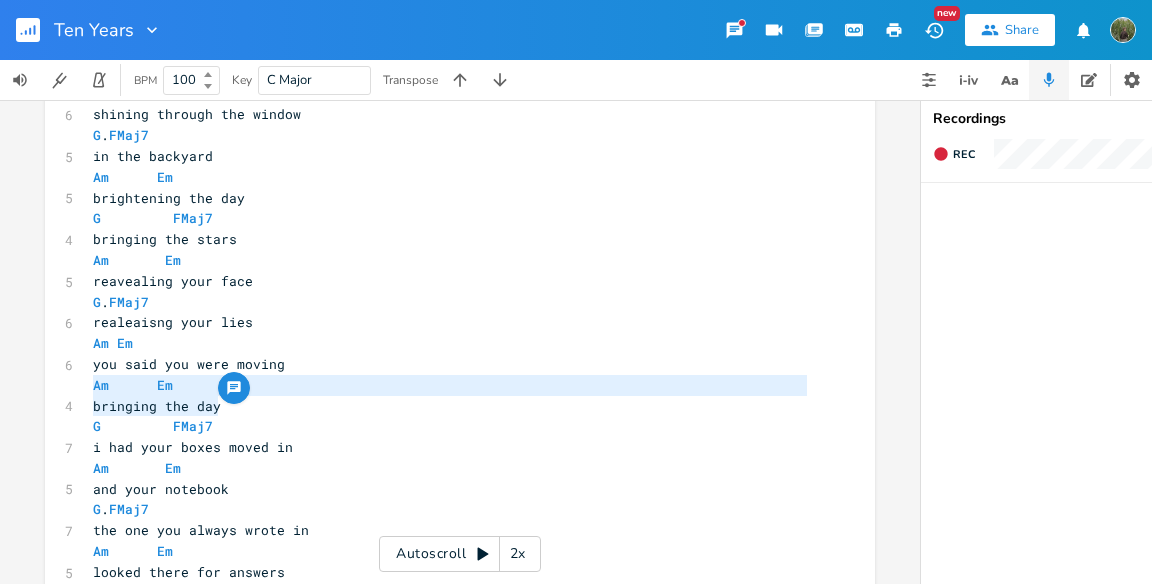 drag, startPoint x: 227, startPoint y: 399, endPoint x: 47, endPoint y: 390, distance: 180.22485 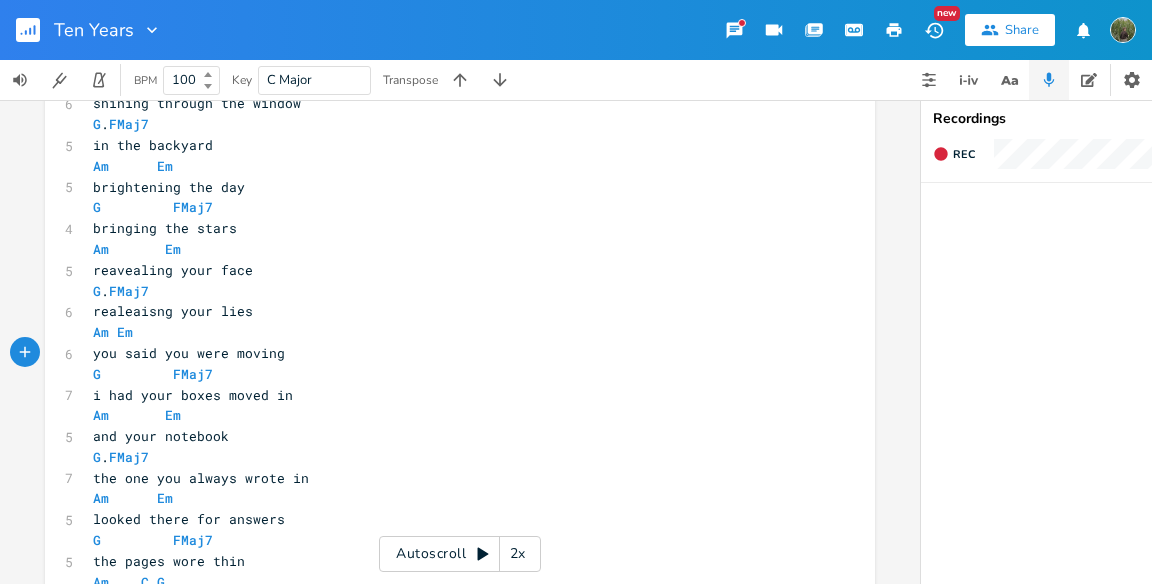 click on "and your notebook" at bounding box center (450, 436) 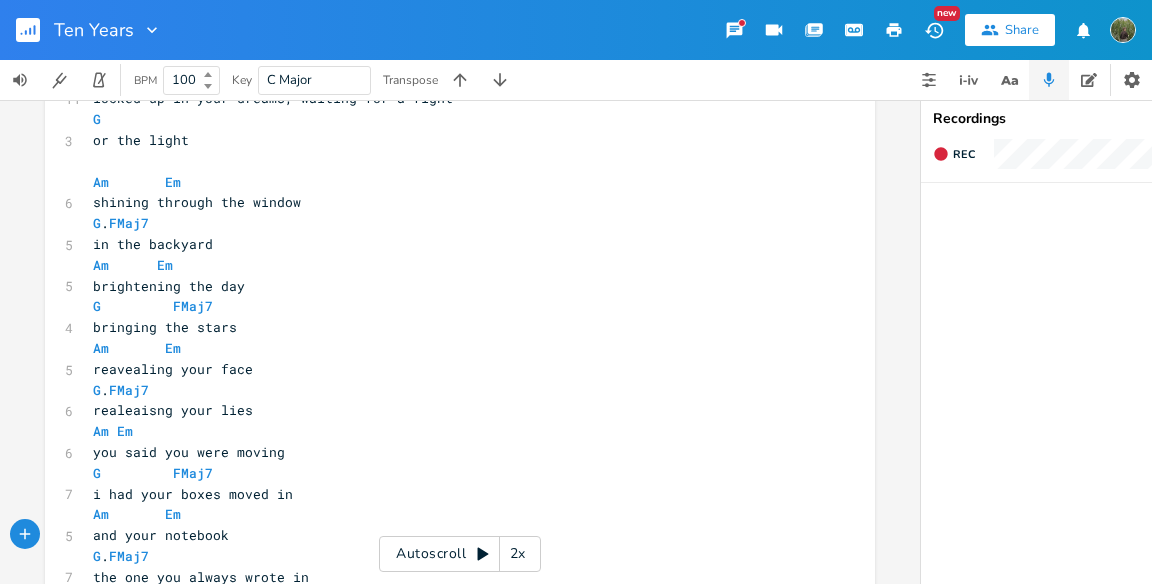 scroll, scrollTop: 334, scrollLeft: 0, axis: vertical 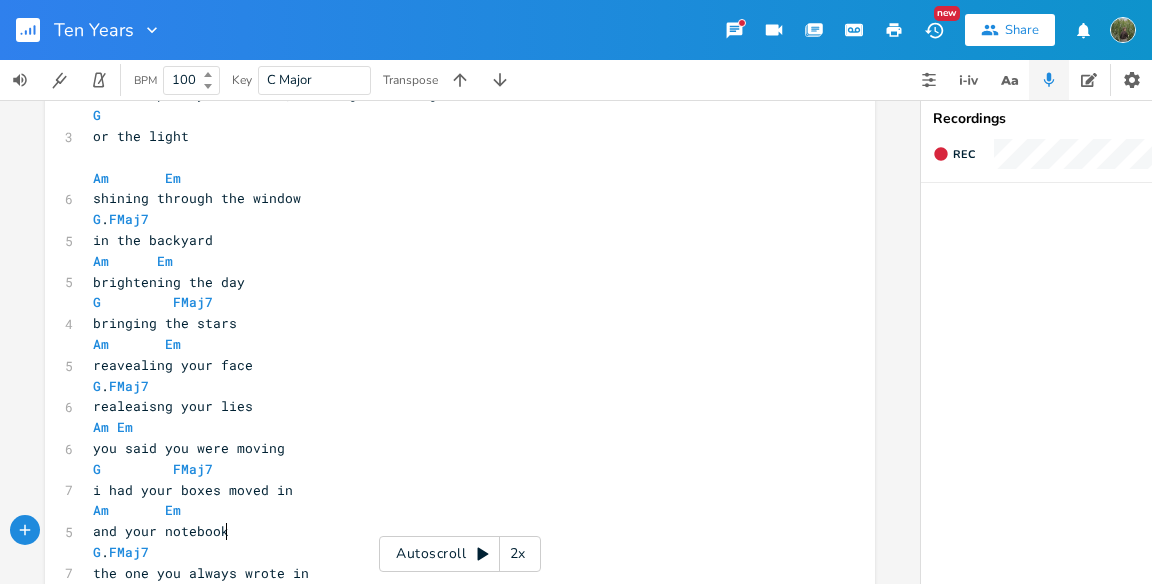 click on "in the backyard" at bounding box center (153, 240) 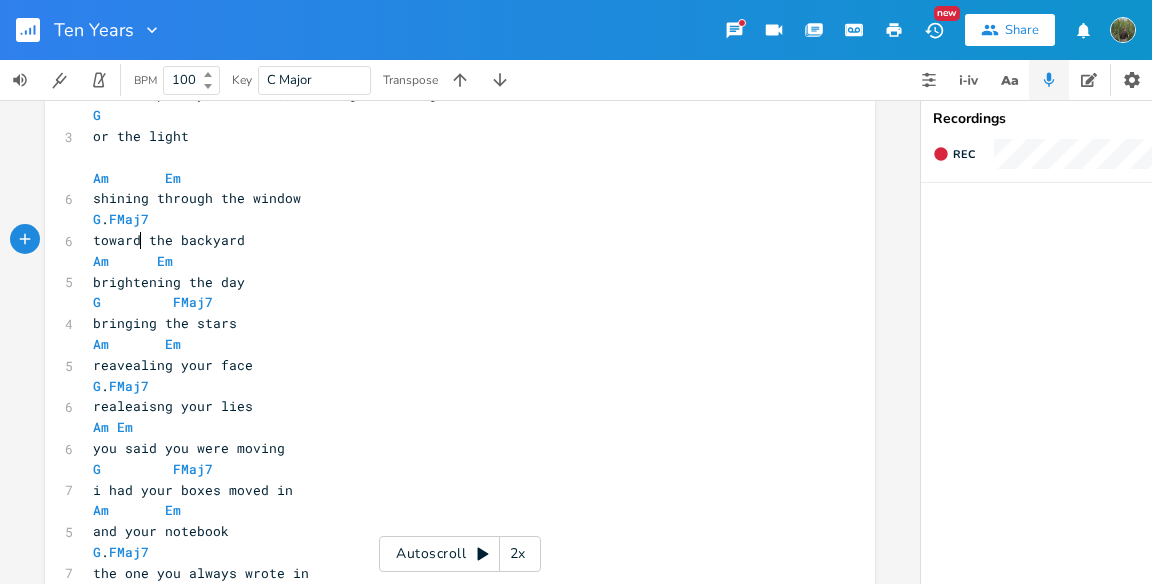 type on "towards" 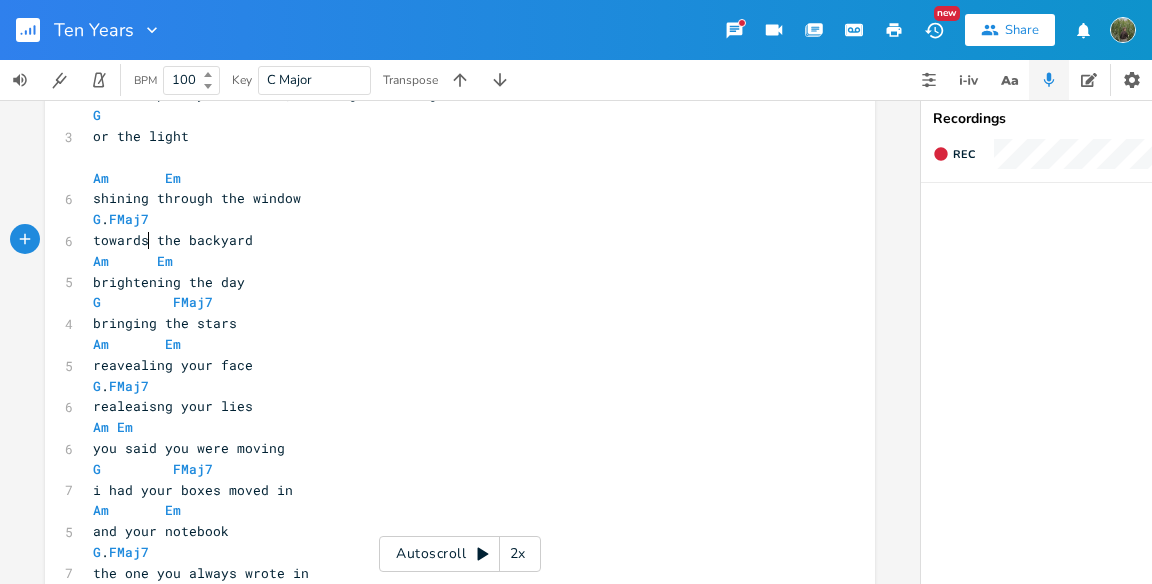 scroll, scrollTop: 0, scrollLeft: 47, axis: horizontal 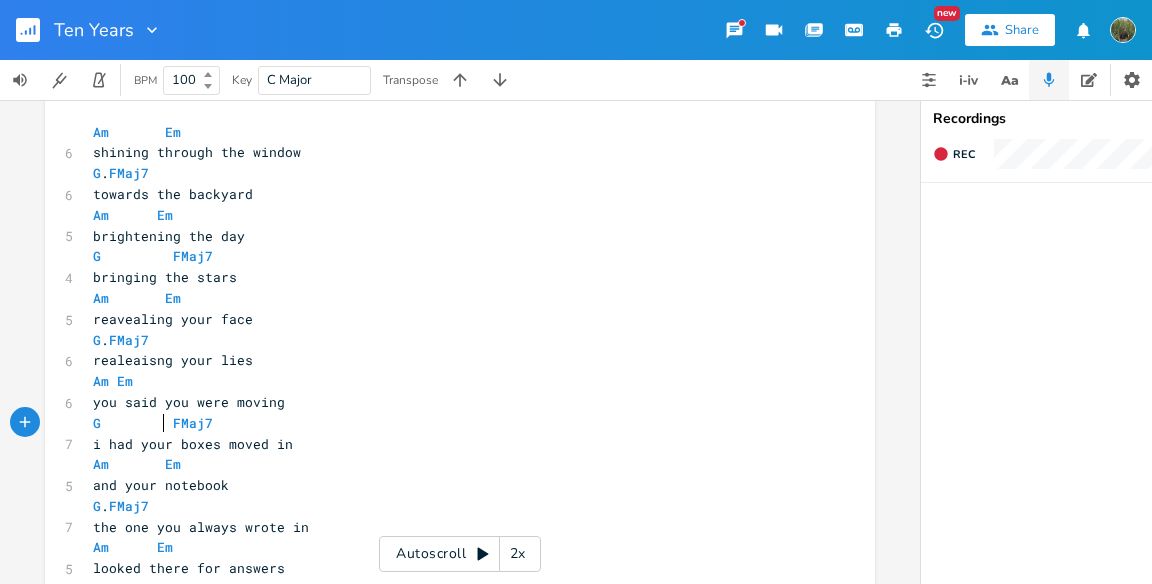 click on "G           FMaj7" at bounding box center [153, 423] 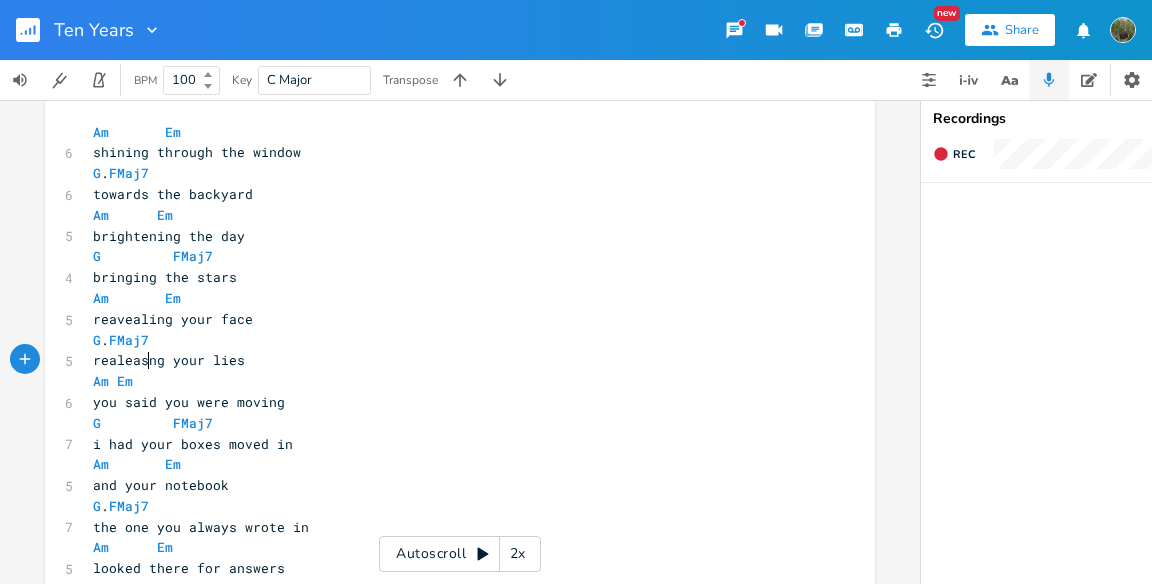 click on "realeasng your lies" at bounding box center (169, 360) 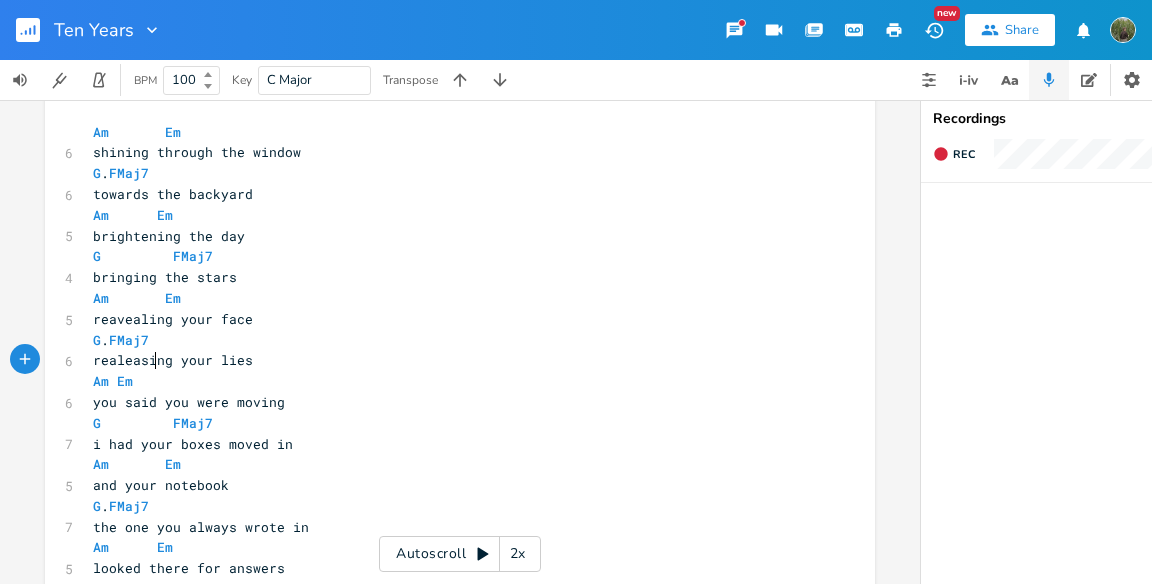 click on "Am         Em" at bounding box center [450, 464] 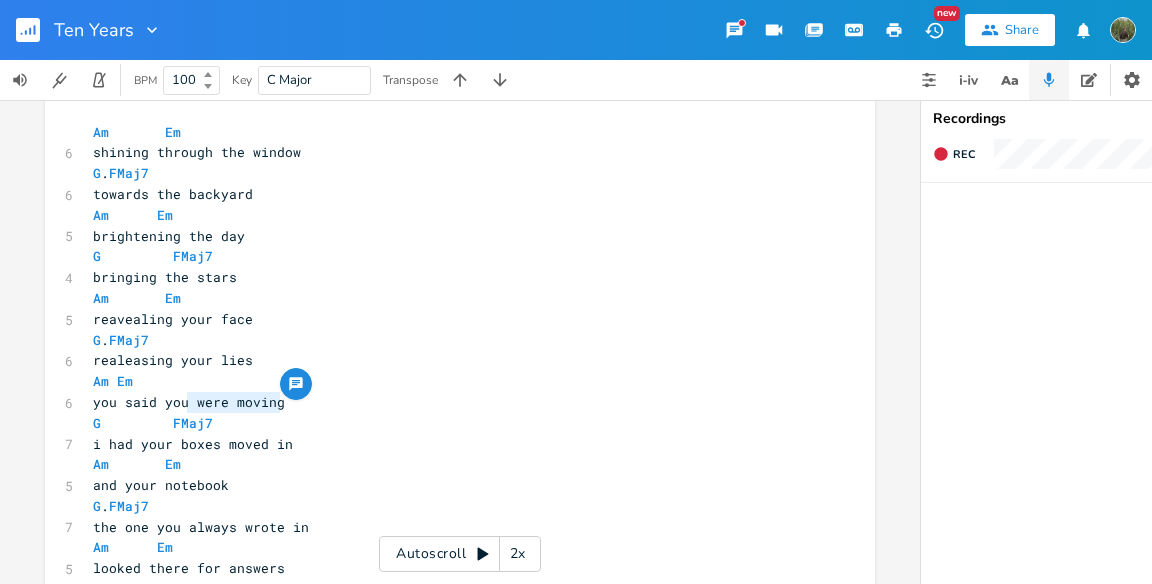 type on "were moving" 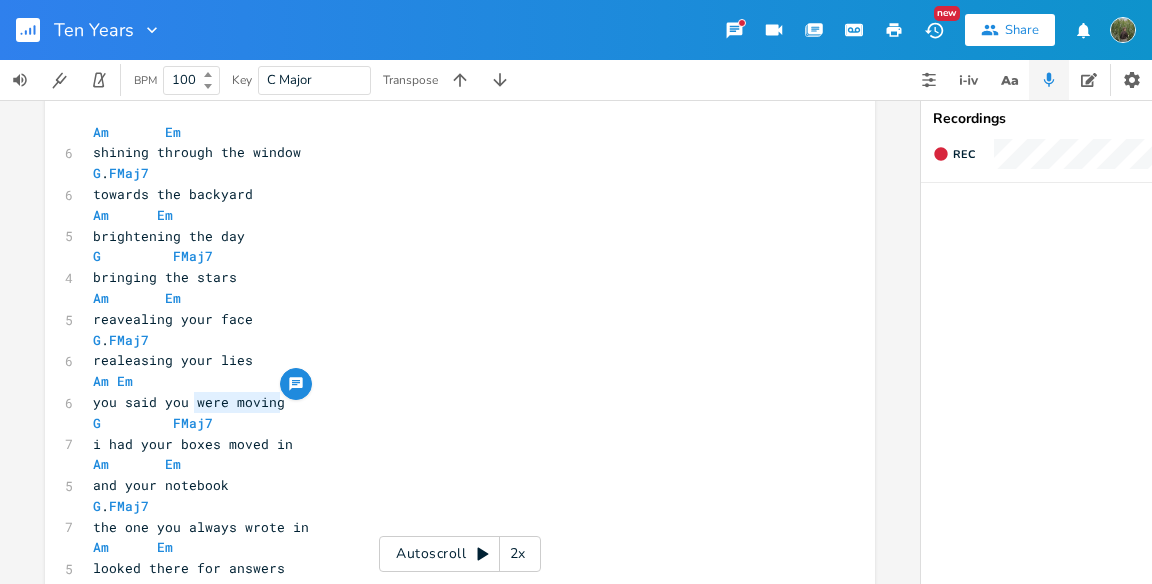 drag, startPoint x: 299, startPoint y: 401, endPoint x: 190, endPoint y: 400, distance: 109.004585 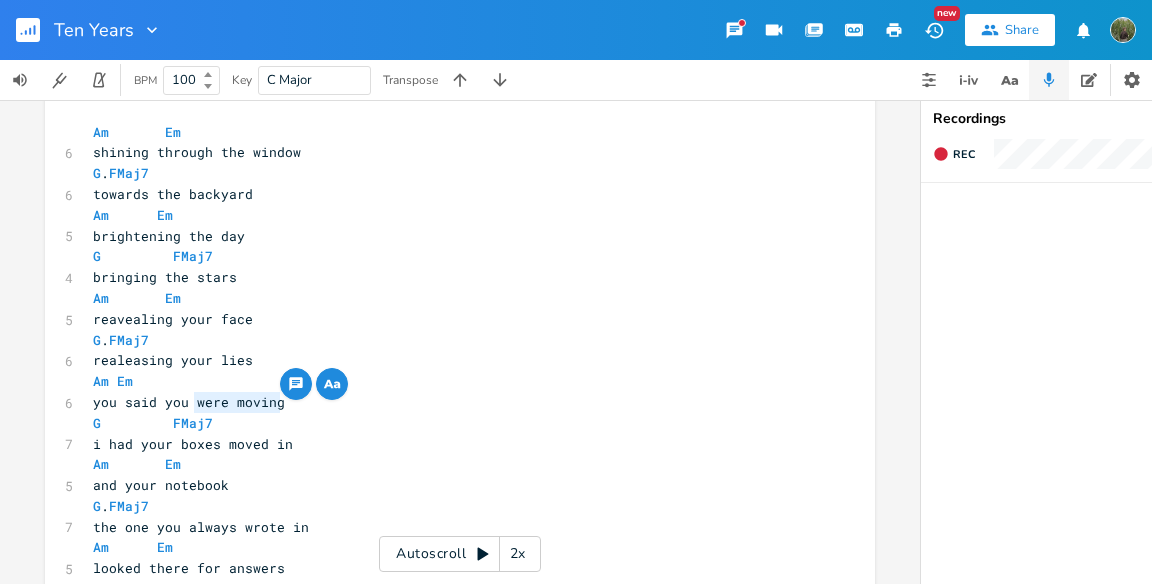 scroll, scrollTop: 412, scrollLeft: 0, axis: vertical 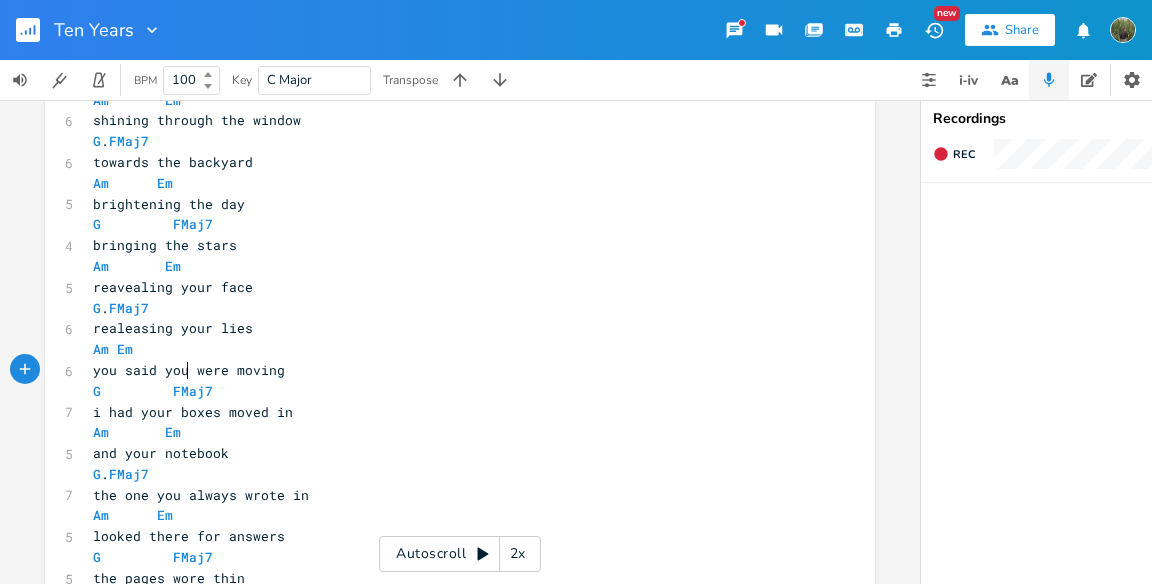 click on "you said you were moving" at bounding box center [189, 370] 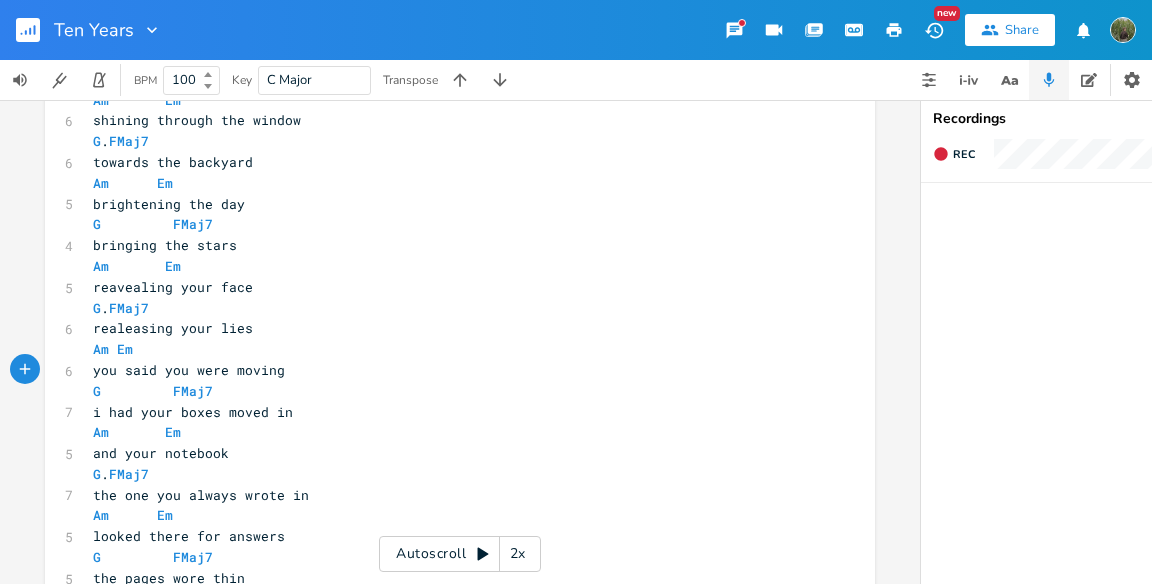 click on "you said you were moving" at bounding box center (450, 370) 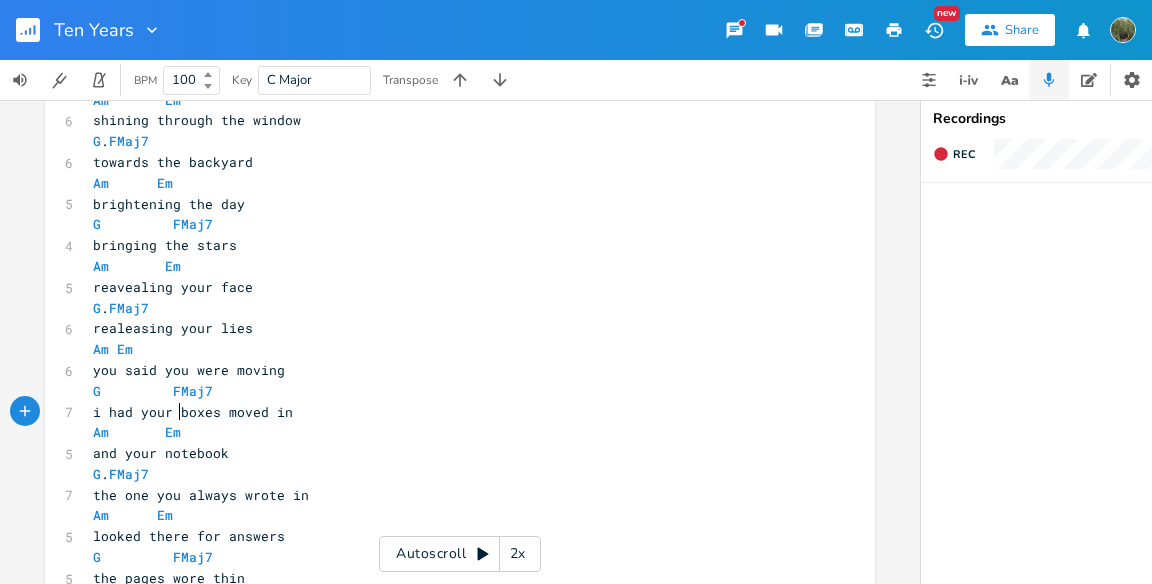 click on "i had your boxes moved in" at bounding box center (193, 412) 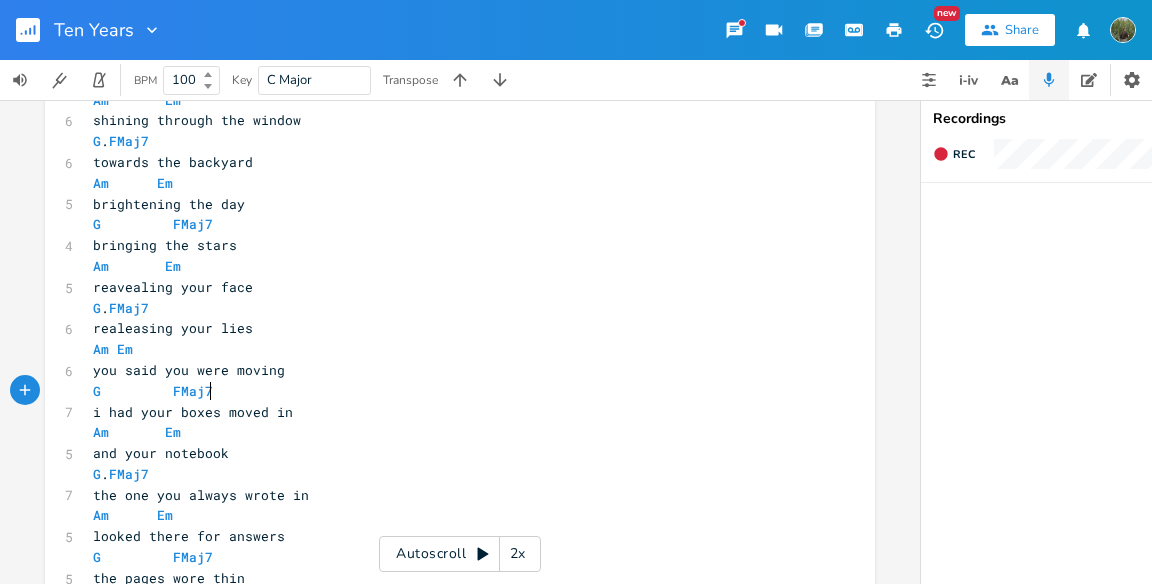 click on "G           FMaj7" at bounding box center [450, 391] 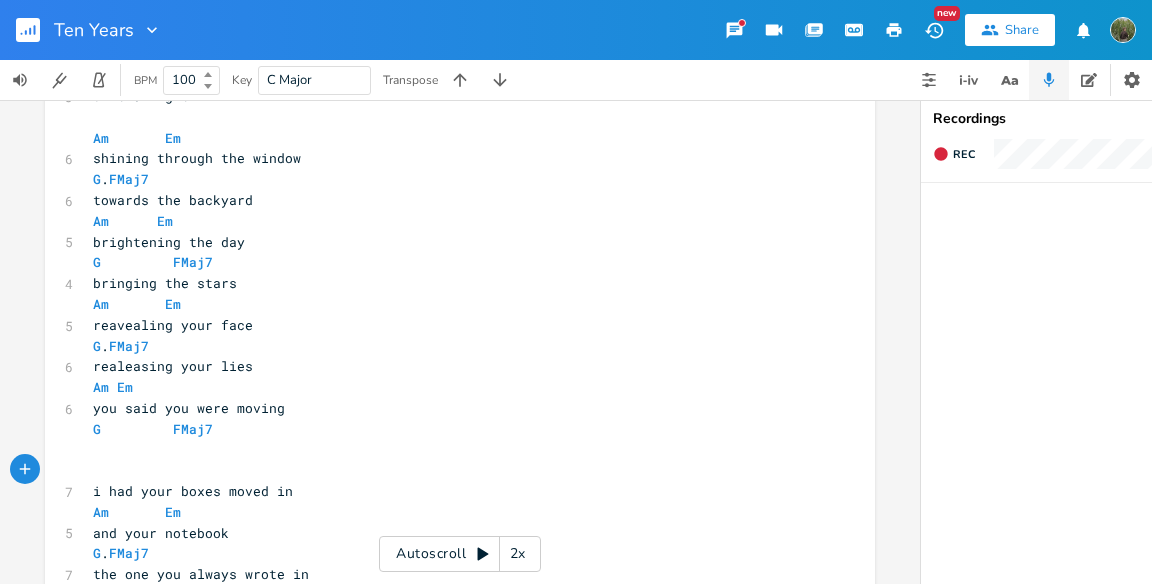 scroll, scrollTop: 386, scrollLeft: 0, axis: vertical 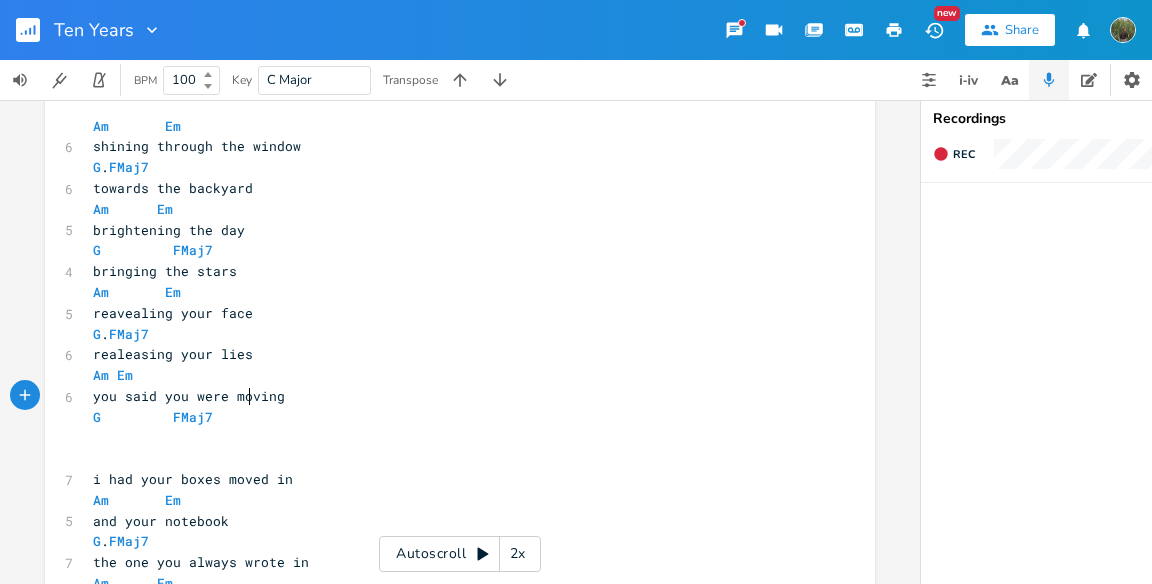 click on "you said you were moving" at bounding box center (189, 396) 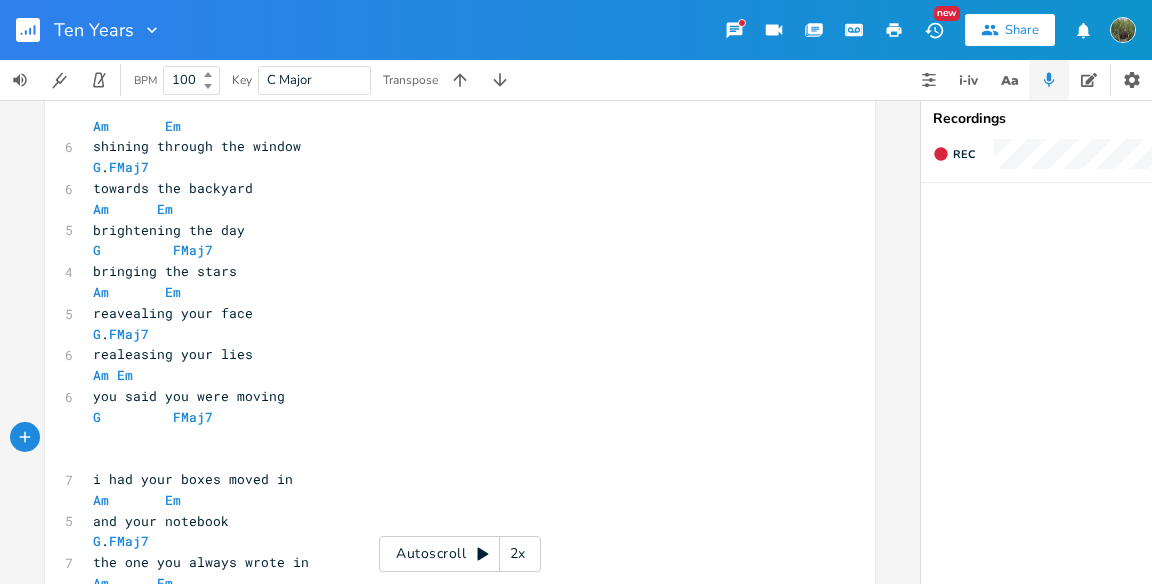 scroll, scrollTop: 413, scrollLeft: 0, axis: vertical 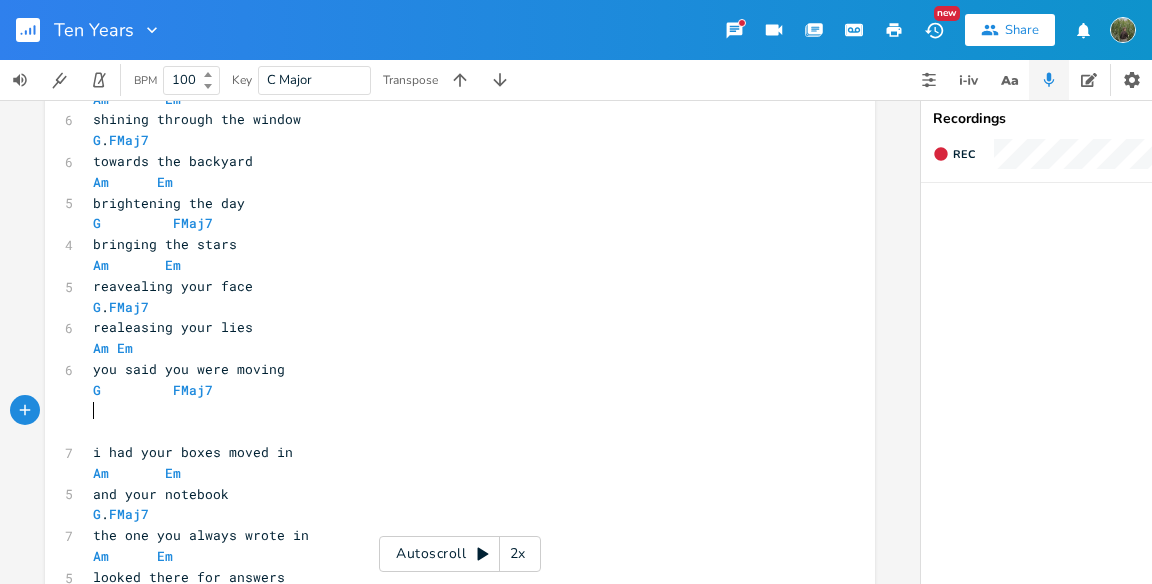 click on "​" at bounding box center [450, 431] 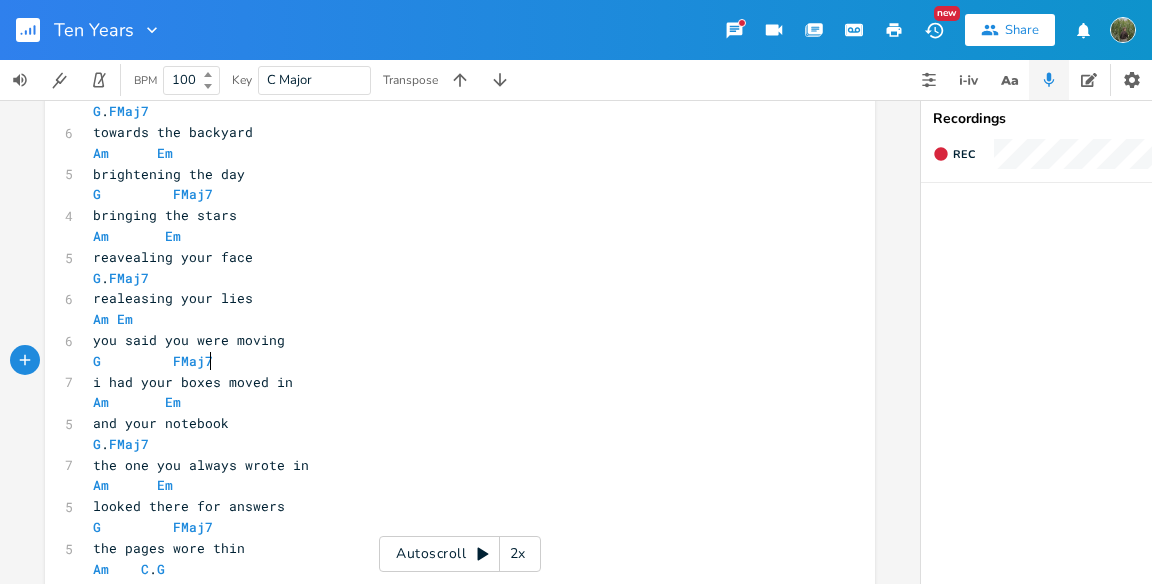 click on "Am         Em" at bounding box center (450, 402) 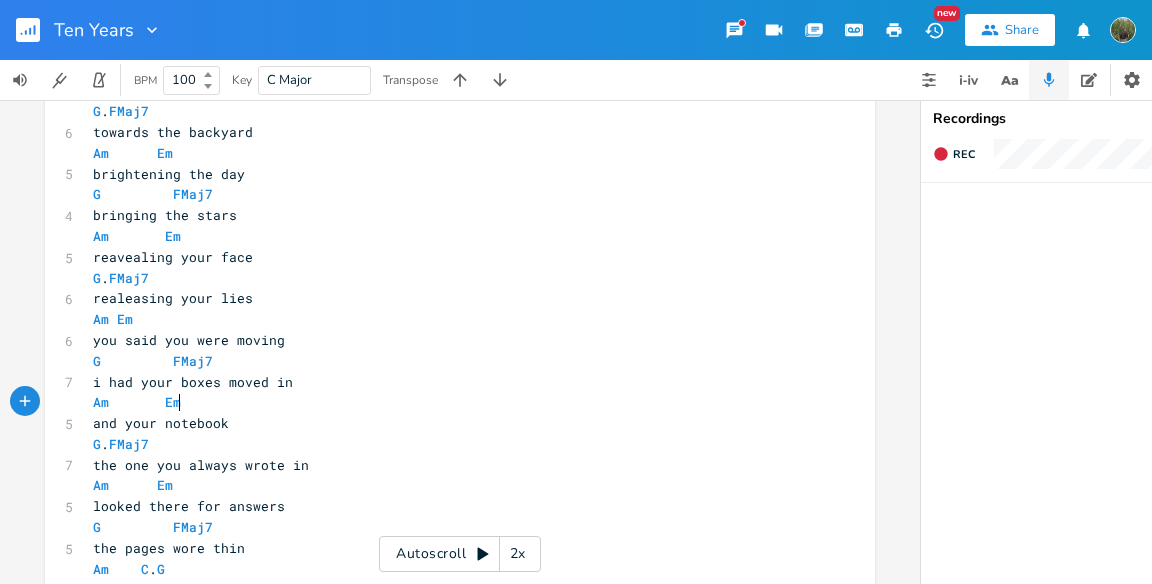 scroll, scrollTop: 513, scrollLeft: 0, axis: vertical 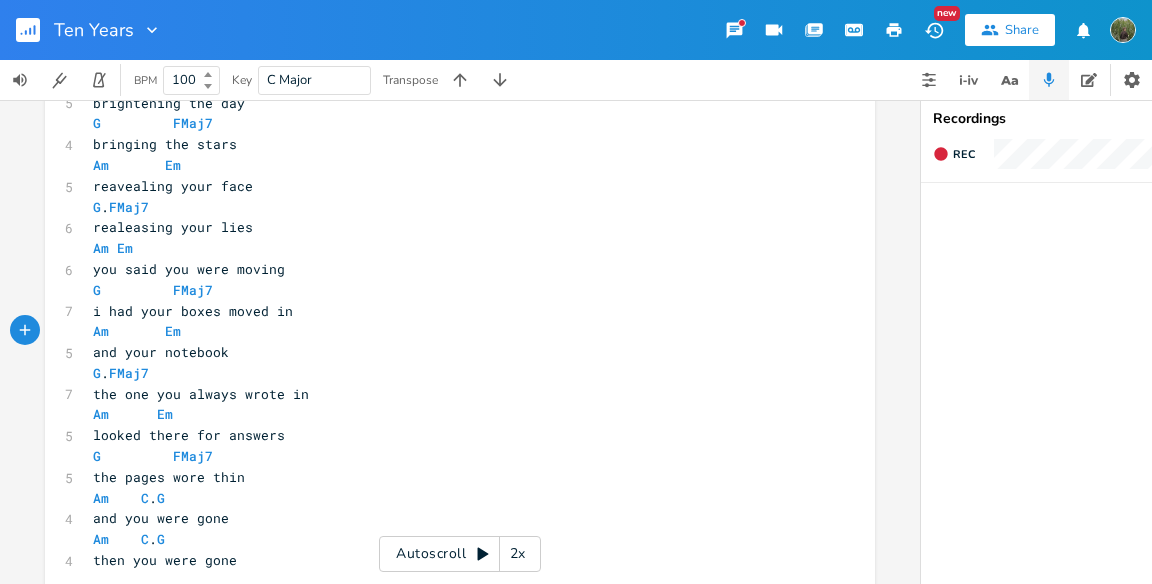 click on "the one you always wrote in" at bounding box center (201, 394) 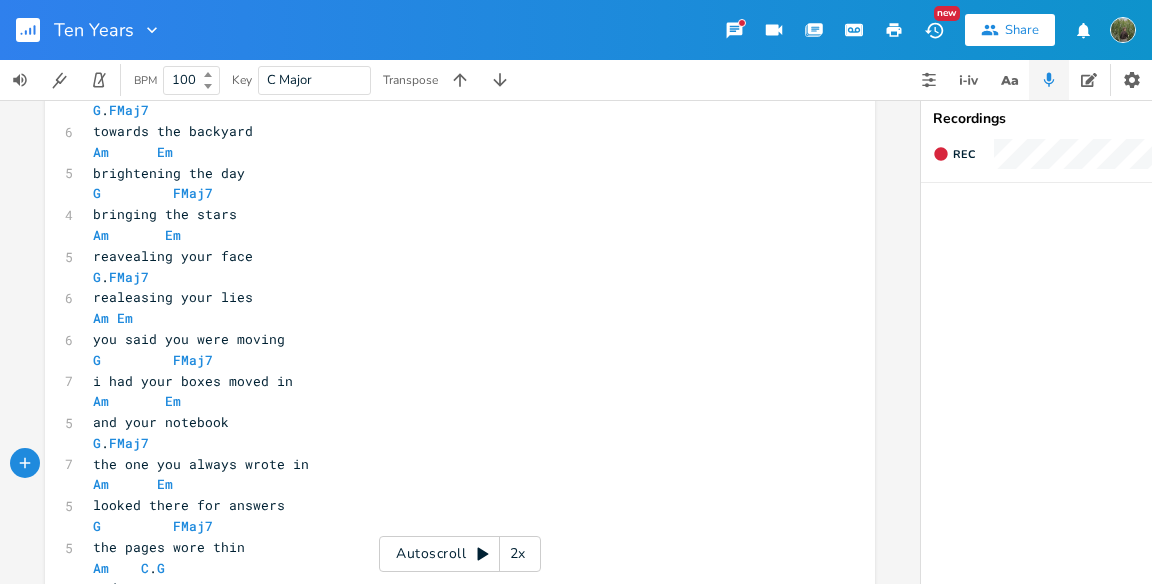 scroll, scrollTop: 437, scrollLeft: 0, axis: vertical 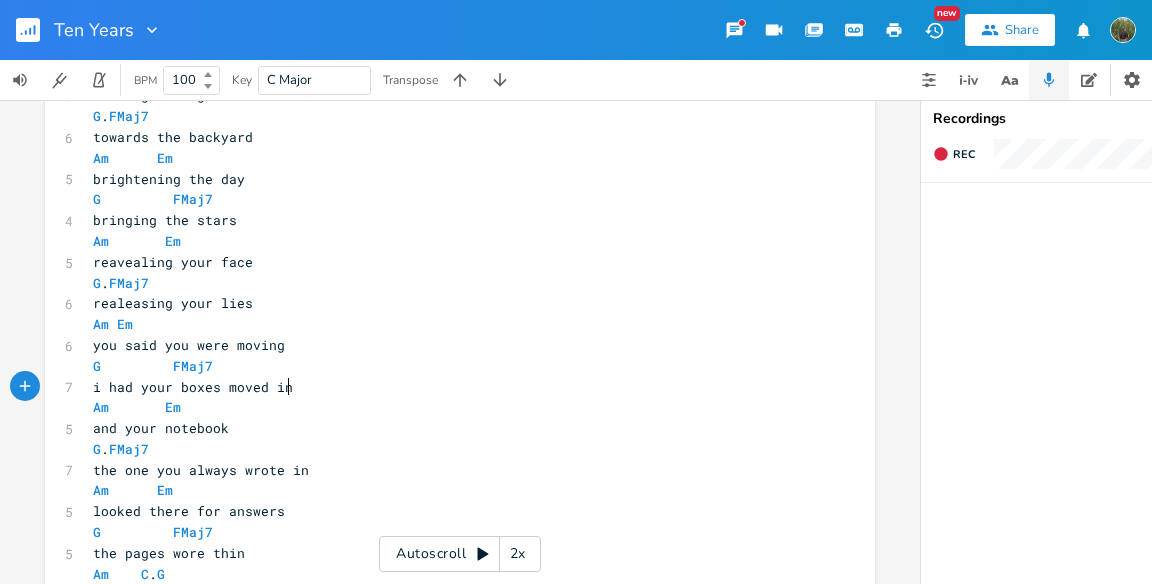 type on "moved in" 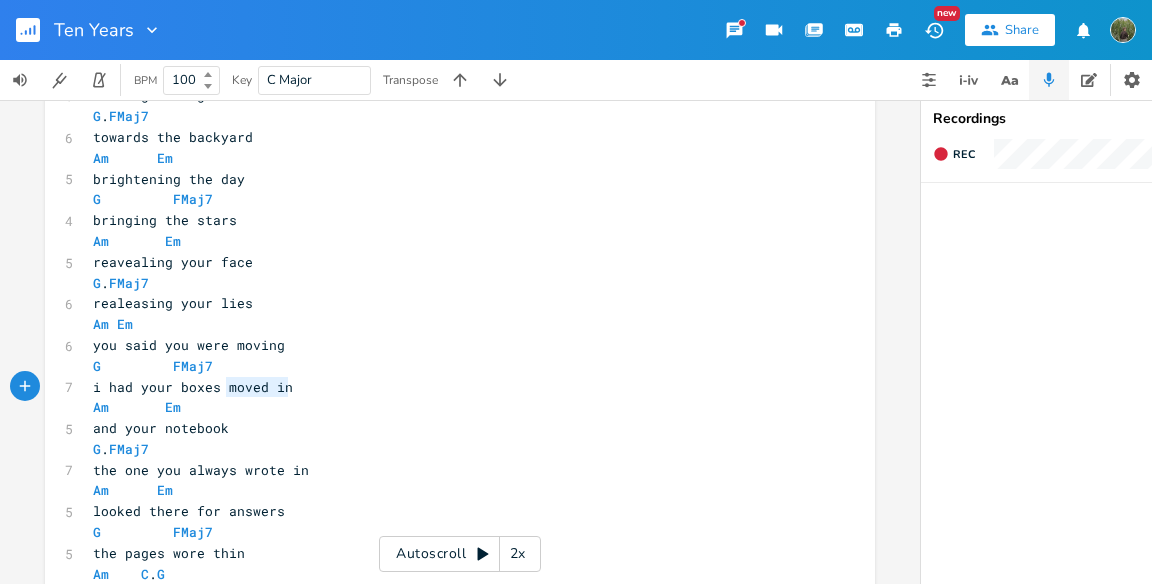 drag, startPoint x: 293, startPoint y: 382, endPoint x: 219, endPoint y: 391, distance: 74.54529 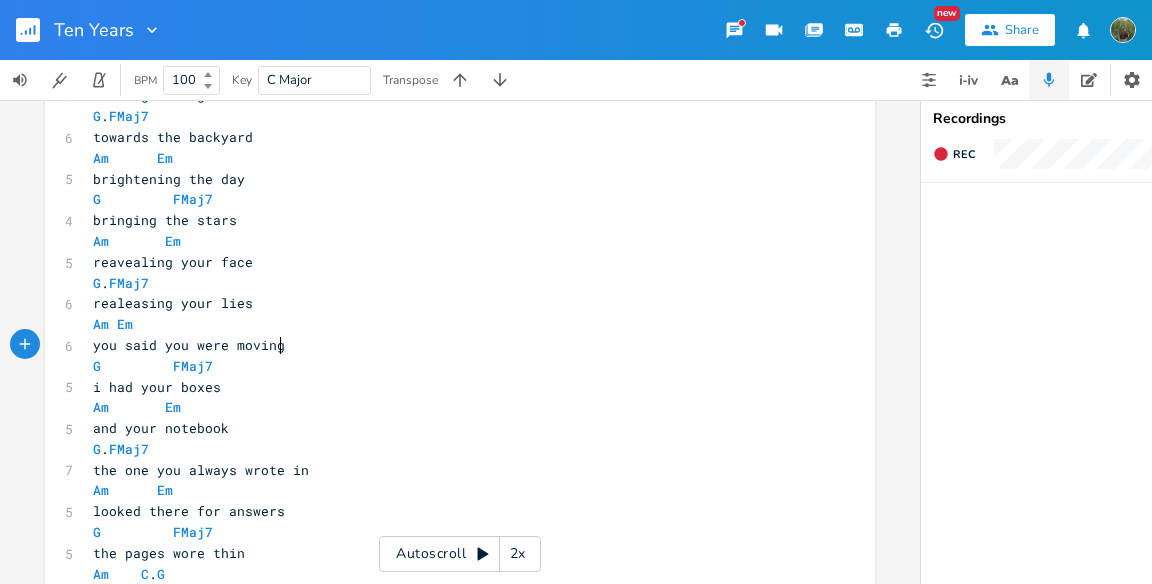click on "you said you were moving" at bounding box center [450, 345] 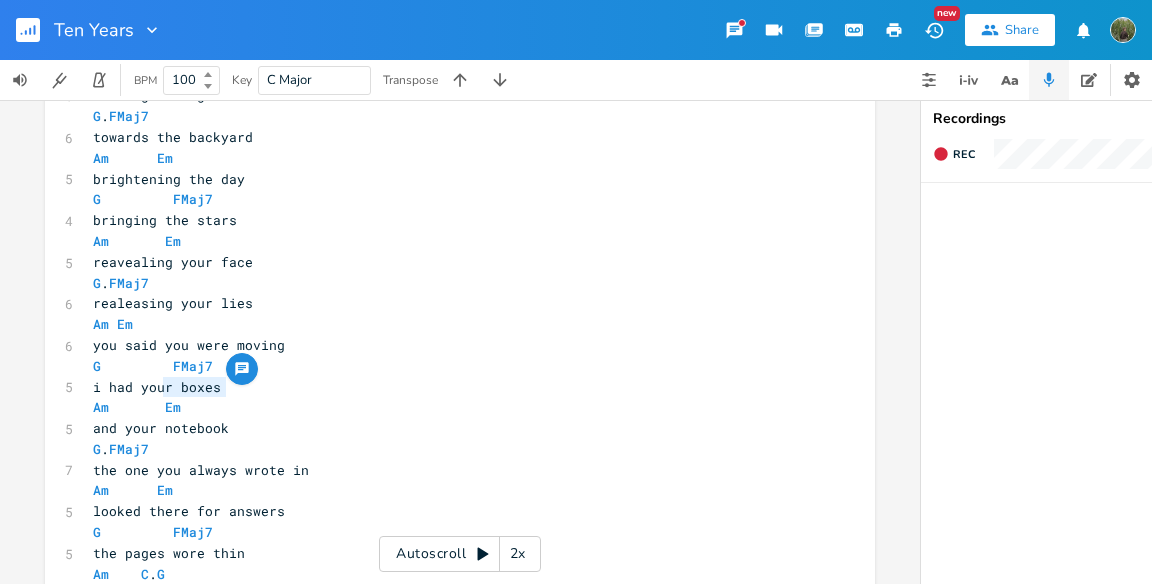 type on "boxes" 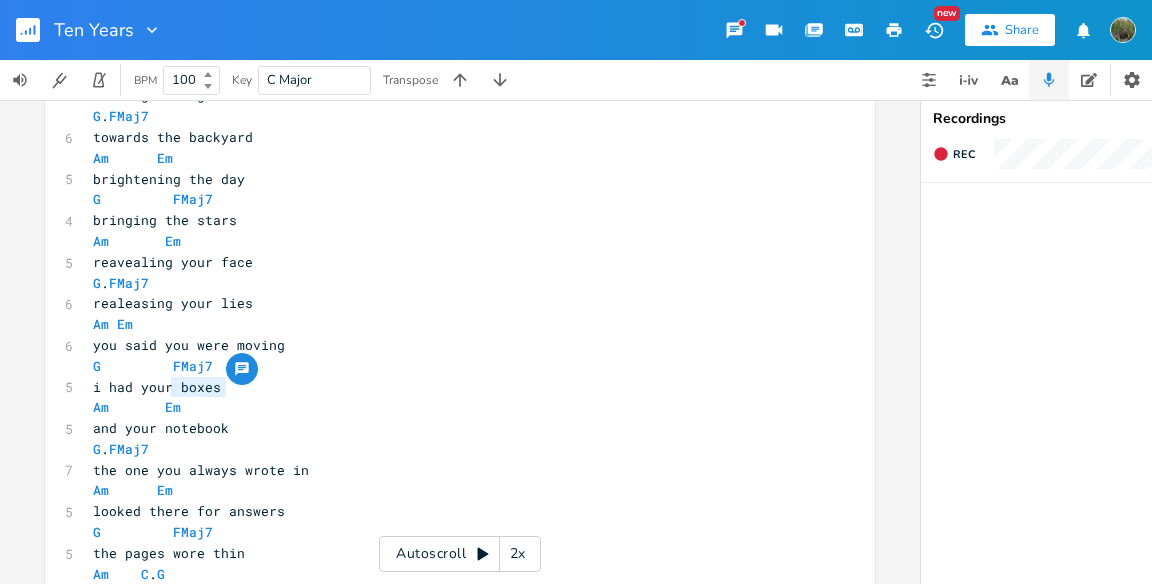 drag, startPoint x: 229, startPoint y: 389, endPoint x: 162, endPoint y: 392, distance: 67.06713 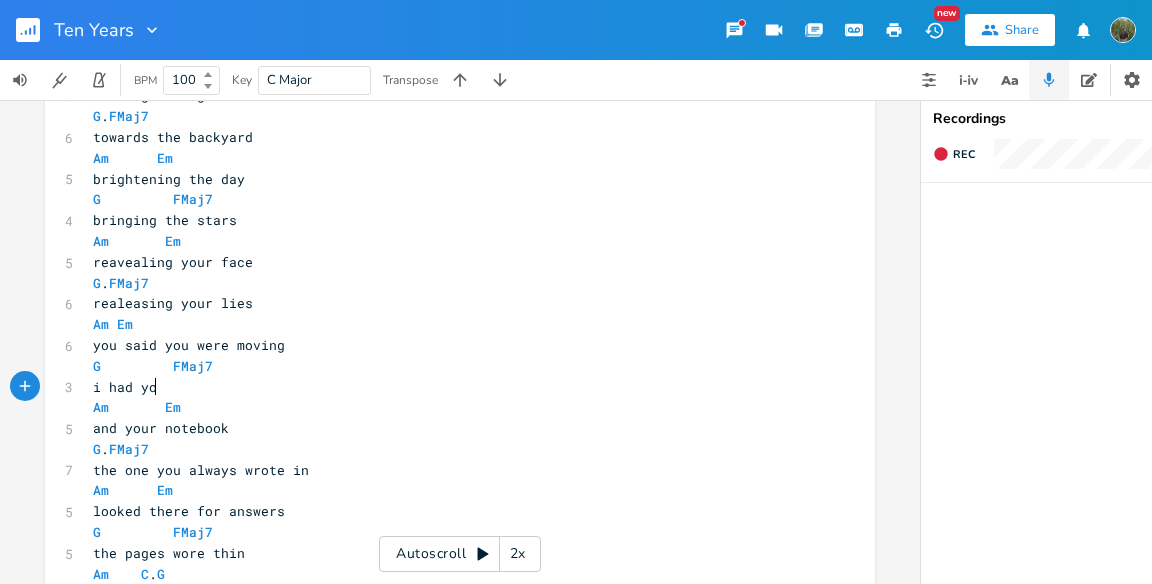 type on "u" 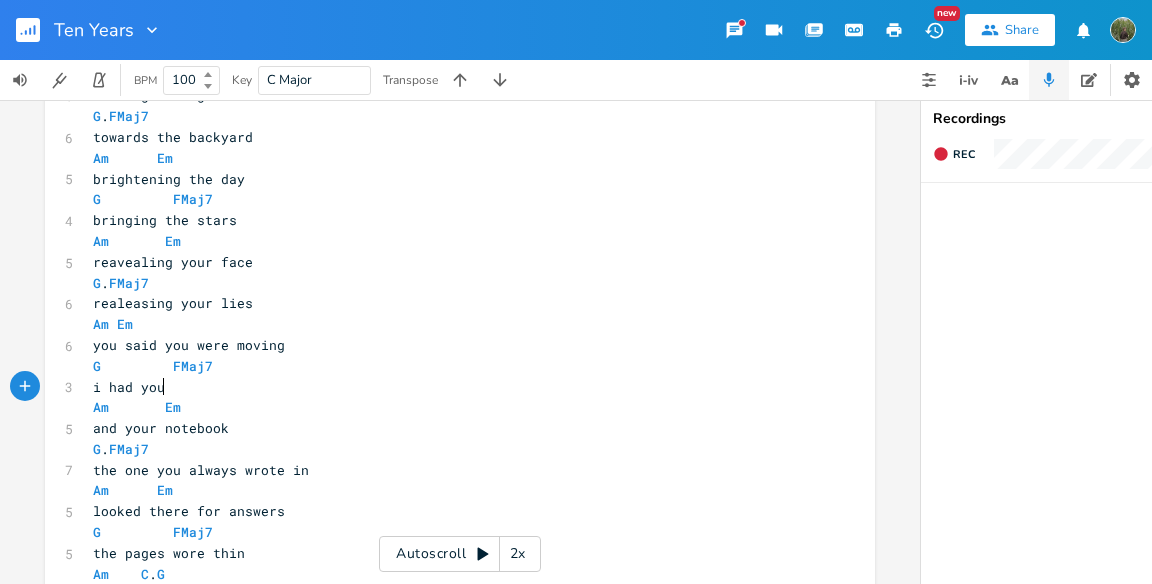 click on "you said you were moving" at bounding box center [450, 345] 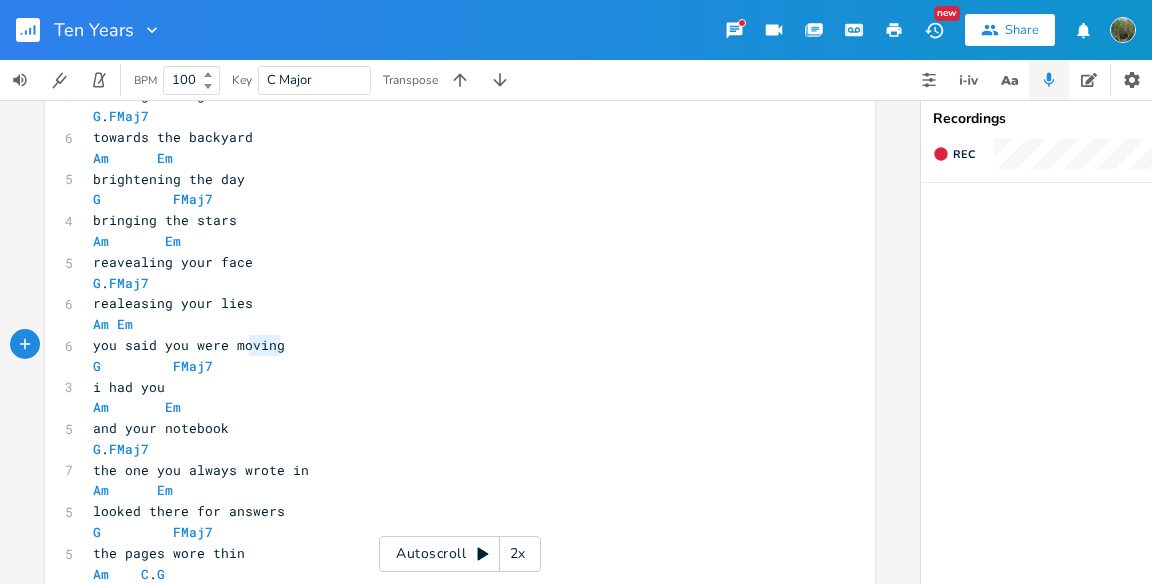 type on "moving" 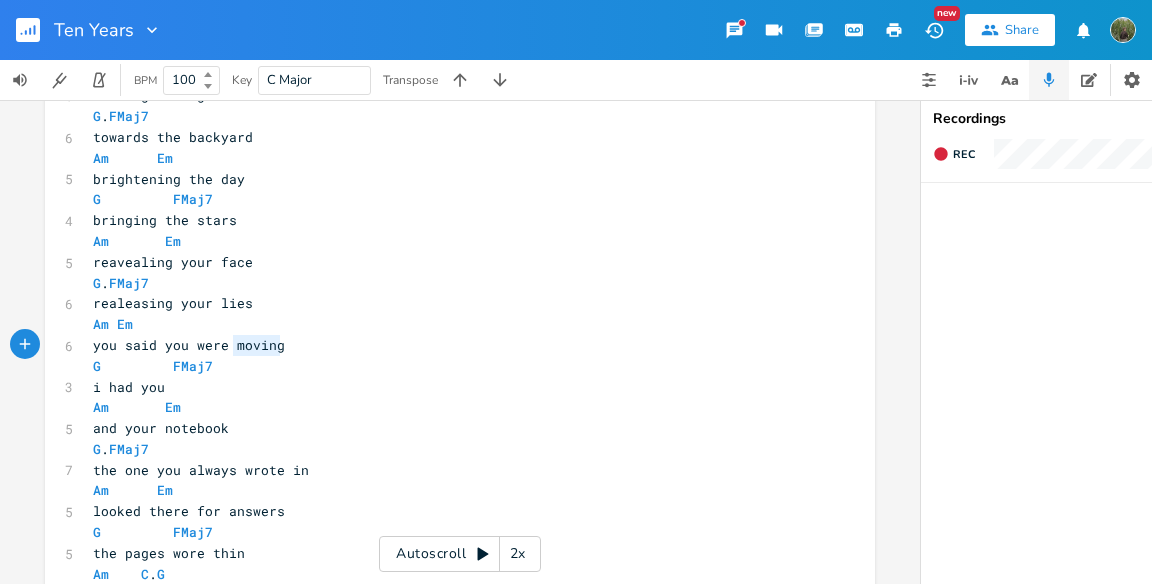 drag, startPoint x: 294, startPoint y: 341, endPoint x: 226, endPoint y: 344, distance: 68.06615 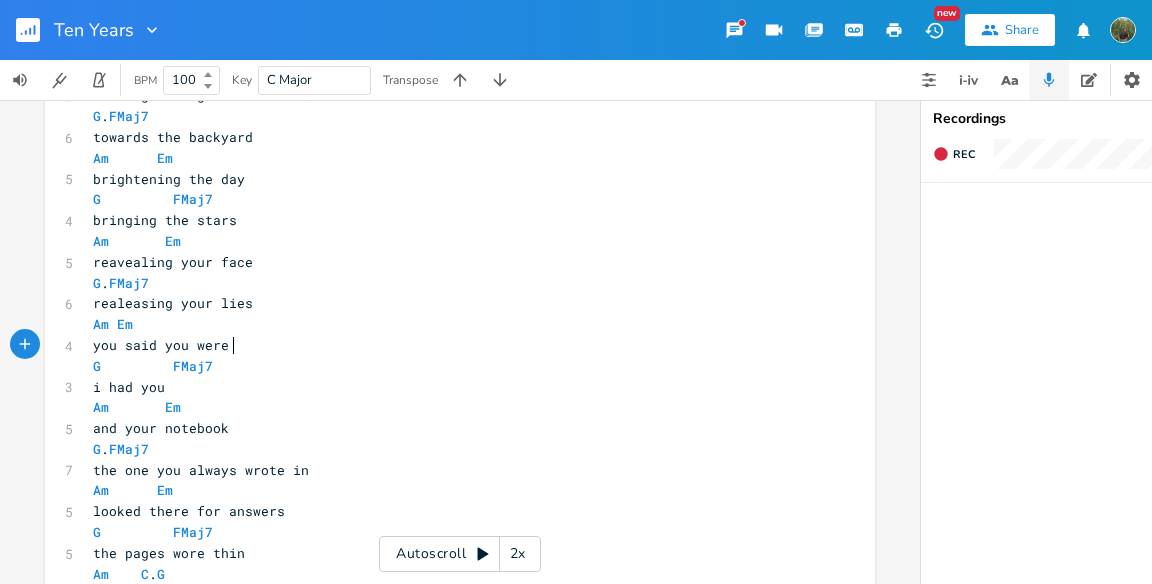 type on "moving" 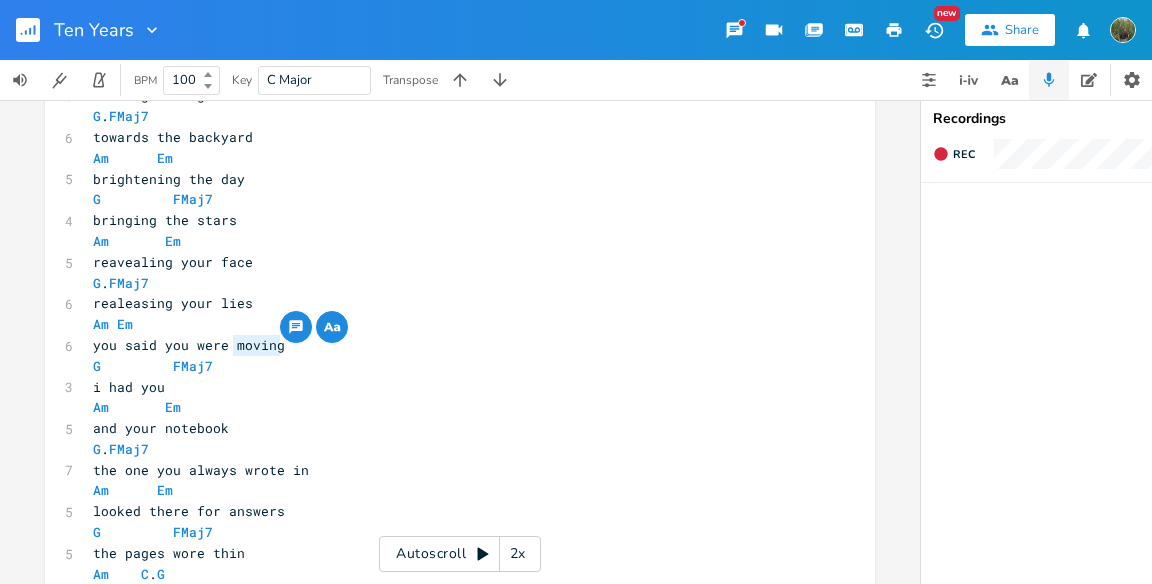 click on "G .        FMaj7" at bounding box center (450, 449) 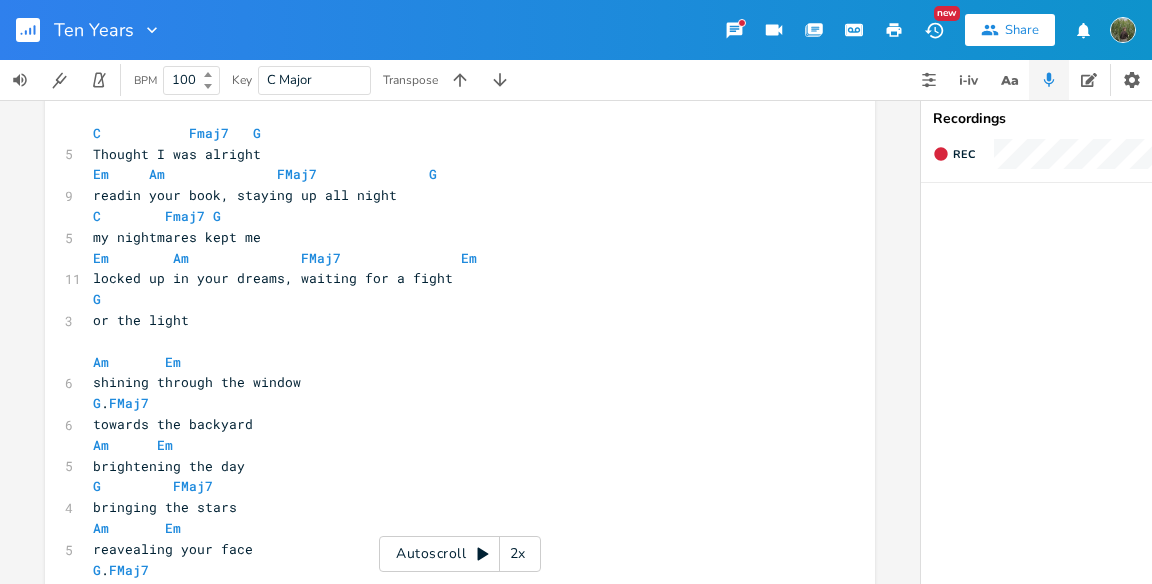 scroll, scrollTop: 156, scrollLeft: 0, axis: vertical 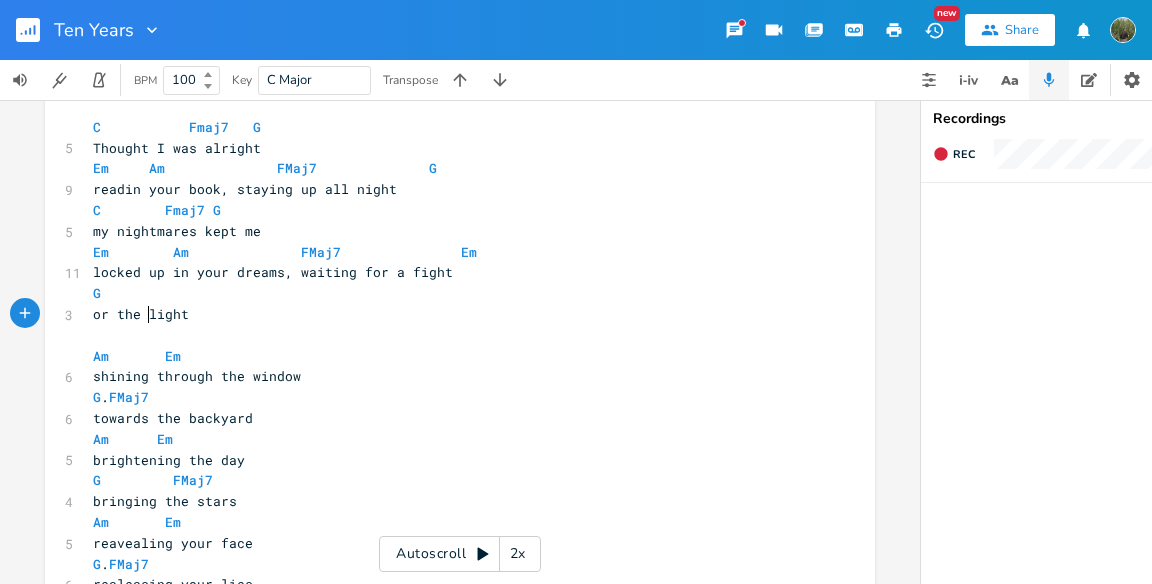 click on "or the light" at bounding box center [141, 314] 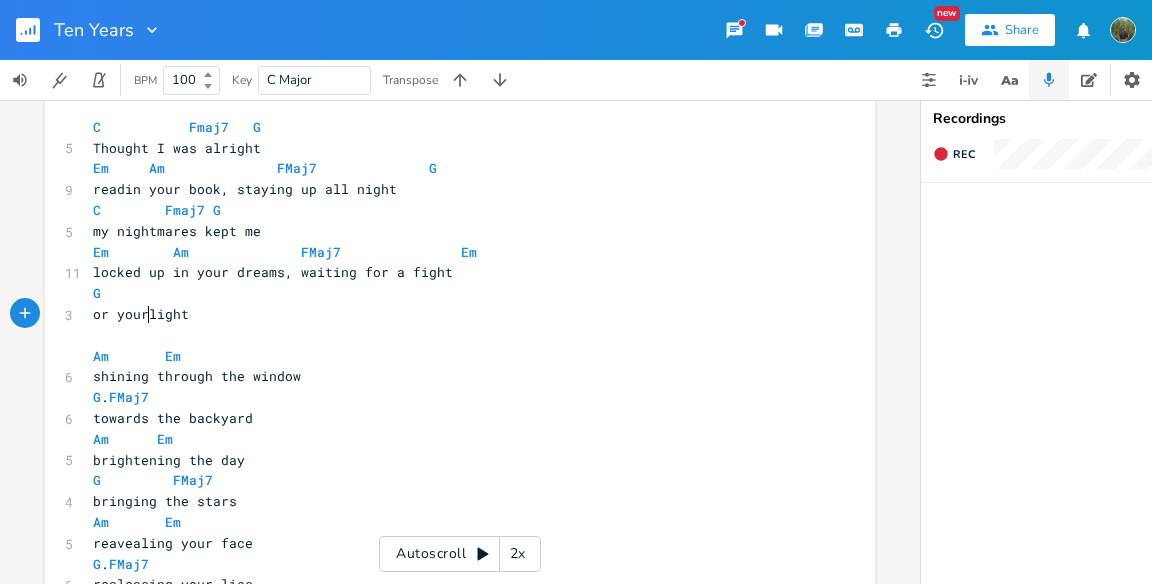type on "your" 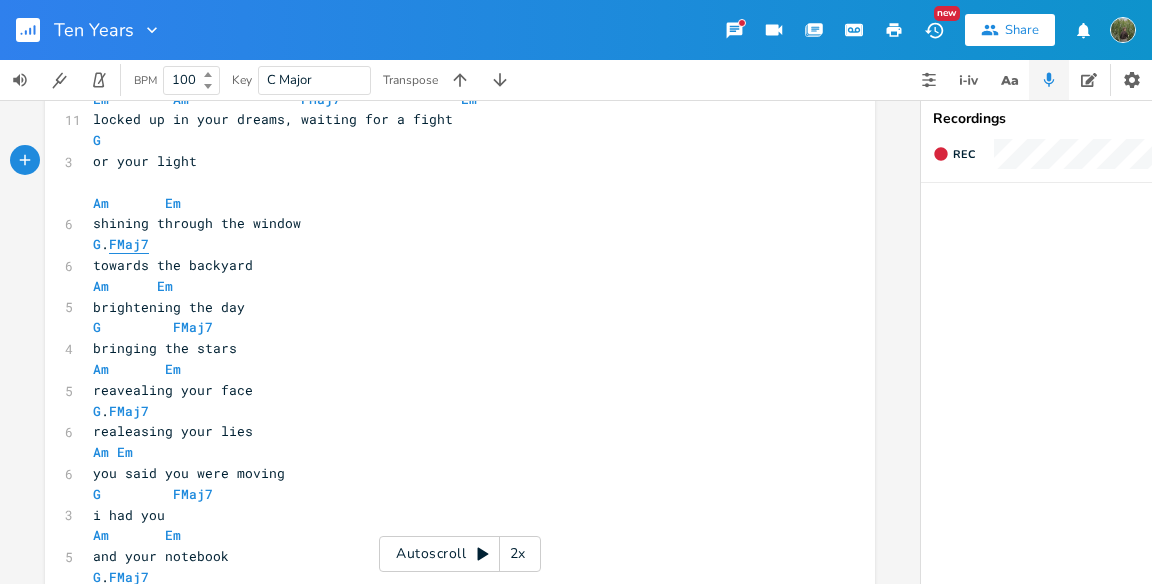 scroll, scrollTop: 311, scrollLeft: 0, axis: vertical 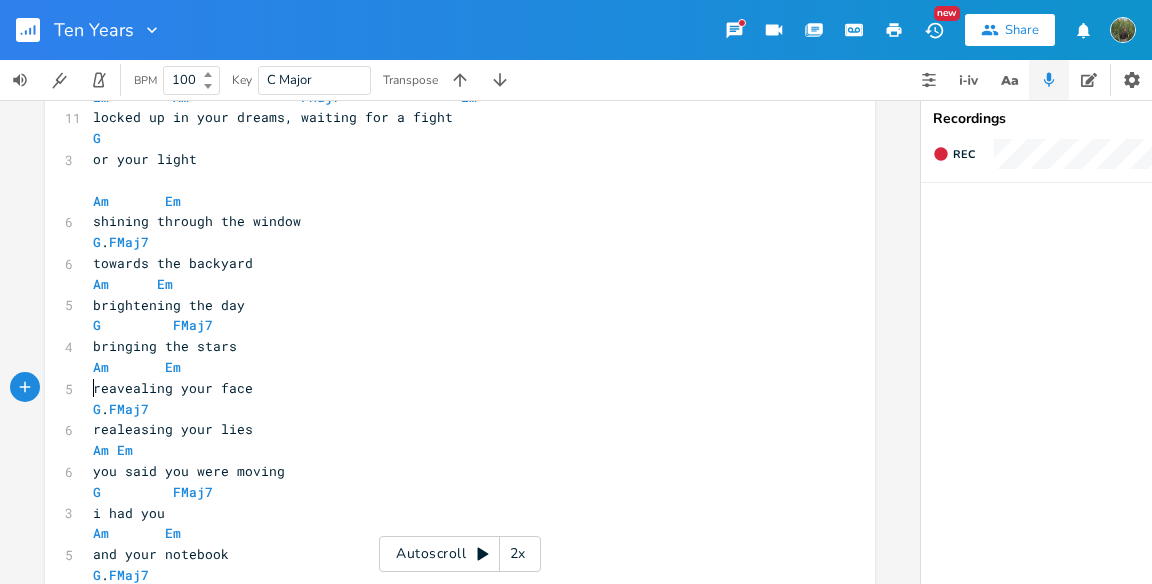 click on "reavealing your face" at bounding box center [450, 388] 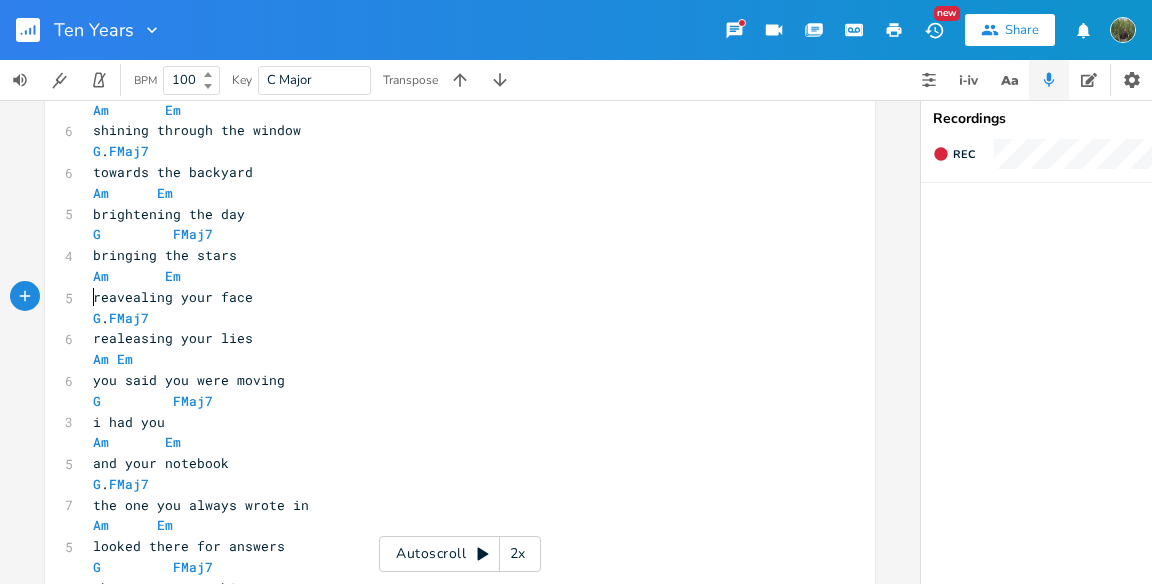 scroll, scrollTop: 403, scrollLeft: 0, axis: vertical 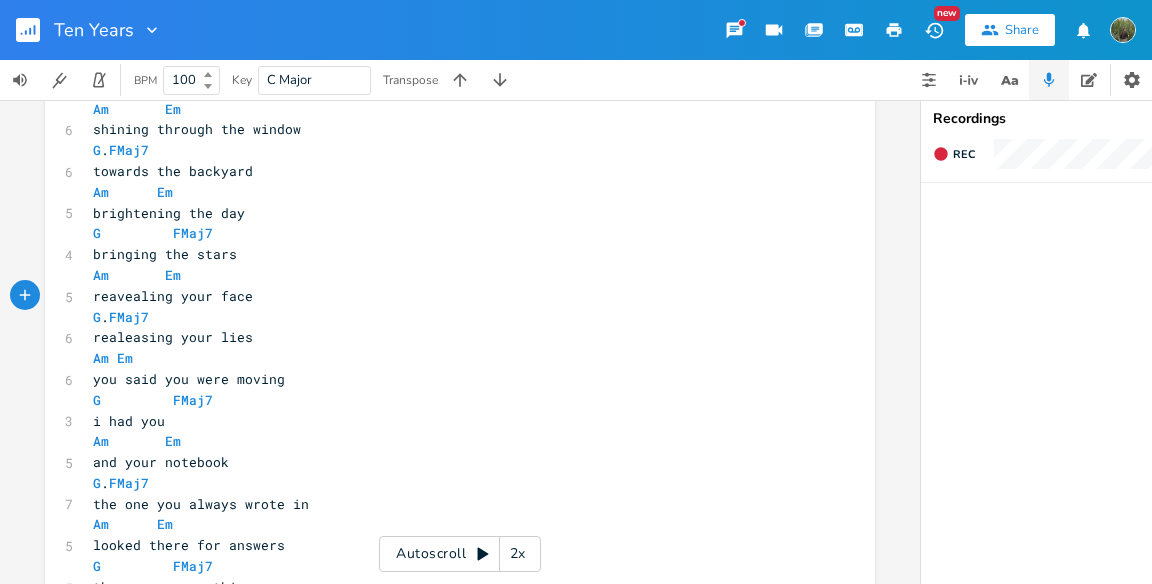 click on "you said you were moving" at bounding box center [189, 379] 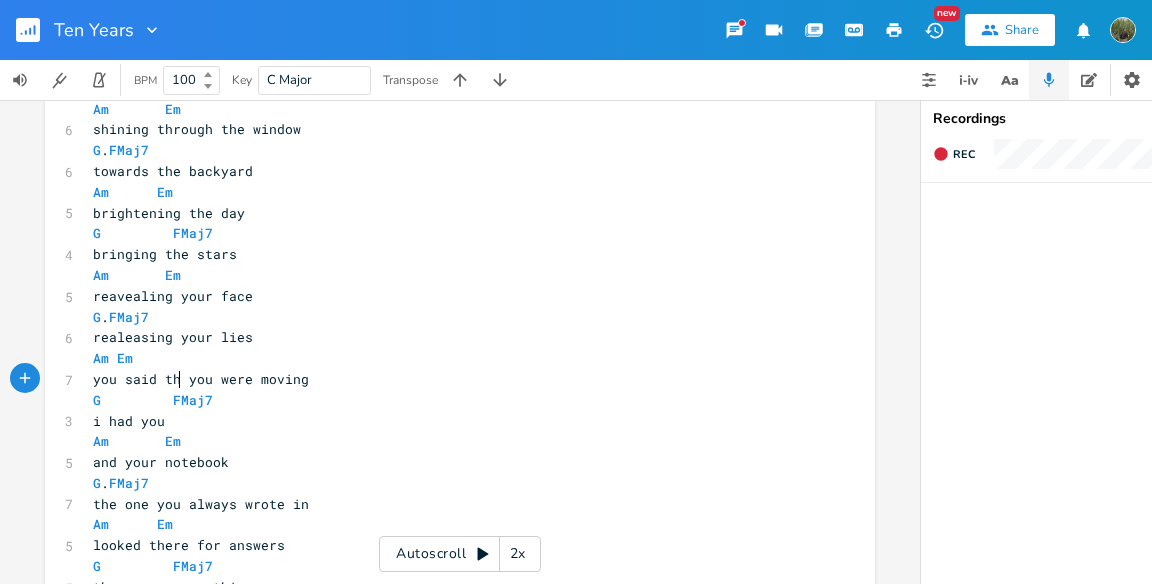 type on "that" 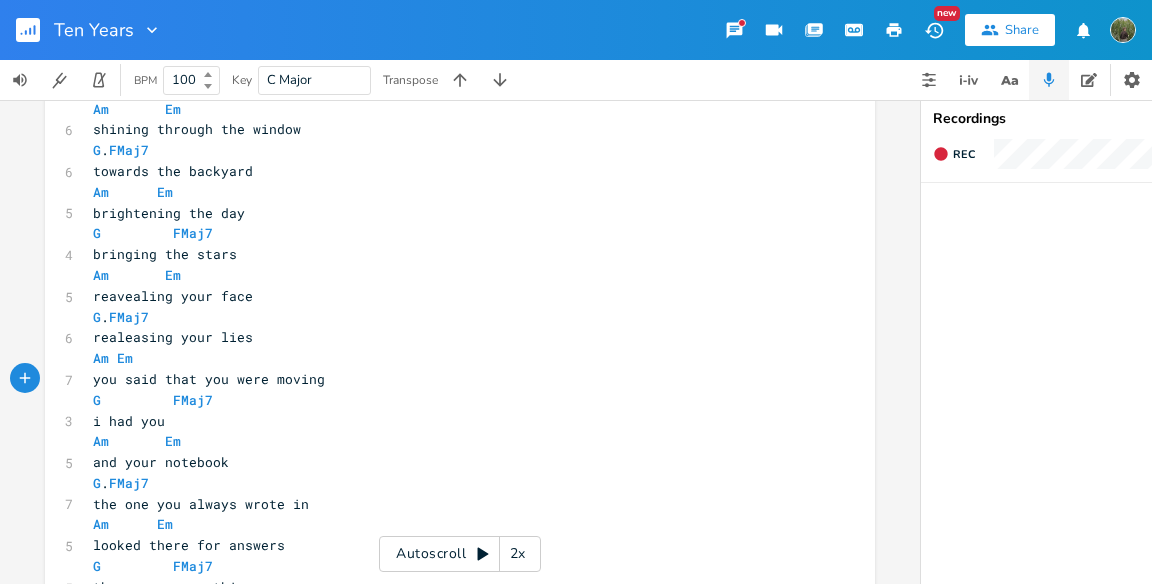 click on "i had you" at bounding box center (450, 421) 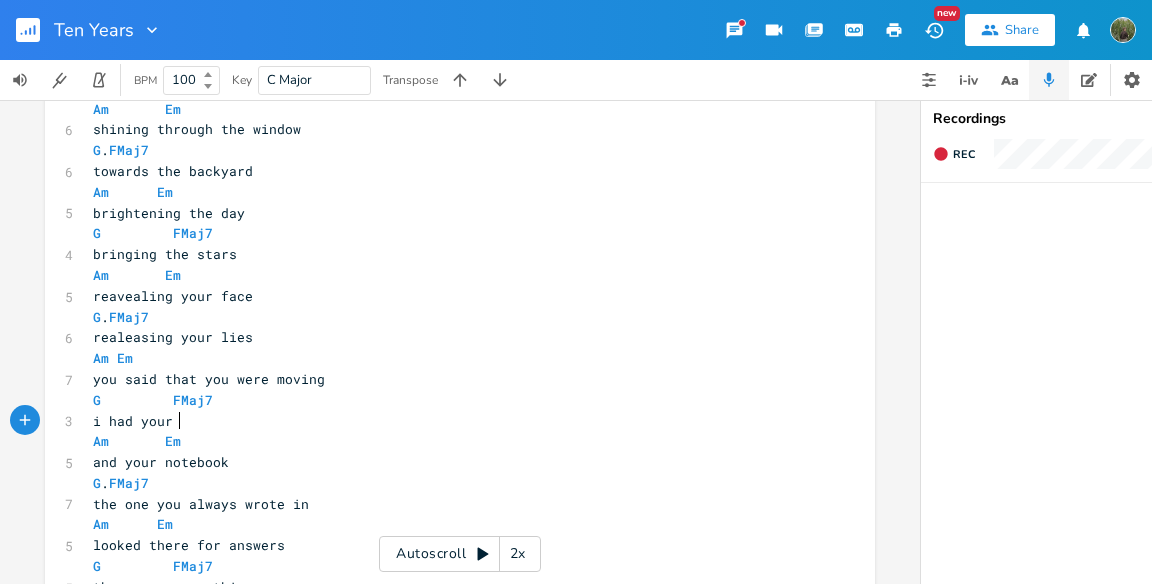 scroll, scrollTop: 0, scrollLeft: 6, axis: horizontal 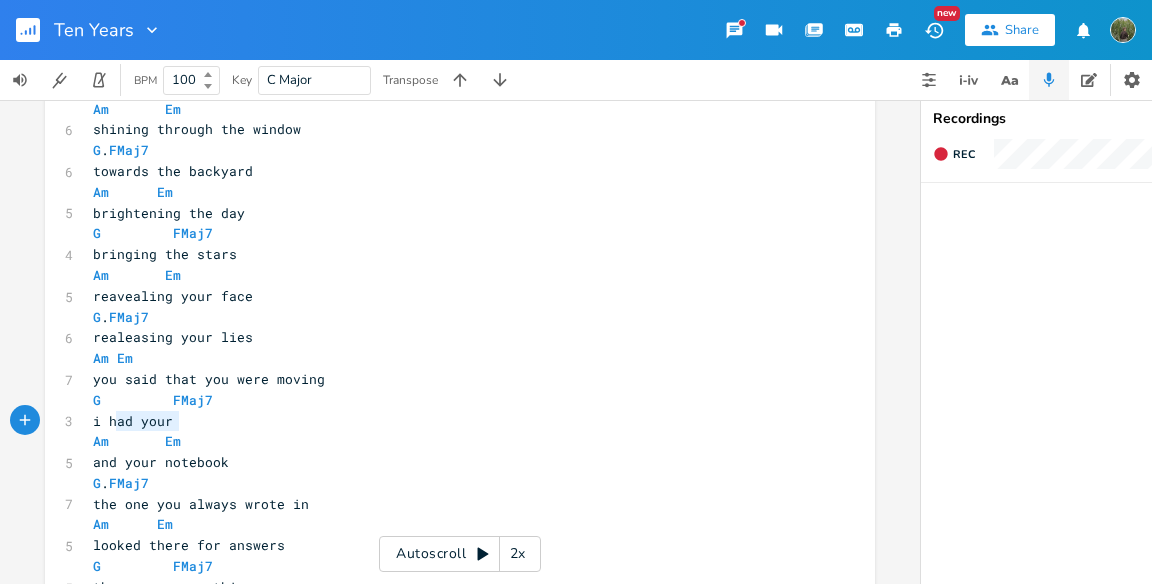 type on "had your" 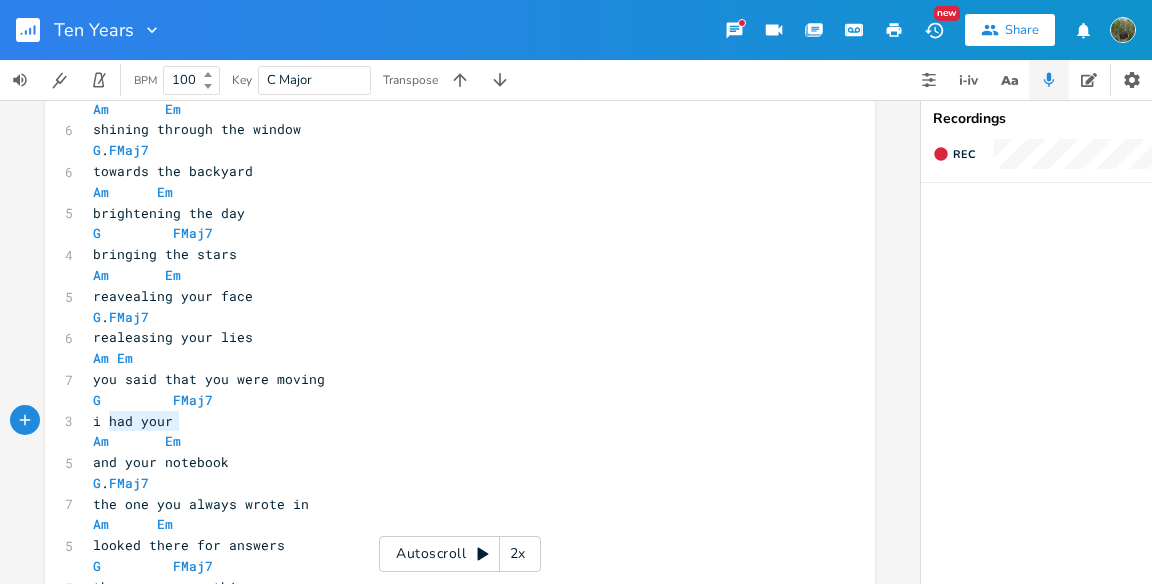 drag, startPoint x: 193, startPoint y: 422, endPoint x: 100, endPoint y: 420, distance: 93.0215 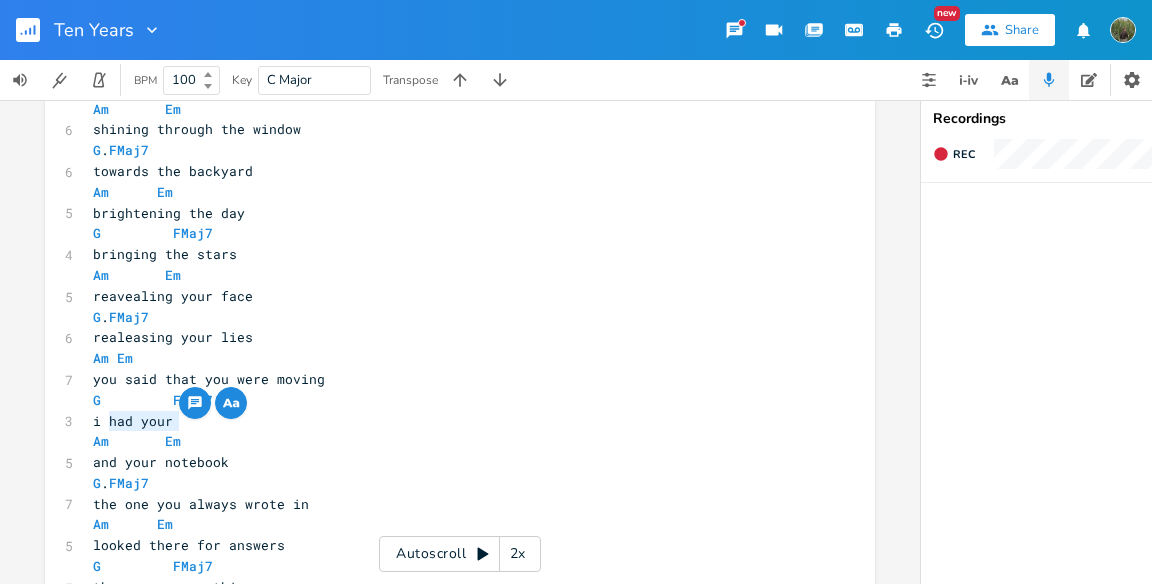 click on "and your notebook" at bounding box center (450, 462) 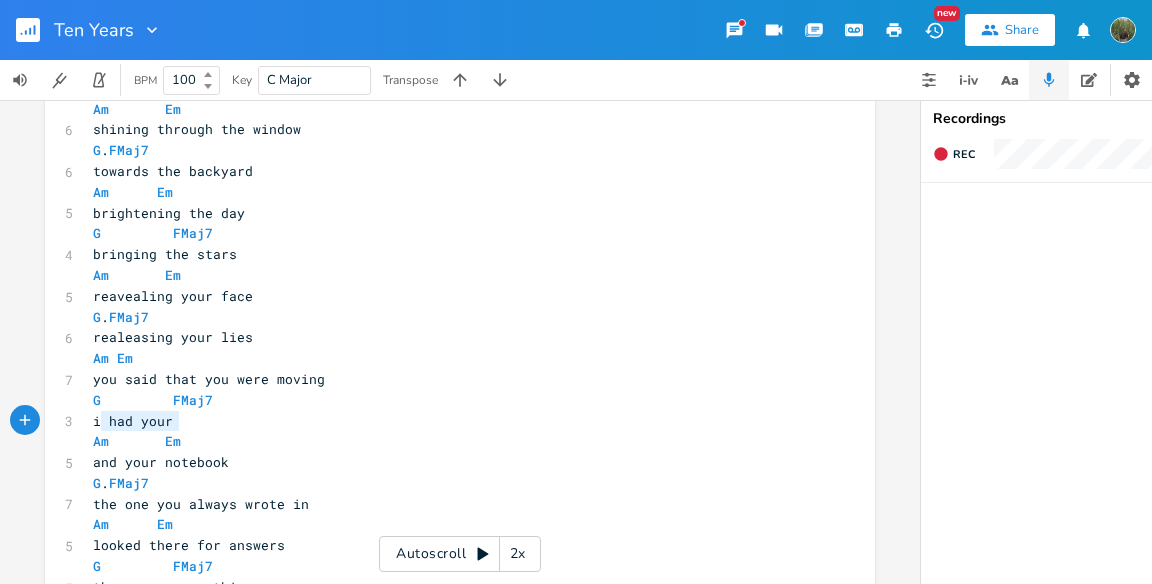 type on "A" 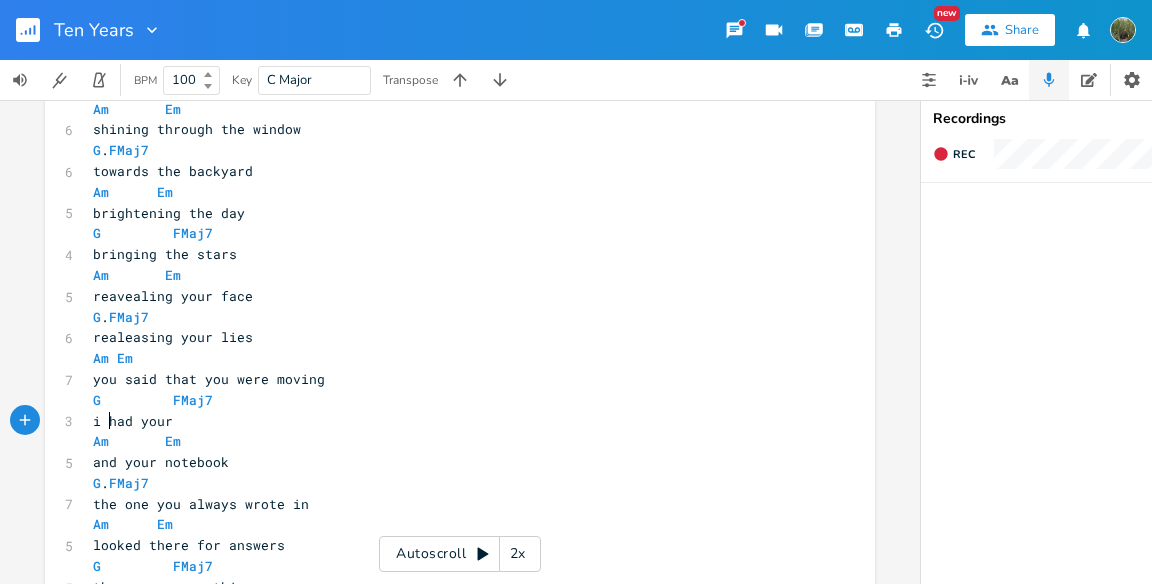 click on "i had your" at bounding box center [133, 421] 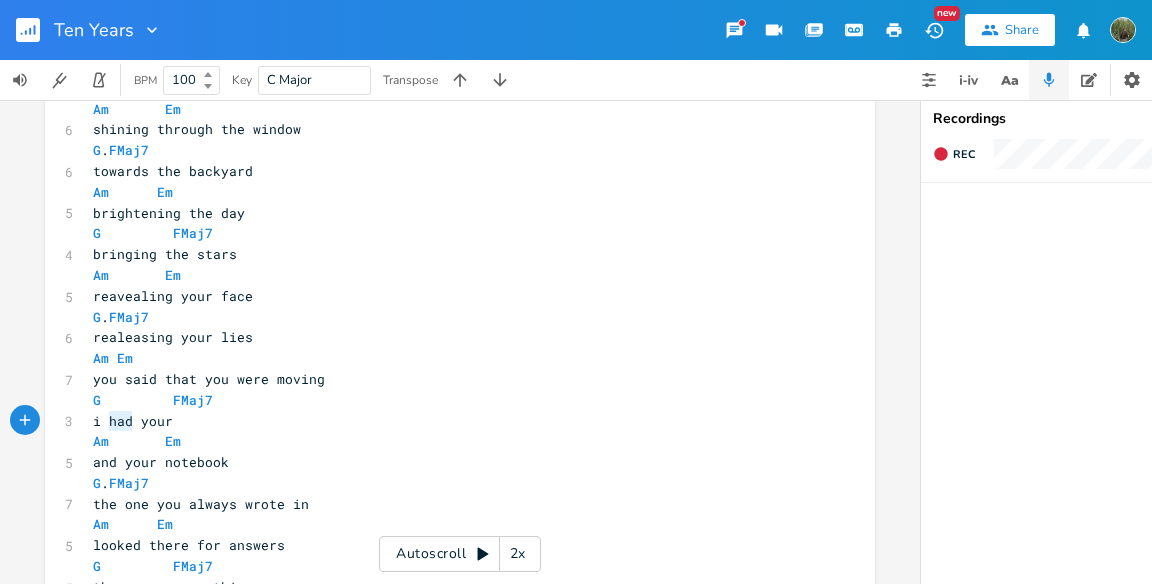 click on "i had your" at bounding box center (133, 421) 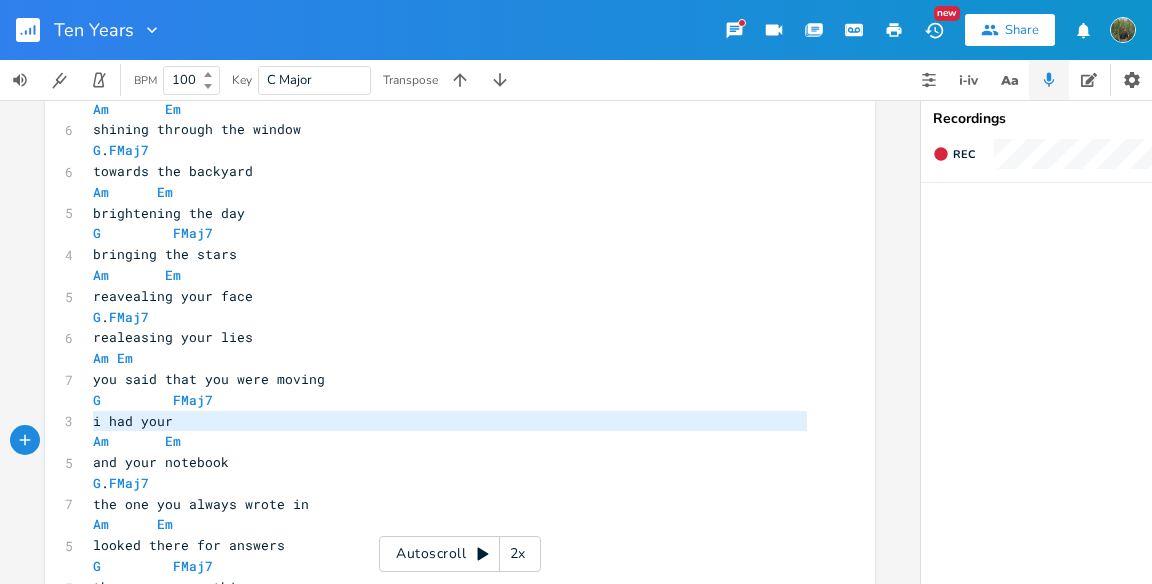 click on "i had your" at bounding box center [133, 421] 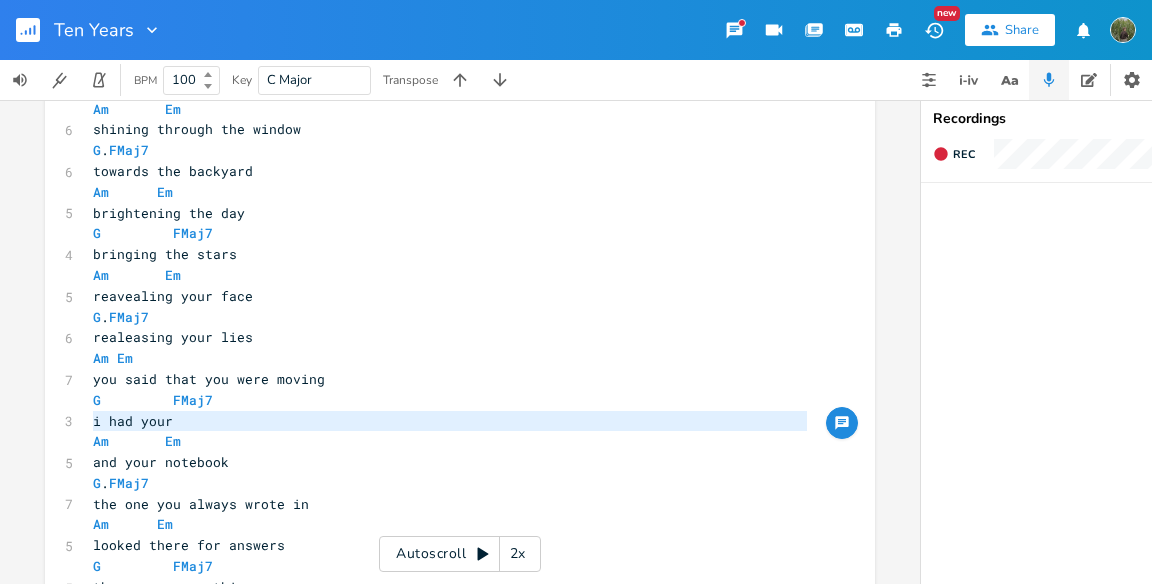 click on "i had your" at bounding box center (133, 421) 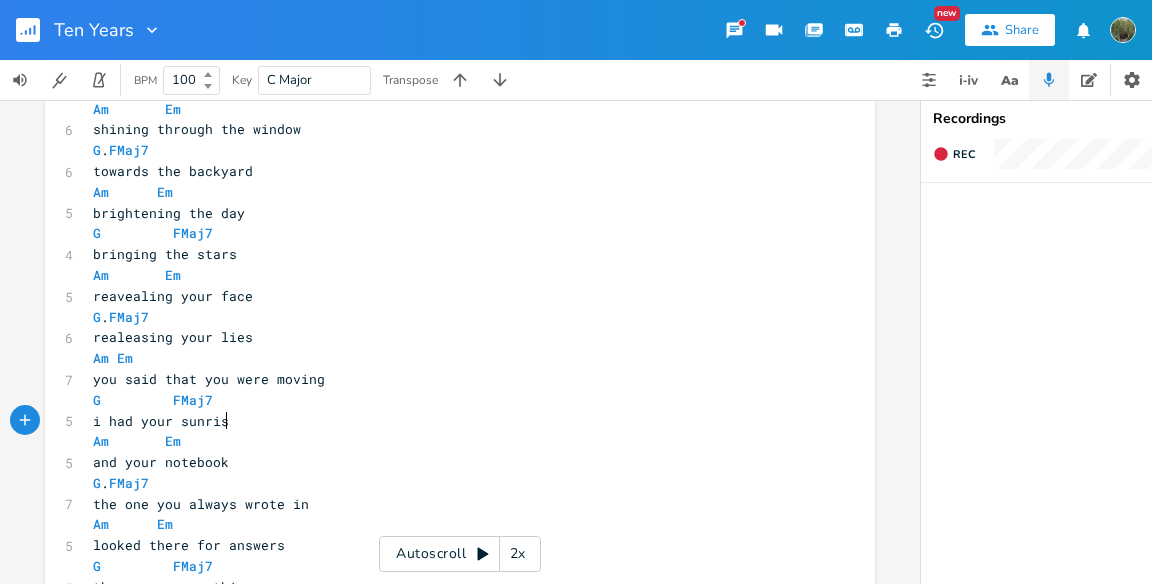 type on "sunrise" 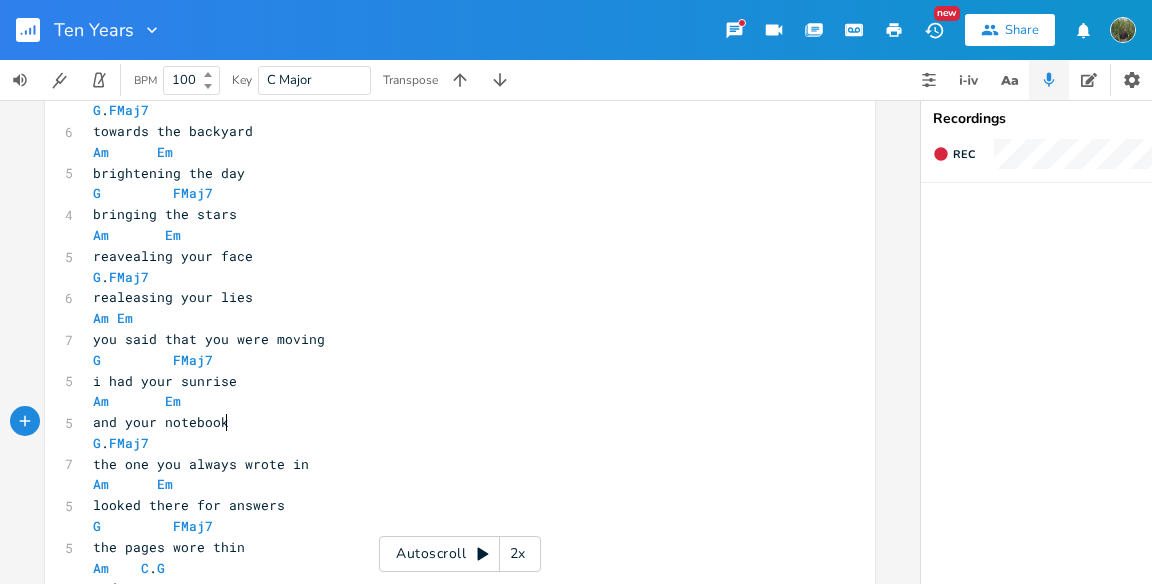 click on "and your notebook" at bounding box center [450, 422] 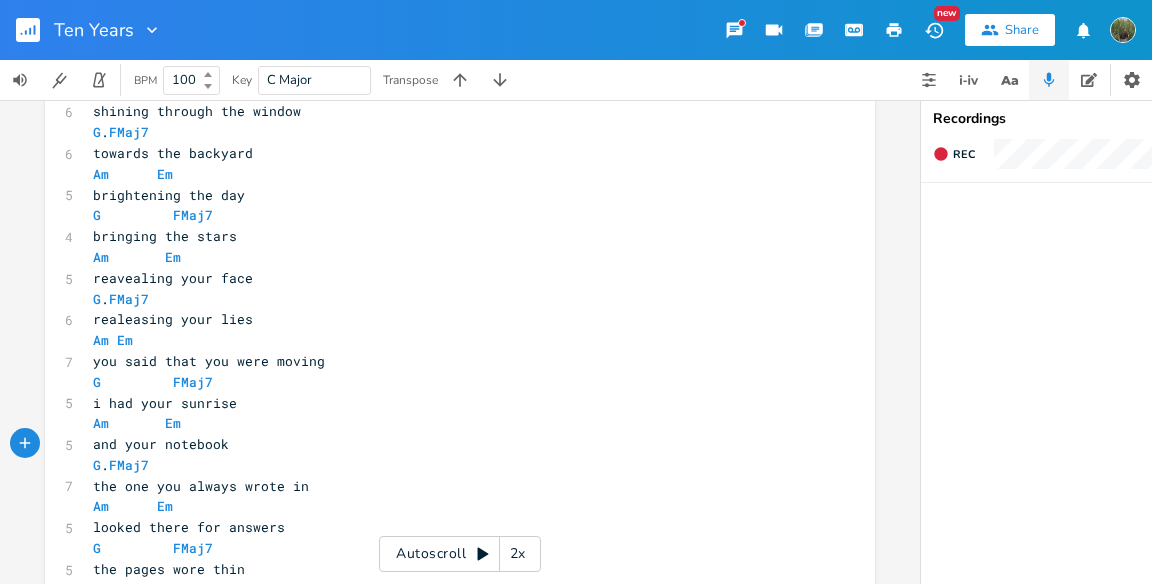 scroll, scrollTop: 428, scrollLeft: 0, axis: vertical 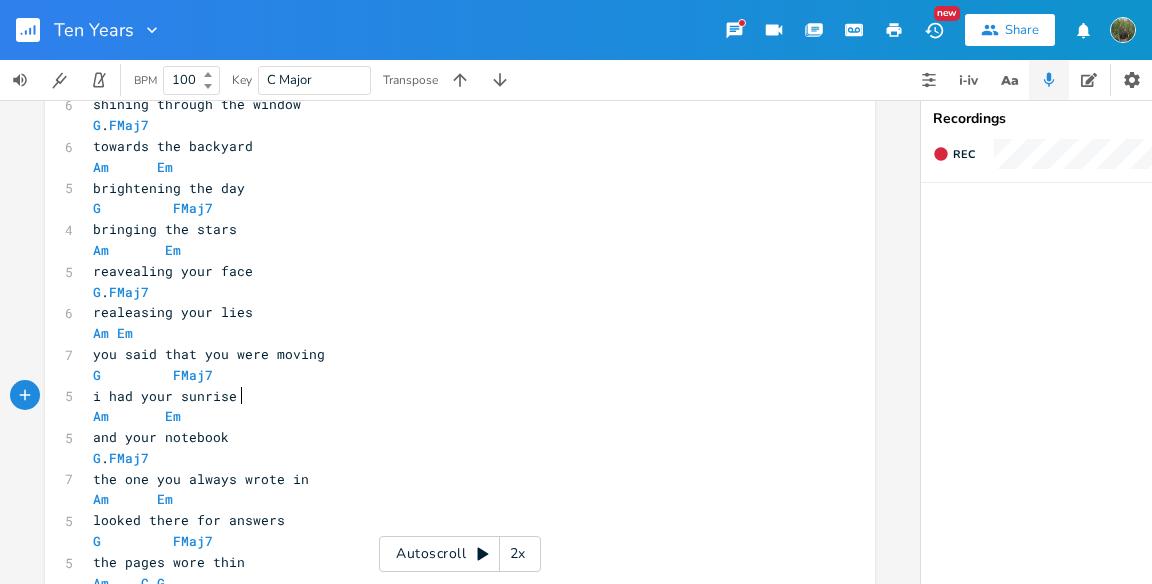 click on "i had your sunrise" at bounding box center (450, 396) 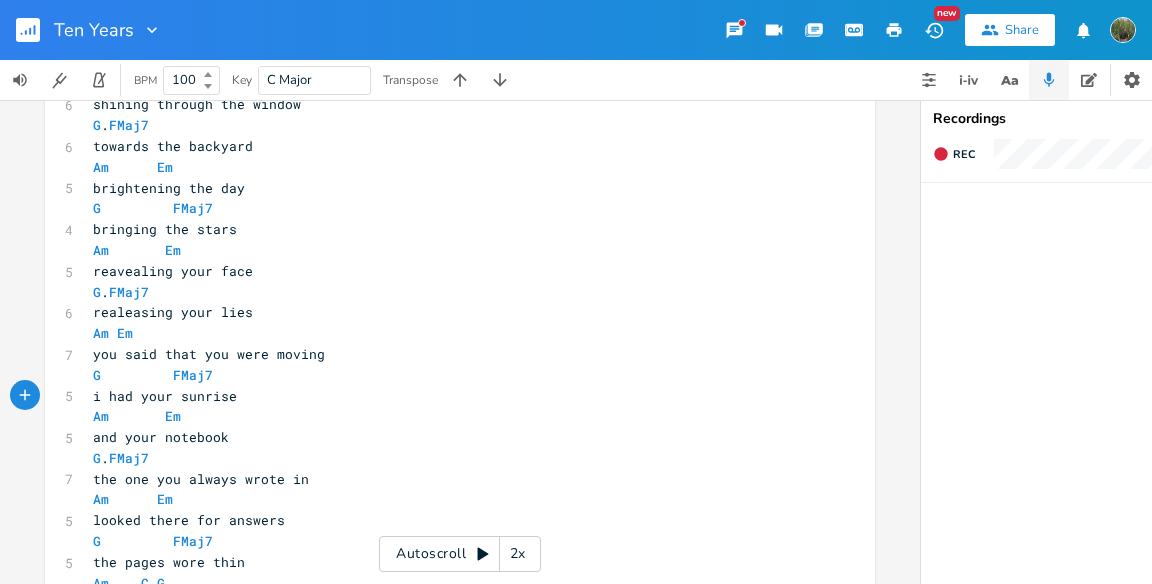 click on "i had your sunrise" at bounding box center (165, 396) 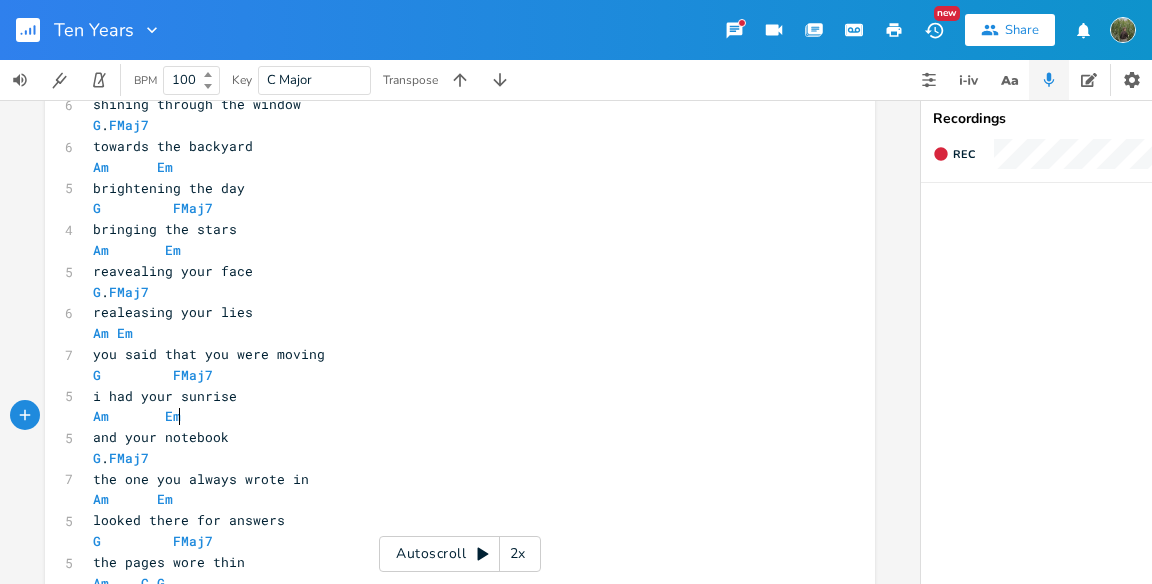 click on "Am         Em" at bounding box center (450, 416) 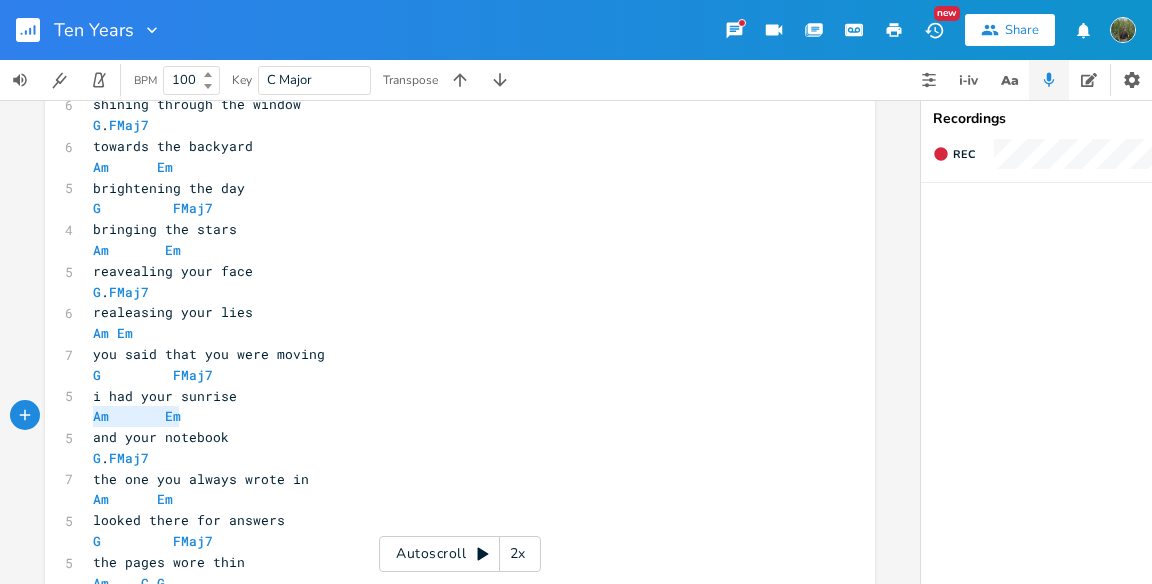 type on "i had your sunrise
Am       Em" 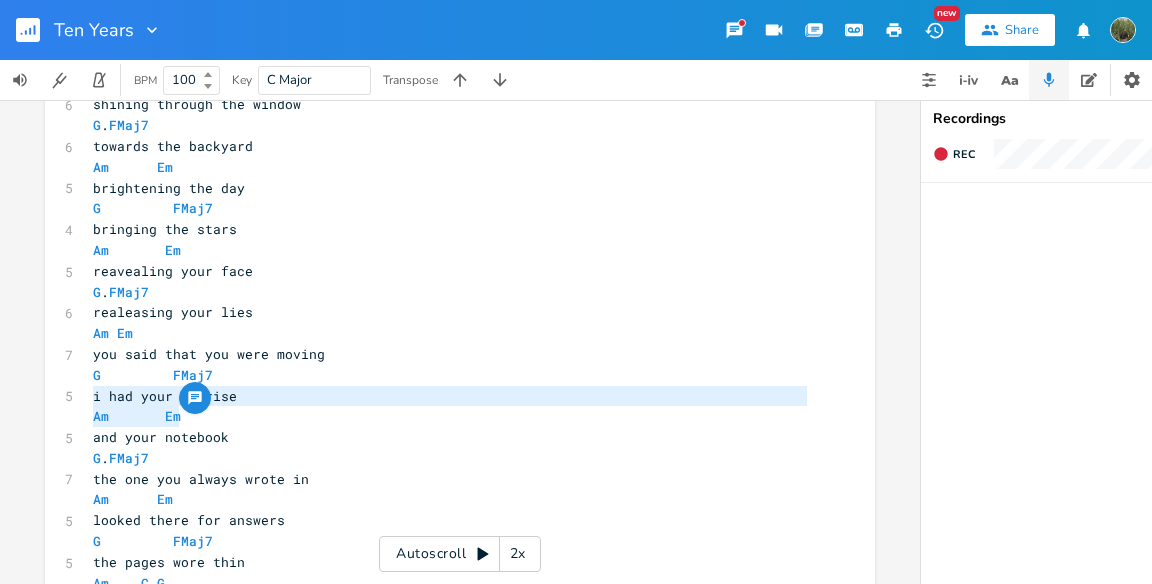 drag, startPoint x: 235, startPoint y: 406, endPoint x: 79, endPoint y: 396, distance: 156.32019 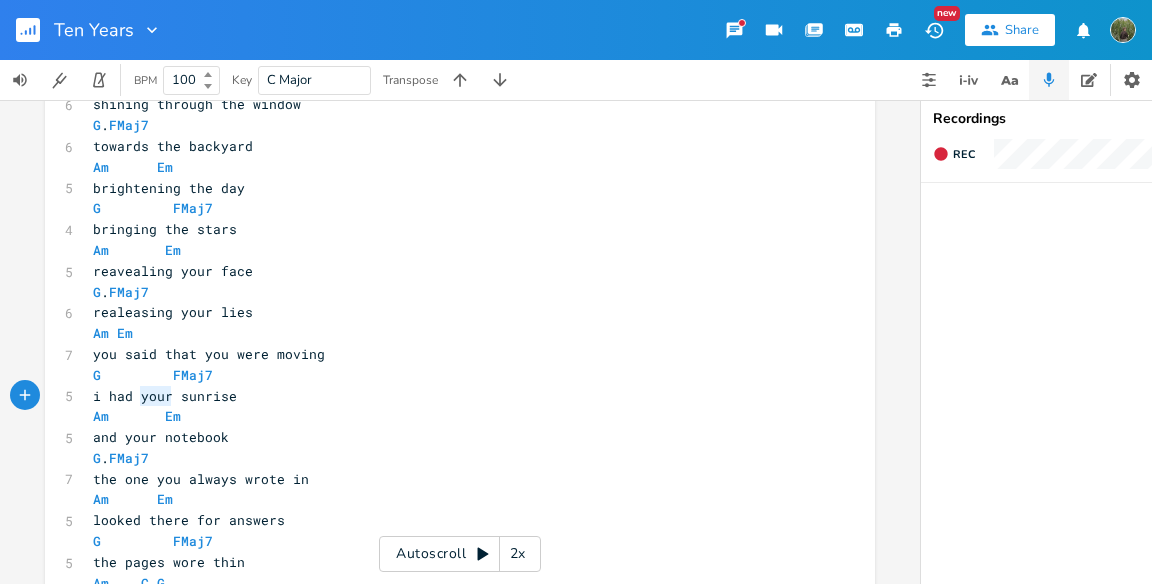 type on "i had your sunrise" 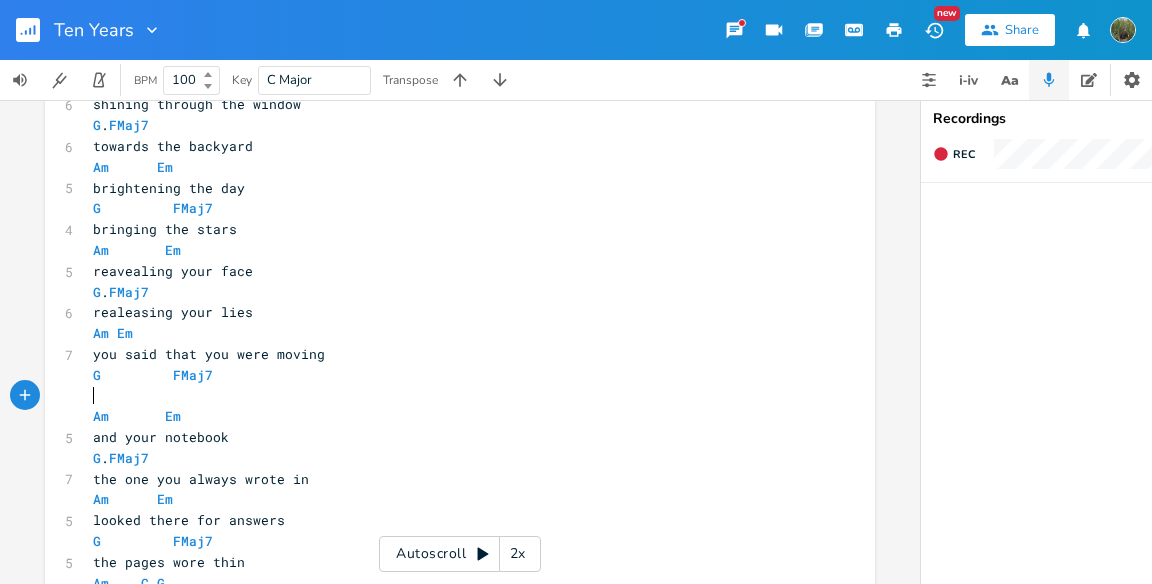 click on "​" at bounding box center [450, 396] 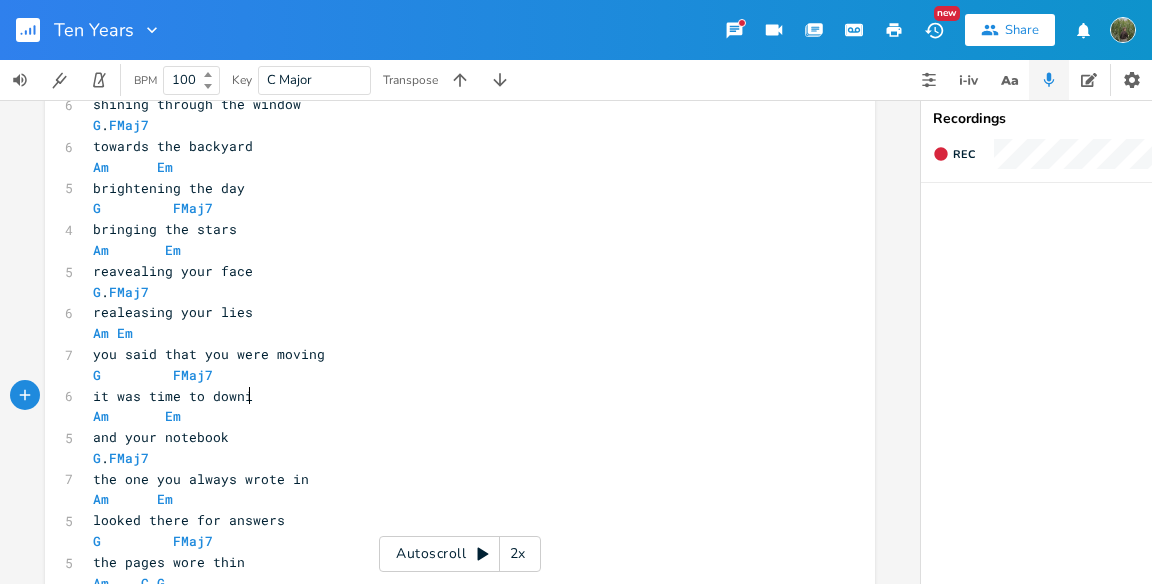 type on "it was time to downis" 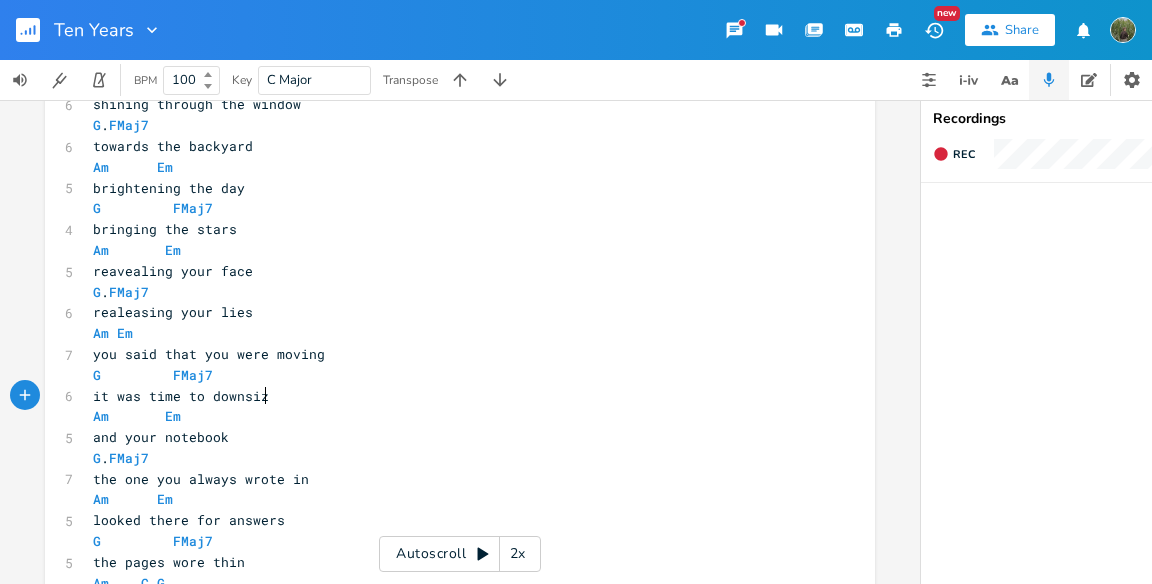 type on "size" 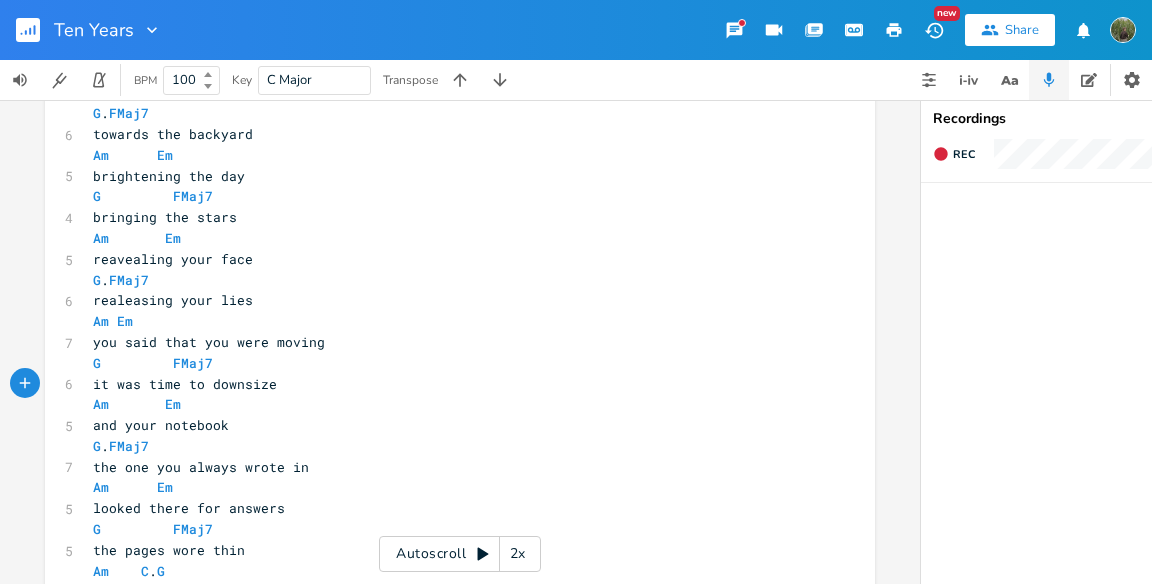 scroll, scrollTop: 441, scrollLeft: 0, axis: vertical 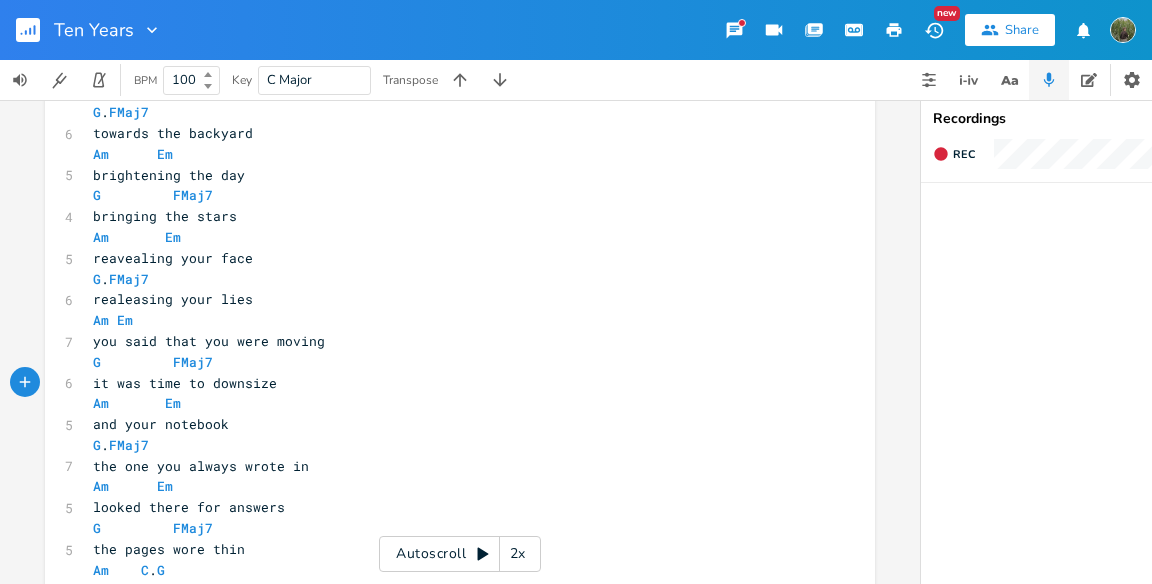 click on "and your notebook" at bounding box center (161, 424) 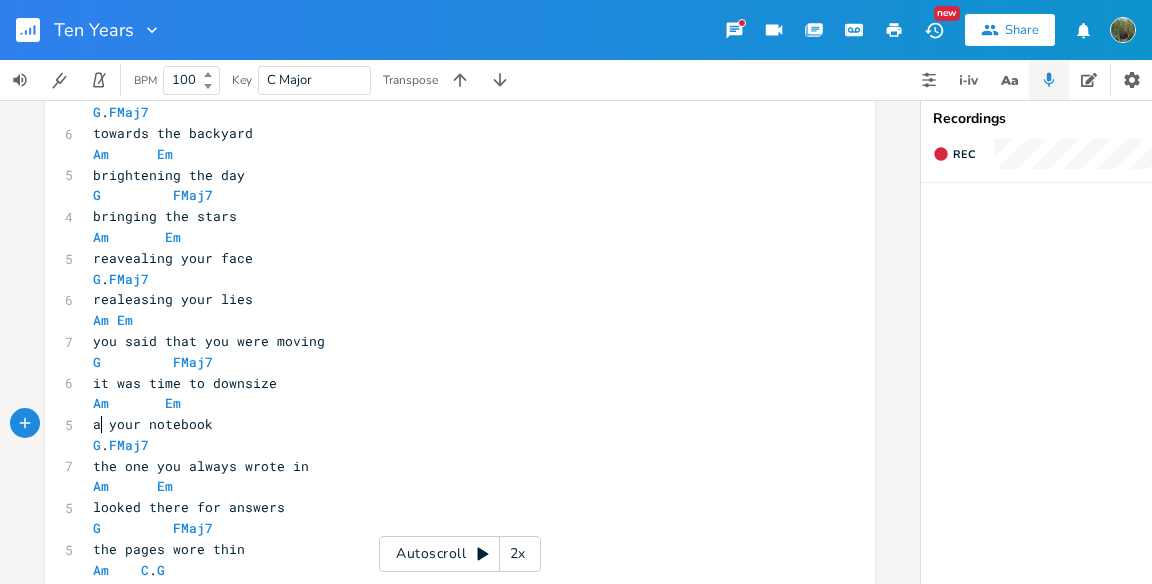 type on "i" 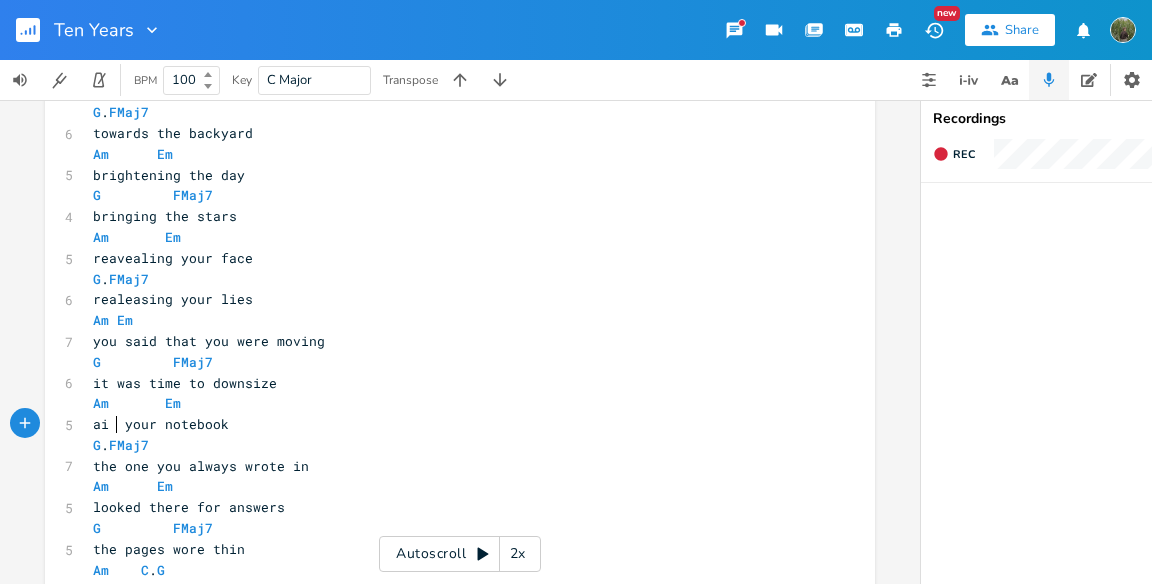 scroll, scrollTop: 0, scrollLeft: 4, axis: horizontal 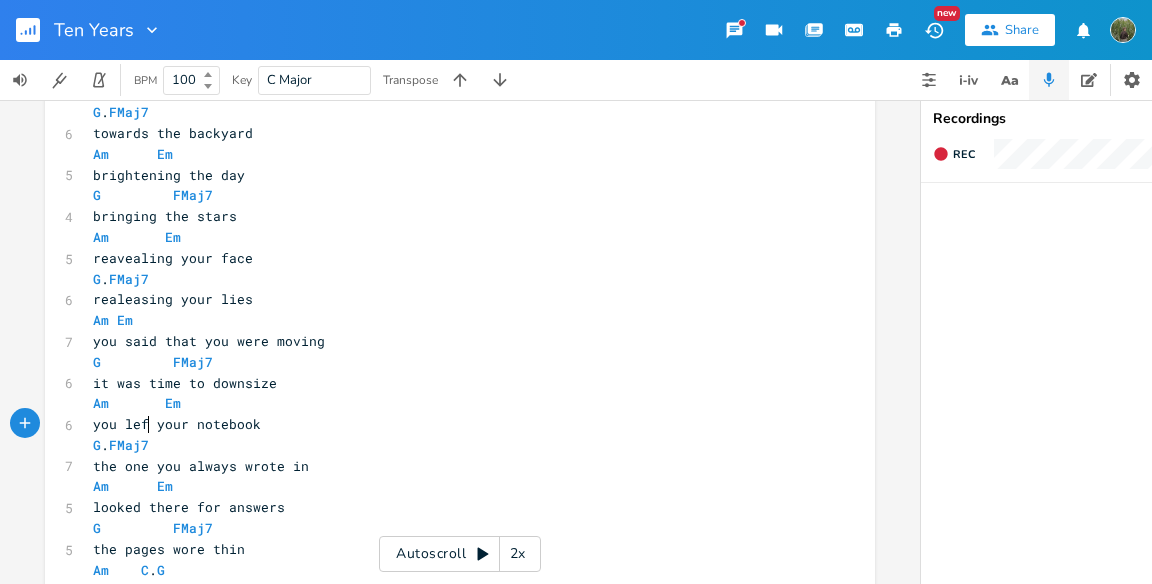 type on "you left" 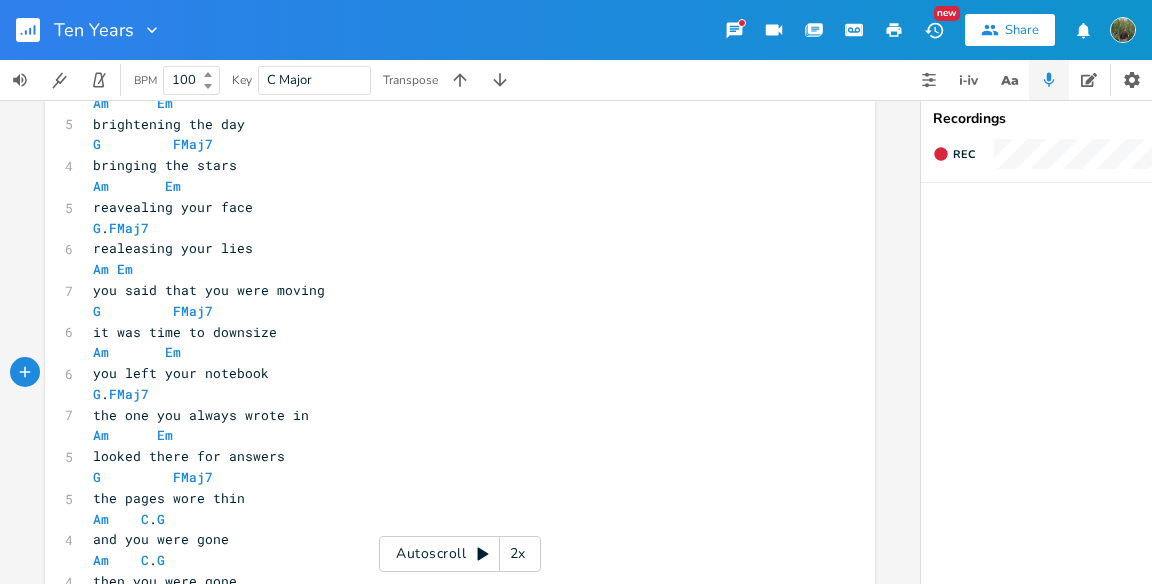 scroll, scrollTop: 493, scrollLeft: 0, axis: vertical 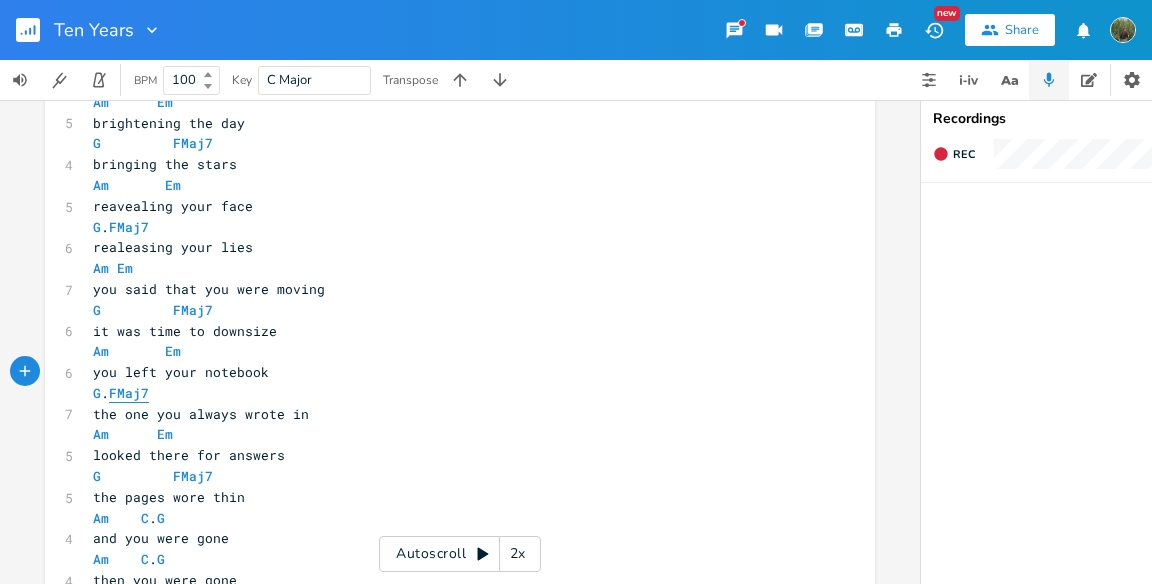 click on "FMaj7" at bounding box center (129, 393) 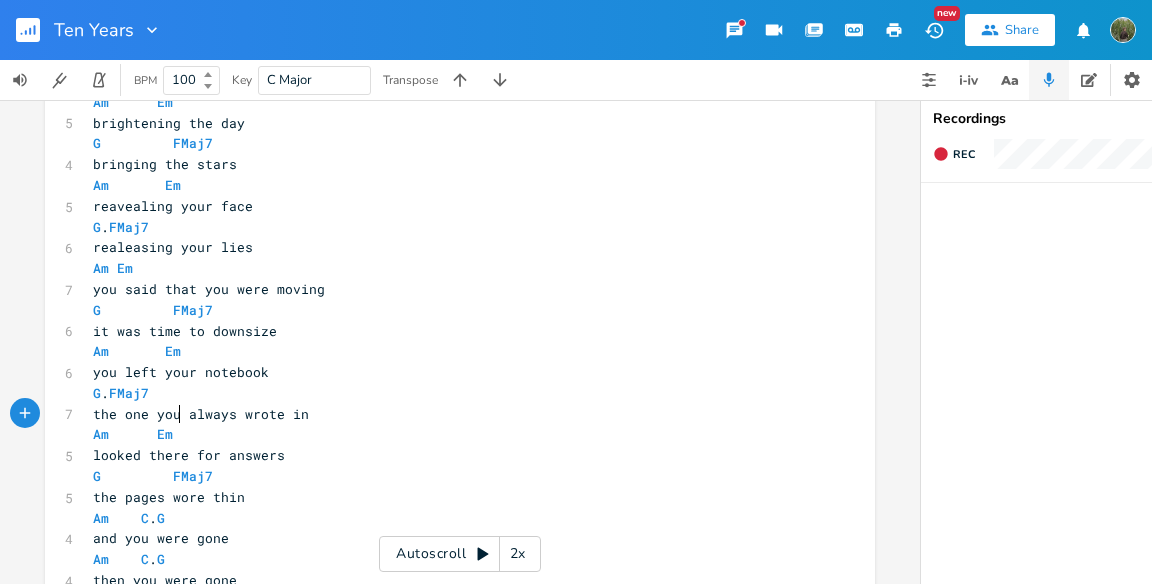 click on "the one you always wrote in" at bounding box center (201, 414) 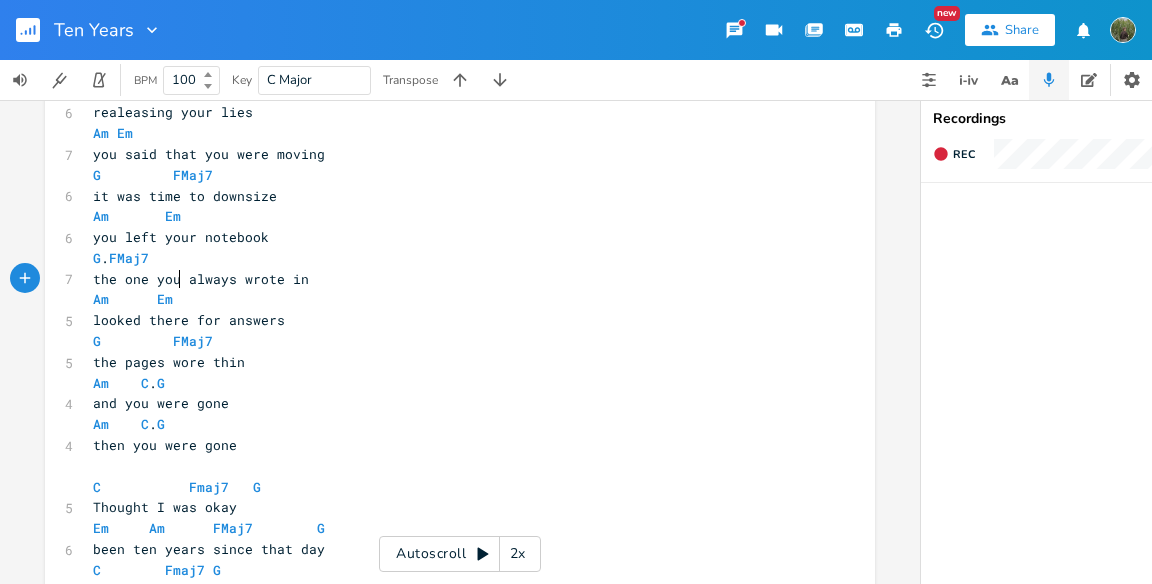 scroll, scrollTop: 629, scrollLeft: 0, axis: vertical 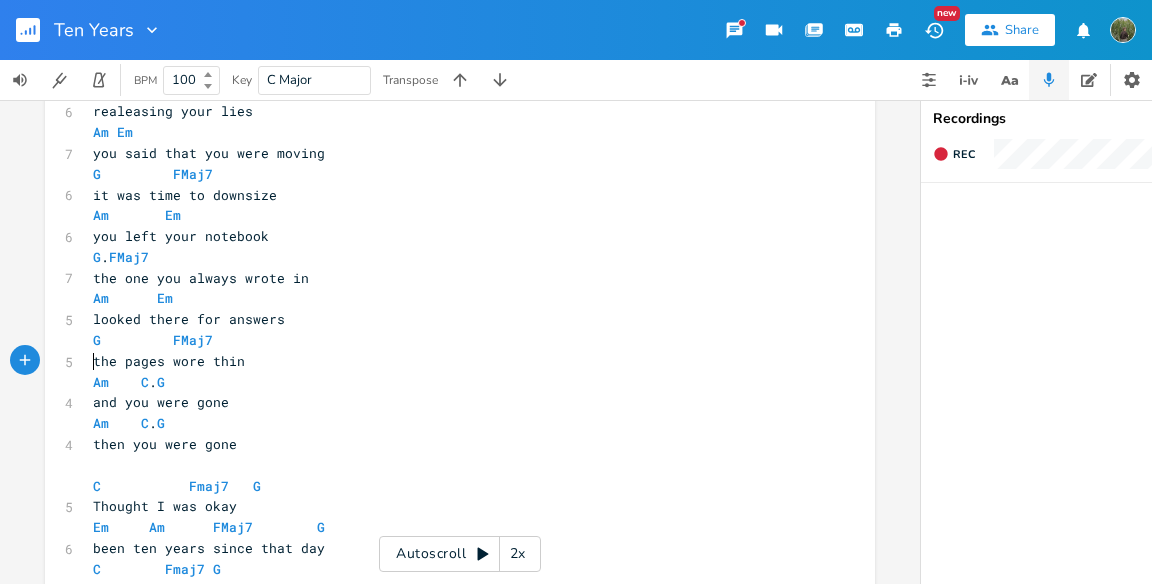 click on "the pages wore thin" at bounding box center (450, 361) 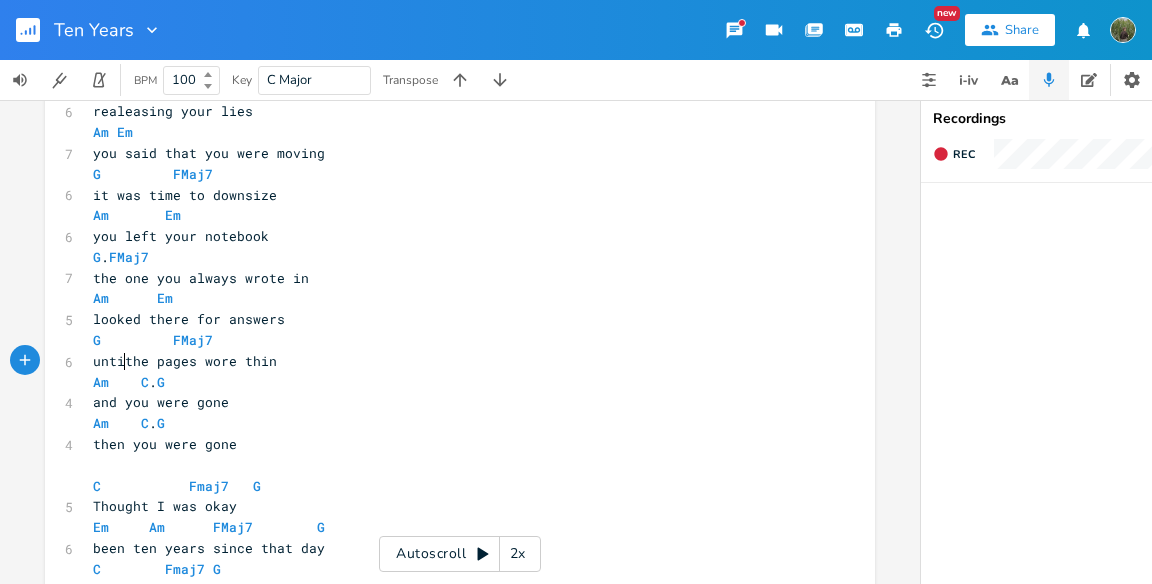 type on "until" 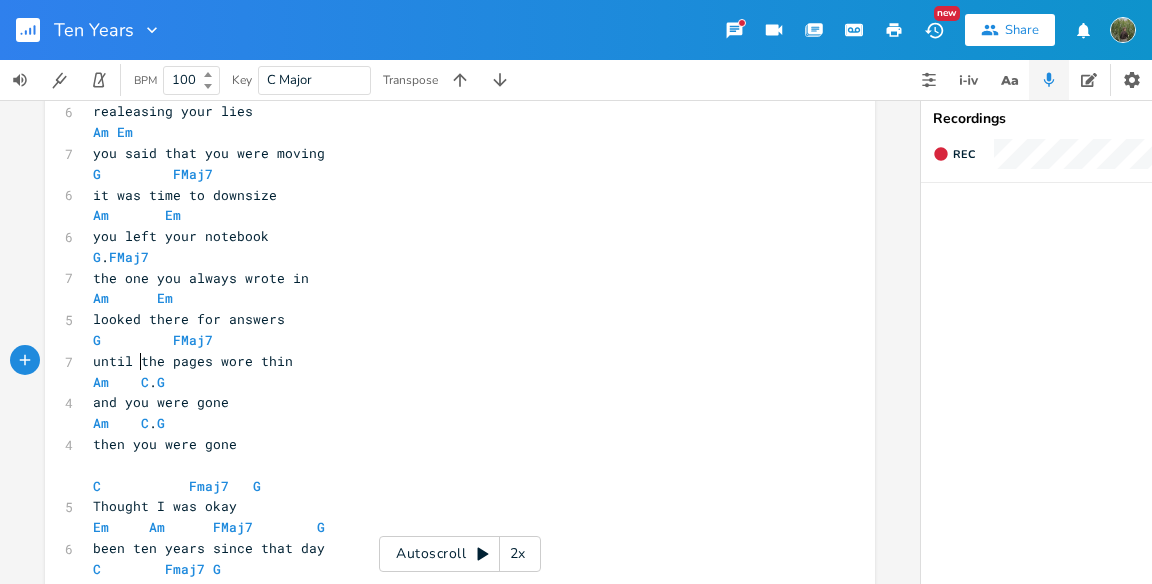 scroll, scrollTop: 0, scrollLeft: 28, axis: horizontal 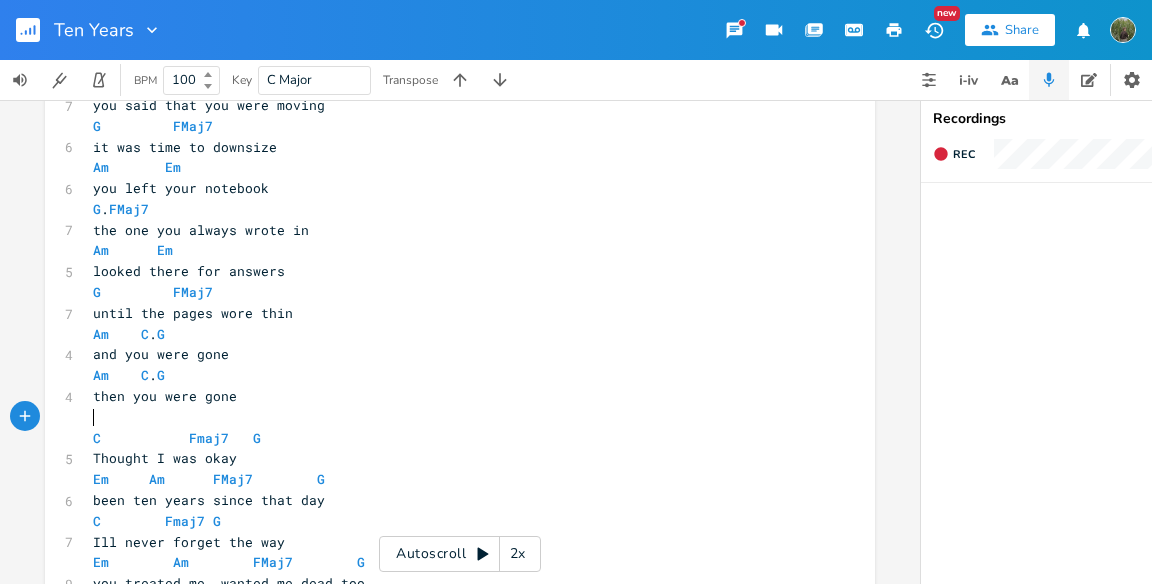 click on "​" at bounding box center [450, 417] 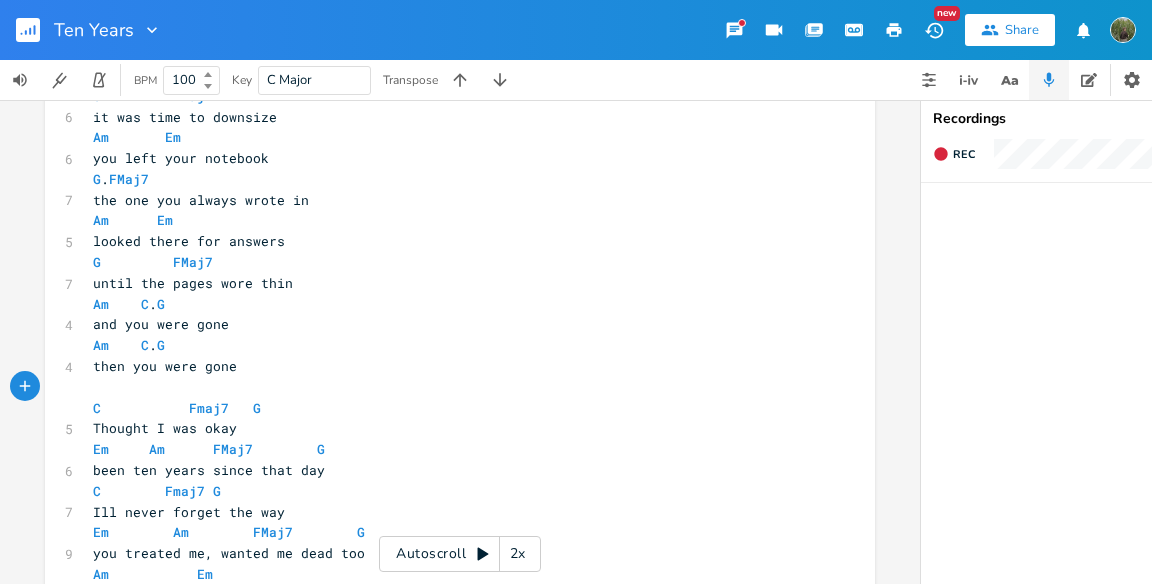 scroll, scrollTop: 709, scrollLeft: 0, axis: vertical 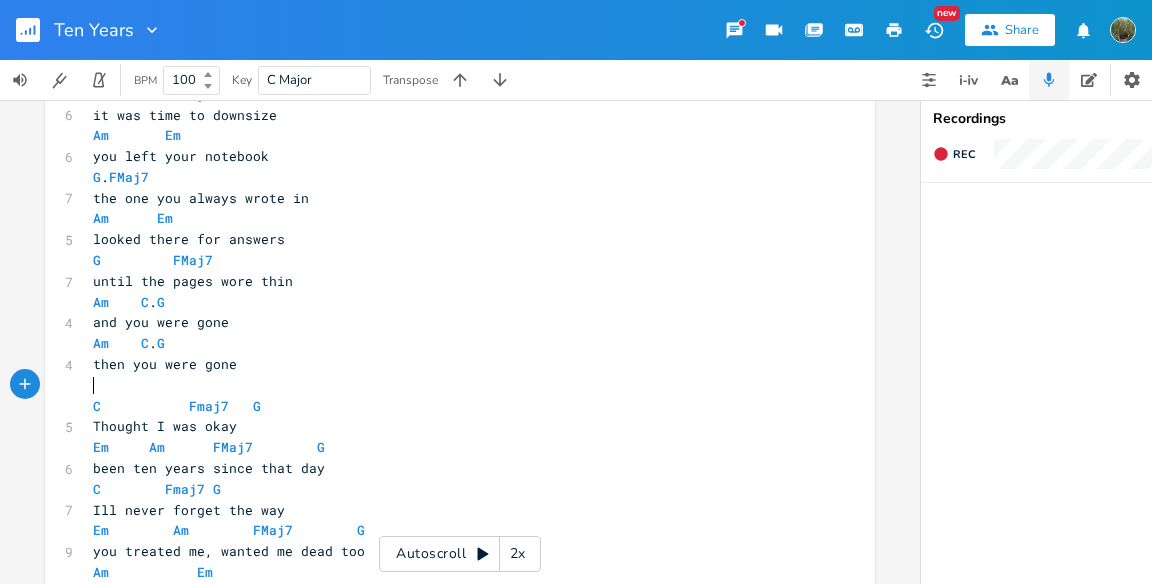 click on "and you were gone" at bounding box center [161, 322] 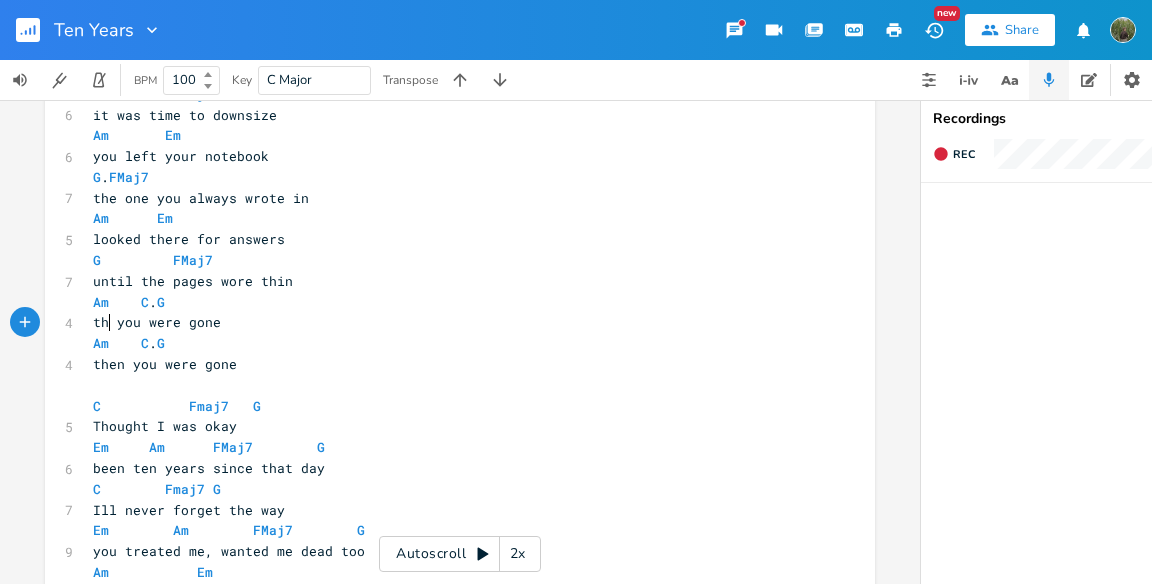 type on "then" 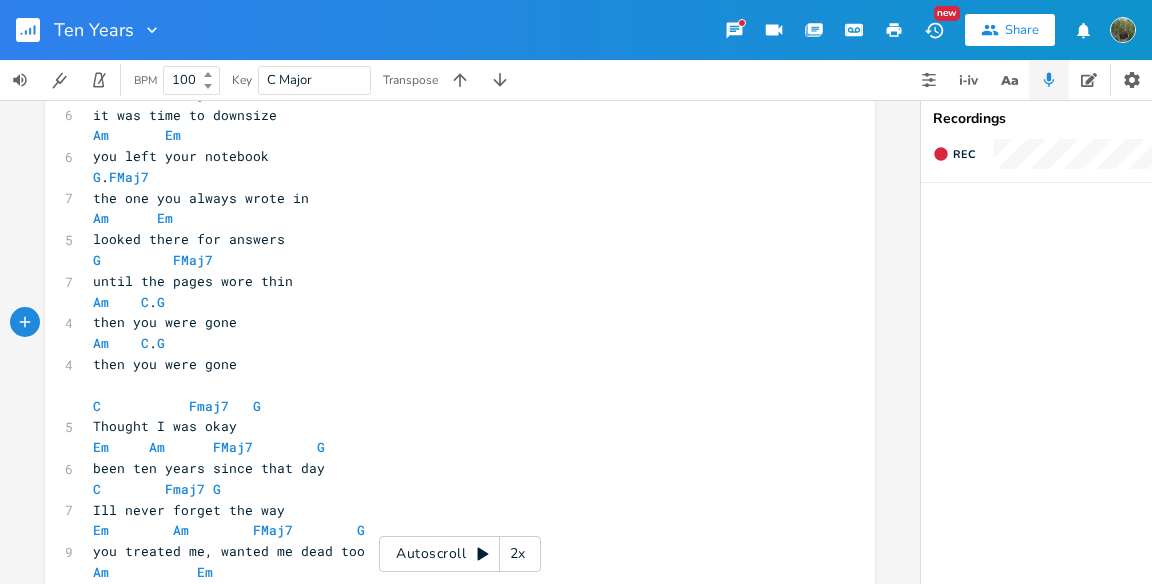 click on "then you were gone" at bounding box center (165, 364) 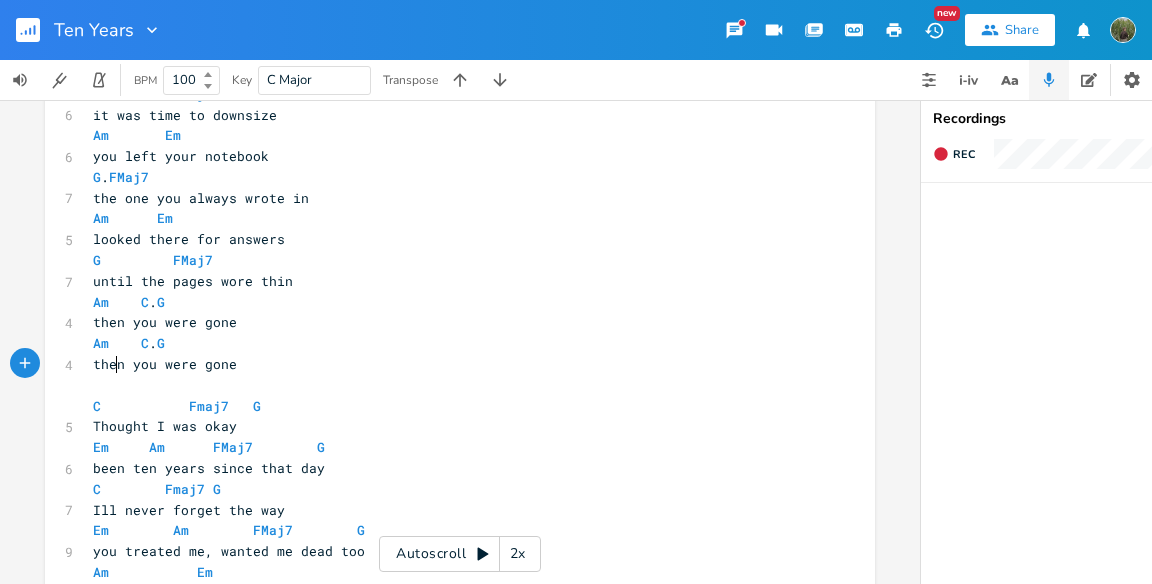 type on "then" 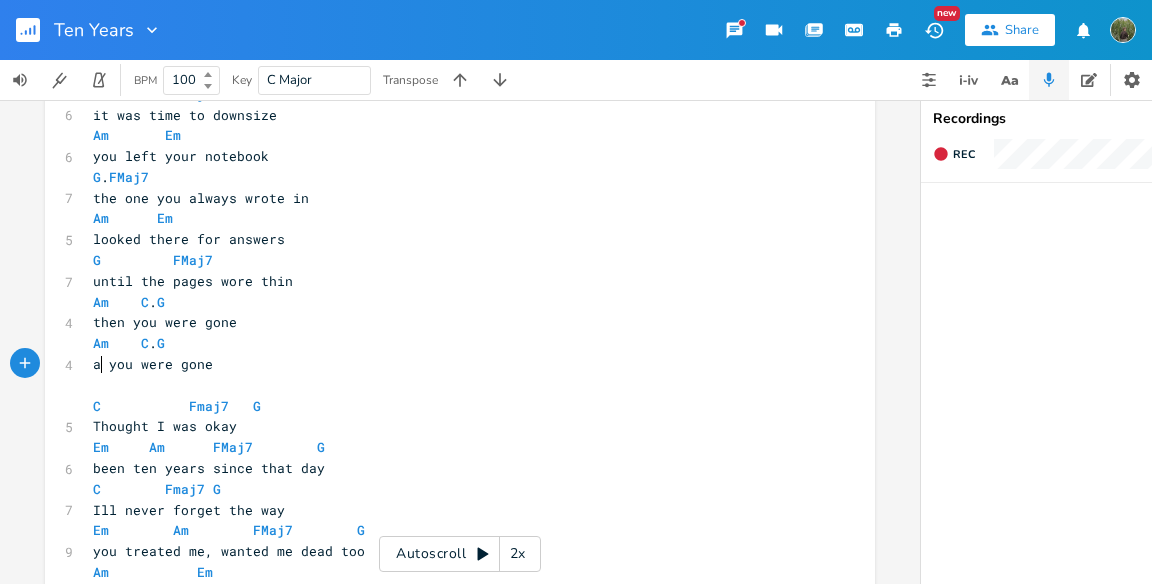 type on "and" 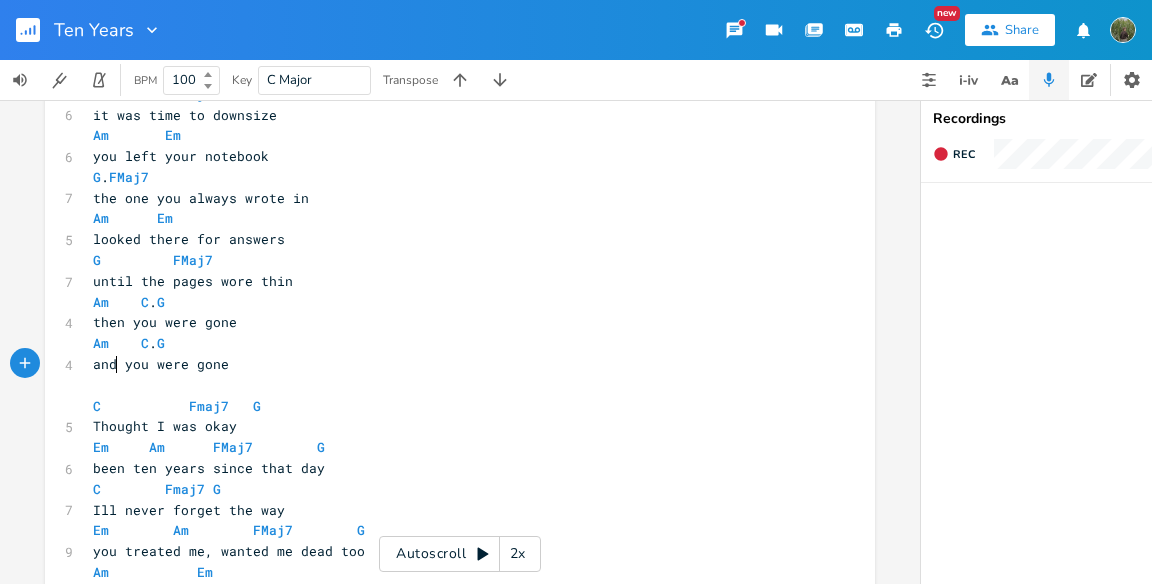 scroll, scrollTop: 0, scrollLeft: 20, axis: horizontal 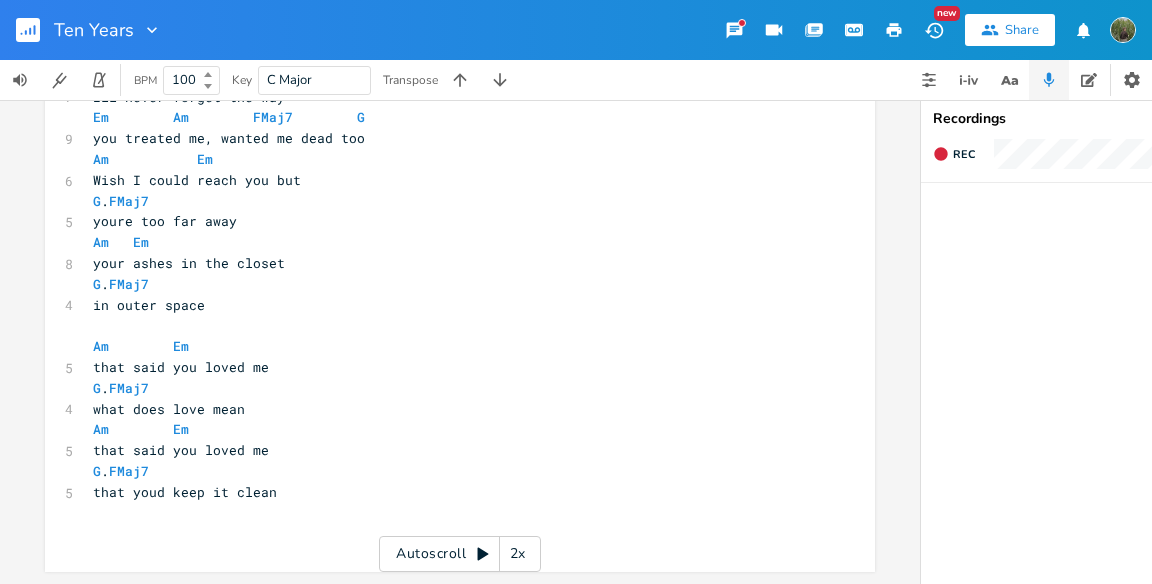 click on "what does love mean" at bounding box center [169, 409] 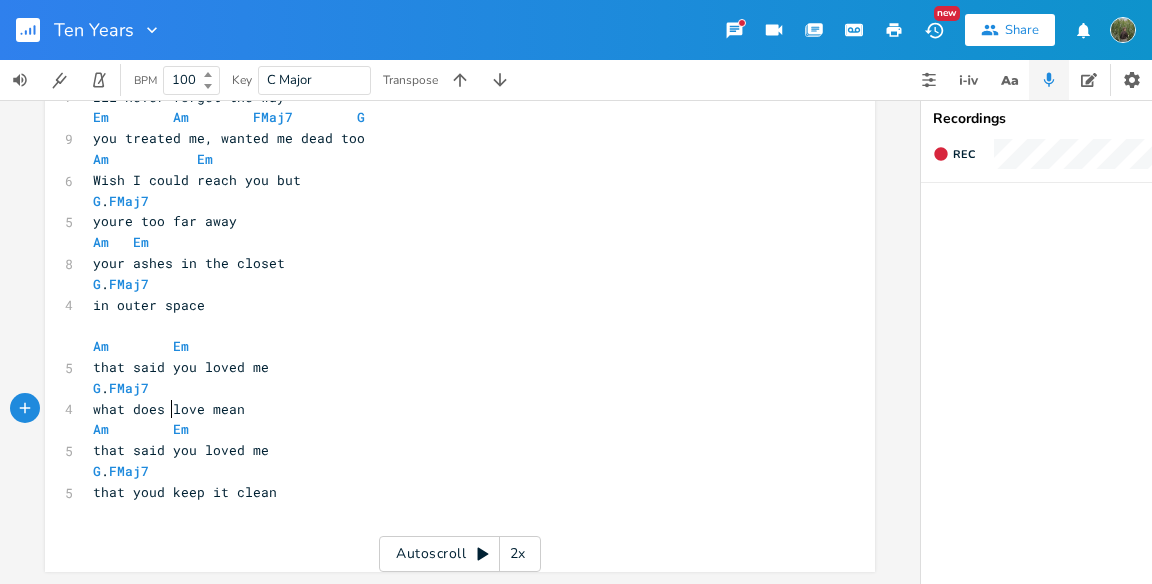 click on "what does love mean" at bounding box center [169, 409] 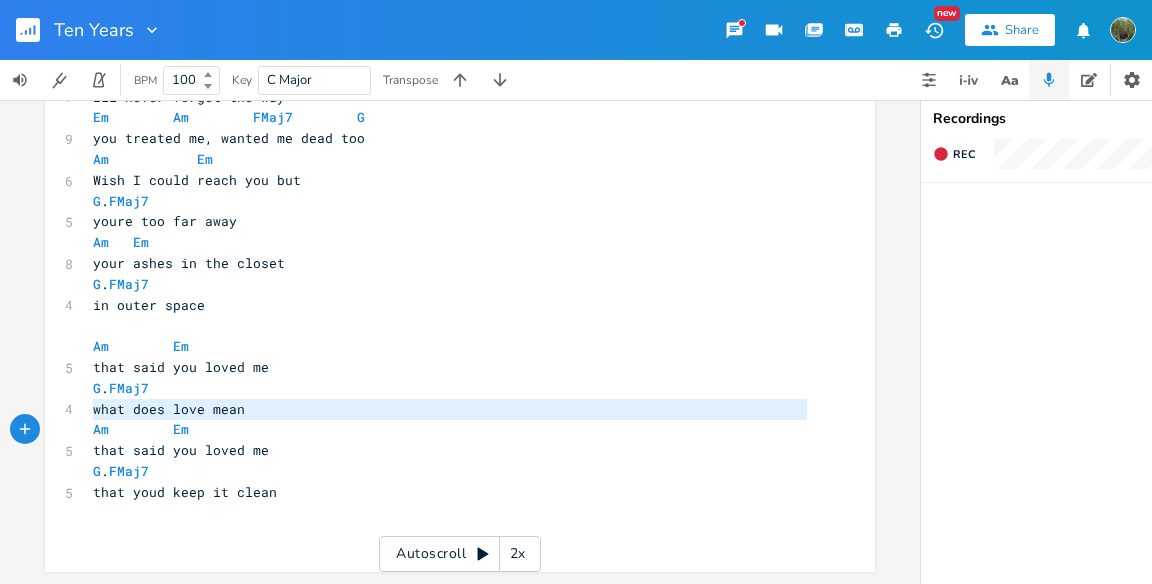 click on "what does love mean" at bounding box center (169, 409) 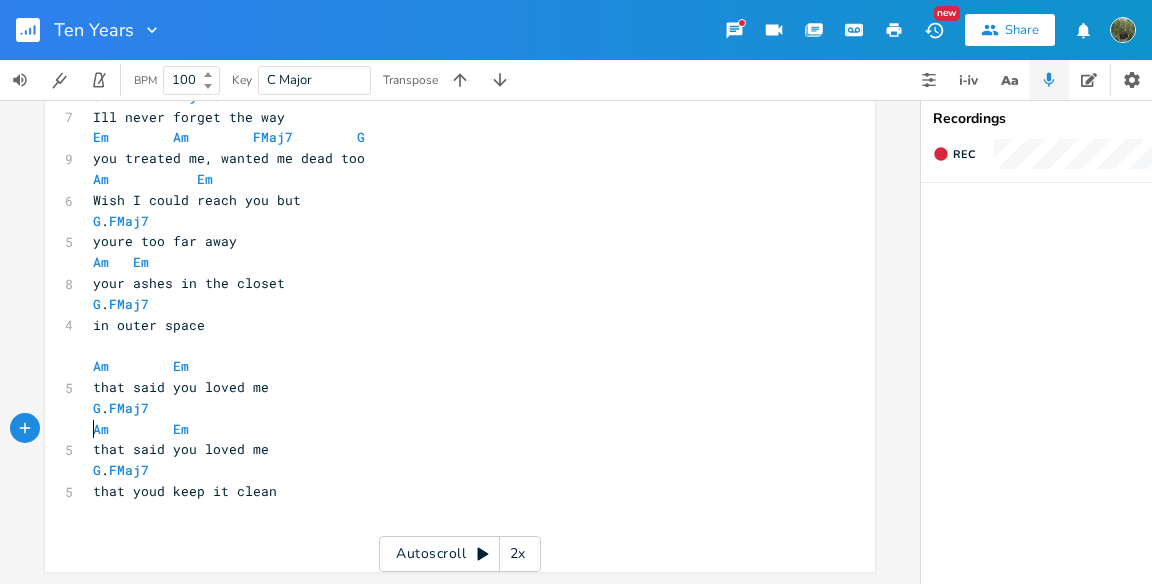 scroll, scrollTop: 1113, scrollLeft: 0, axis: vertical 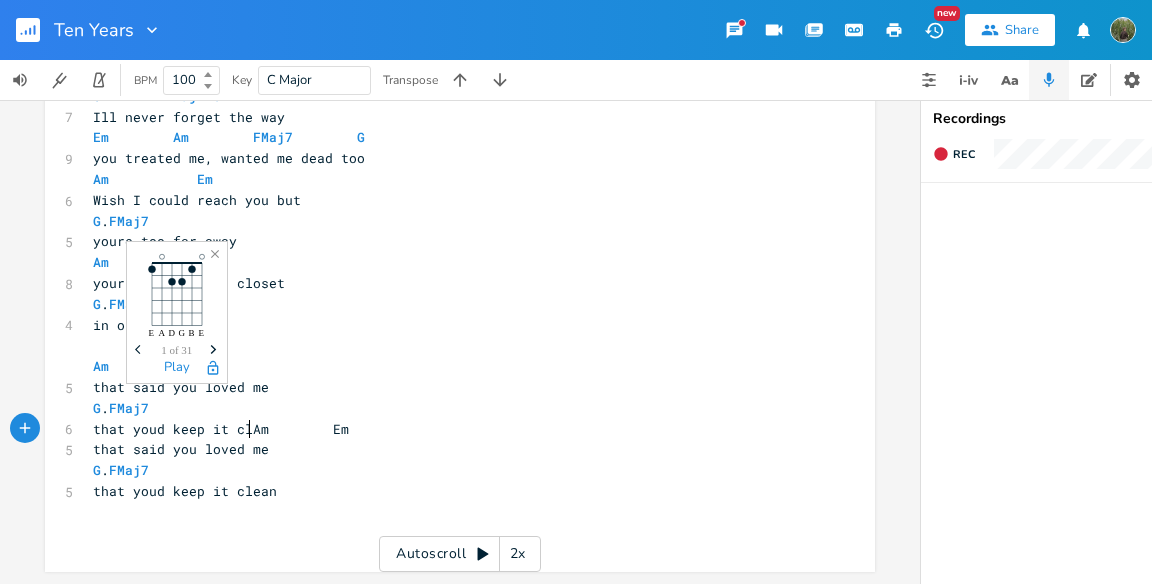 type on "that youd keep it clean" 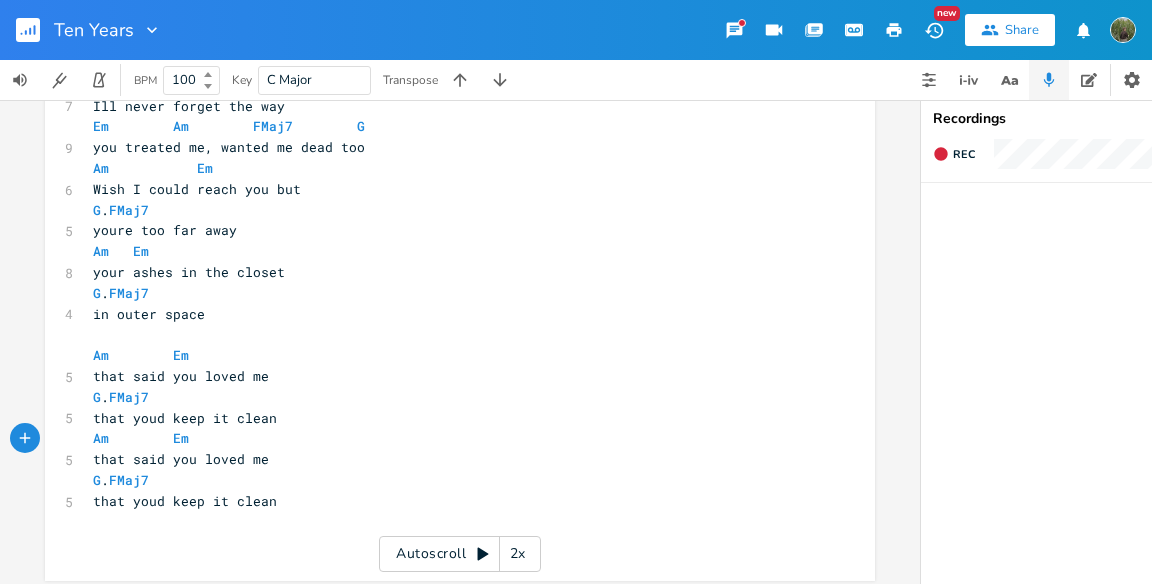 click on "that youd keep it clean" at bounding box center [185, 501] 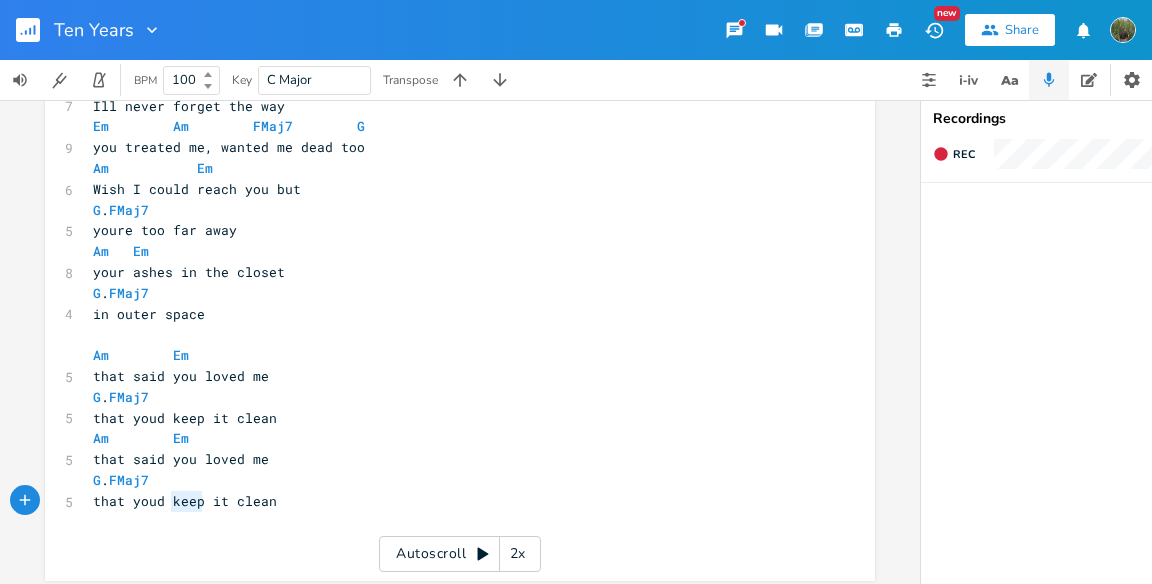 type on "that youd keep it clean" 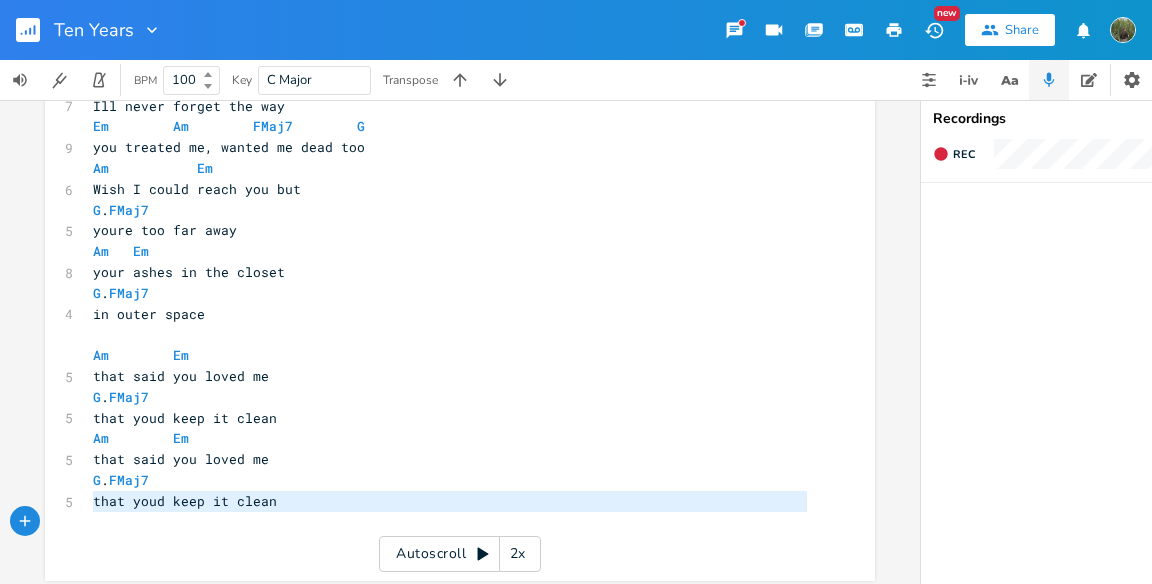 paste 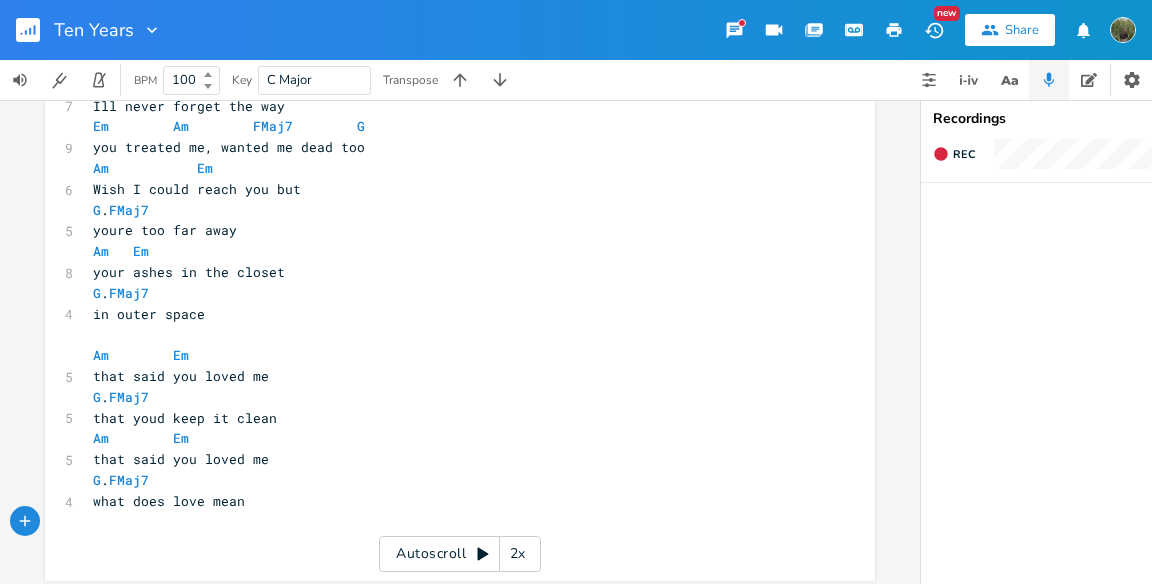 click on "Am          Em" at bounding box center (450, 438) 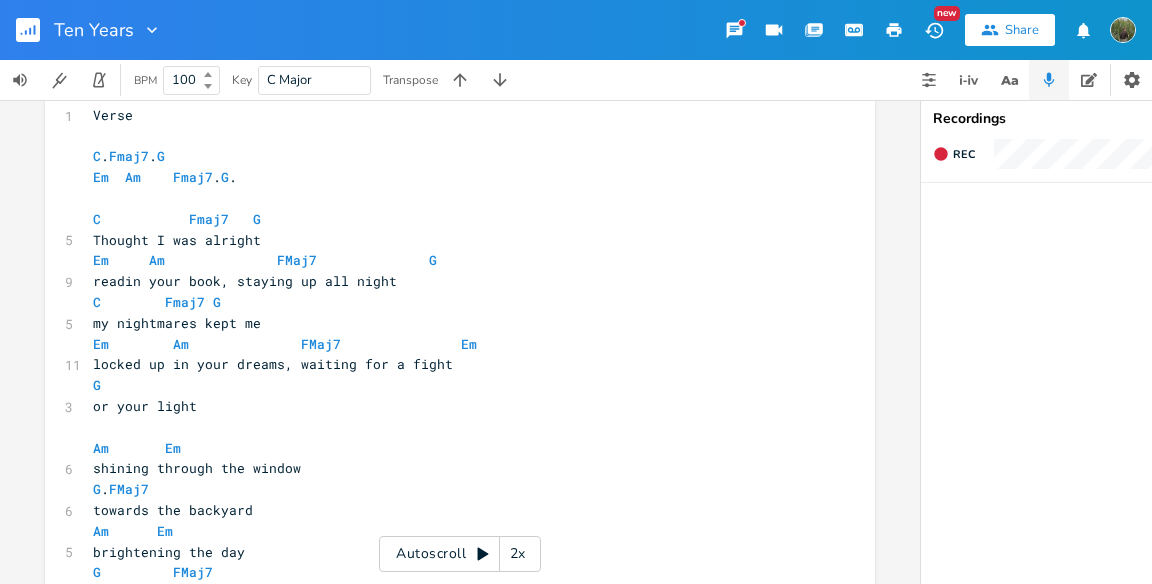 scroll, scrollTop: 0, scrollLeft: 0, axis: both 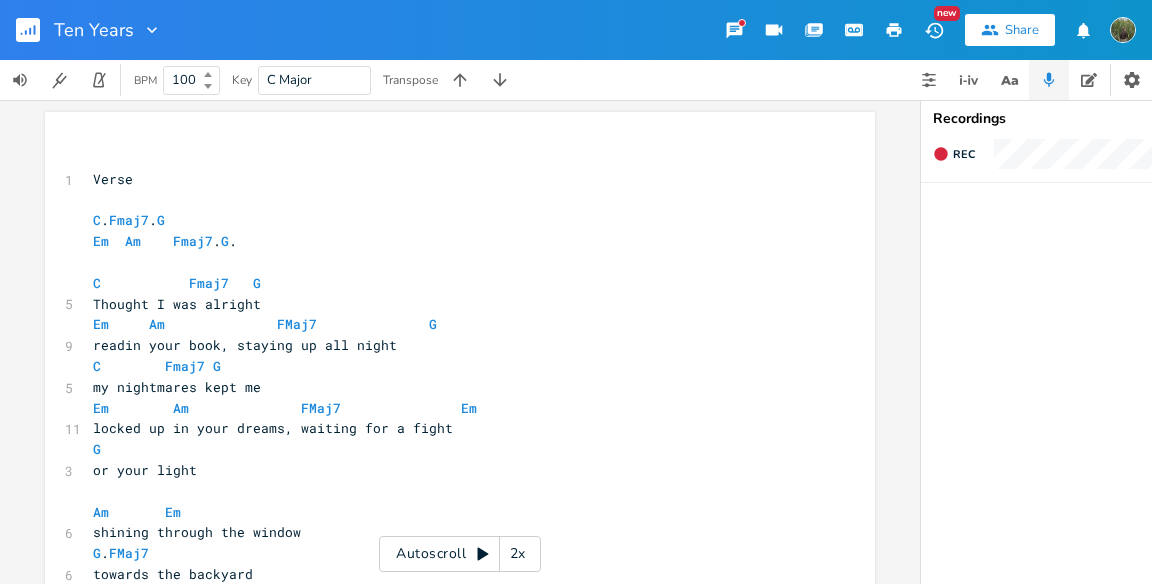 click on "Autoscroll 2x" at bounding box center (460, 554) 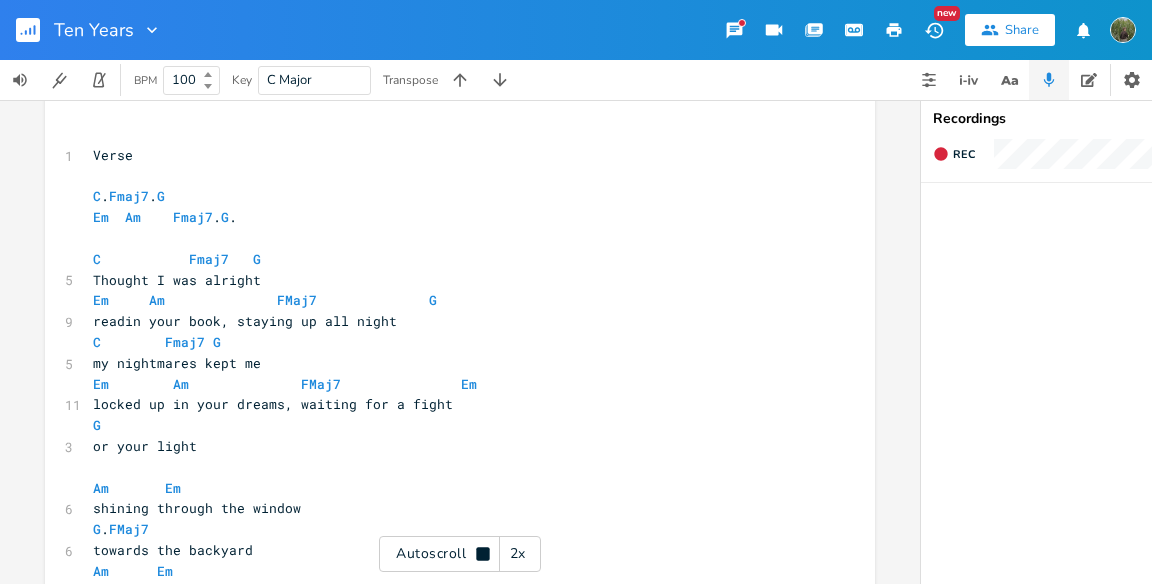 click on "2x" at bounding box center (518, 554) 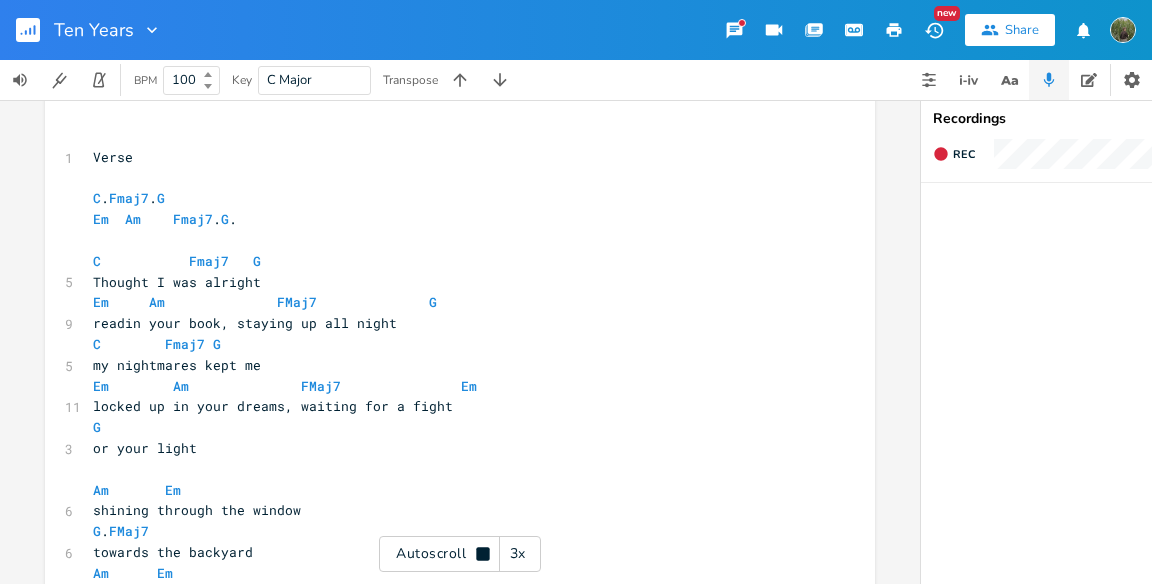 scroll, scrollTop: 0, scrollLeft: 0, axis: both 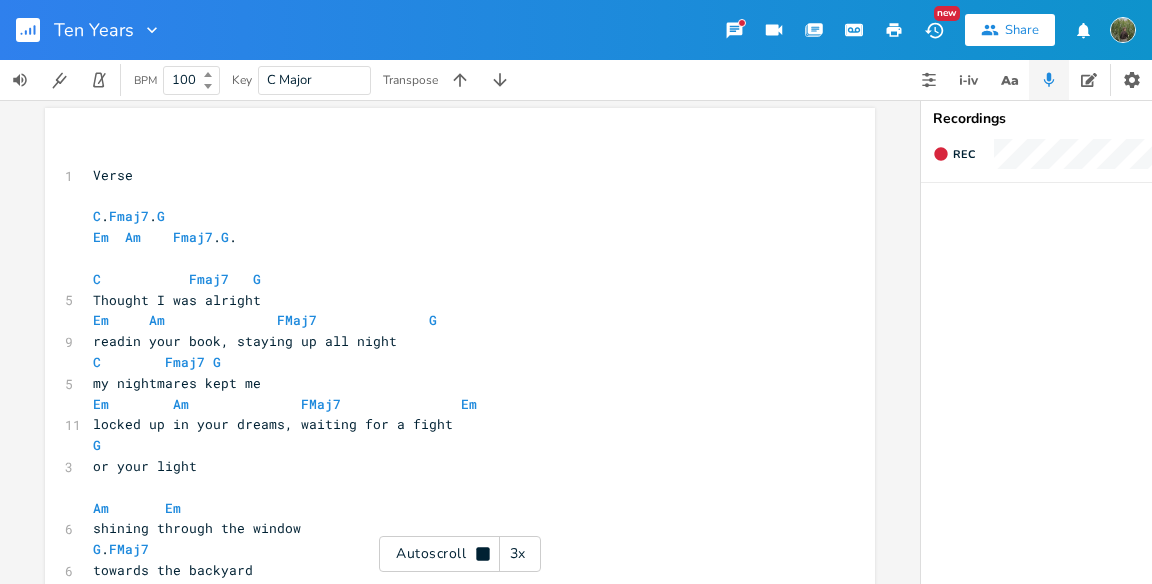 click on "​" at bounding box center (450, 258) 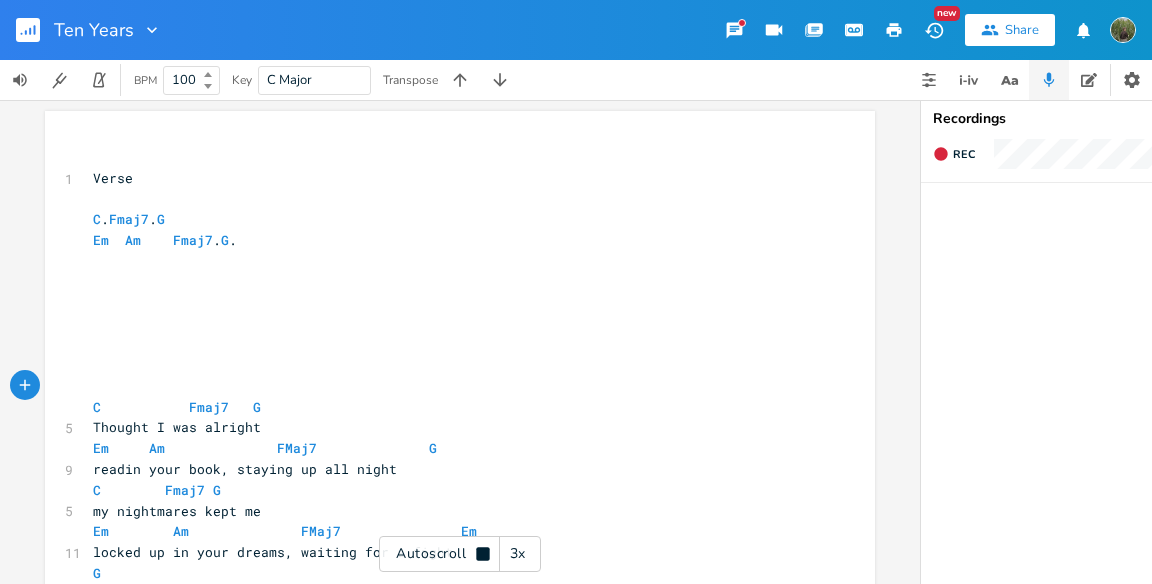 scroll, scrollTop: 0, scrollLeft: 0, axis: both 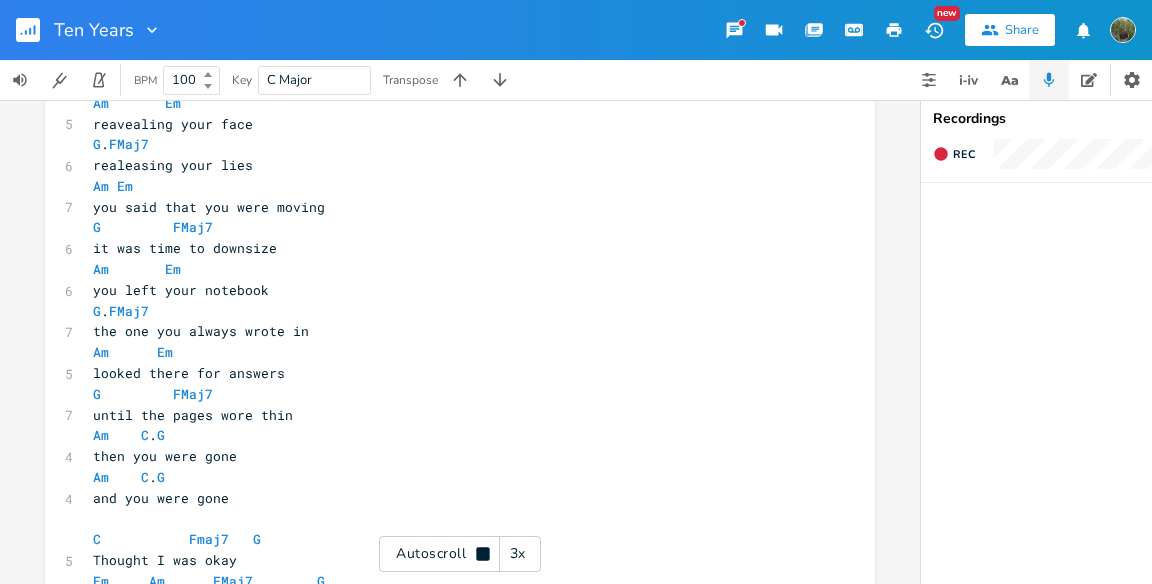 click on "G .        FMaj7" at bounding box center (129, 144) 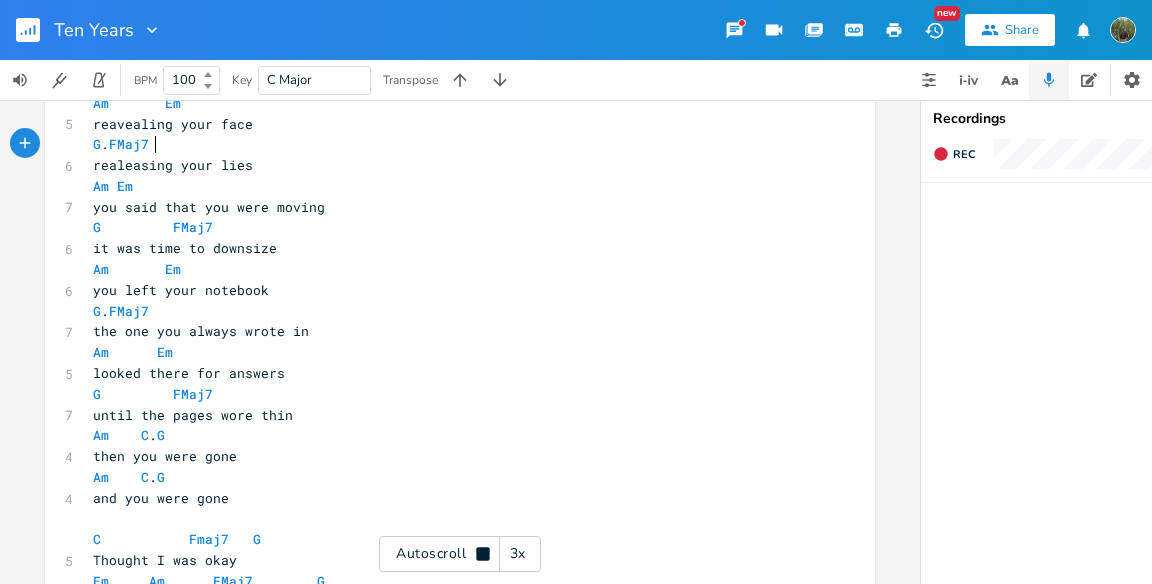 scroll, scrollTop: 703, scrollLeft: 0, axis: vertical 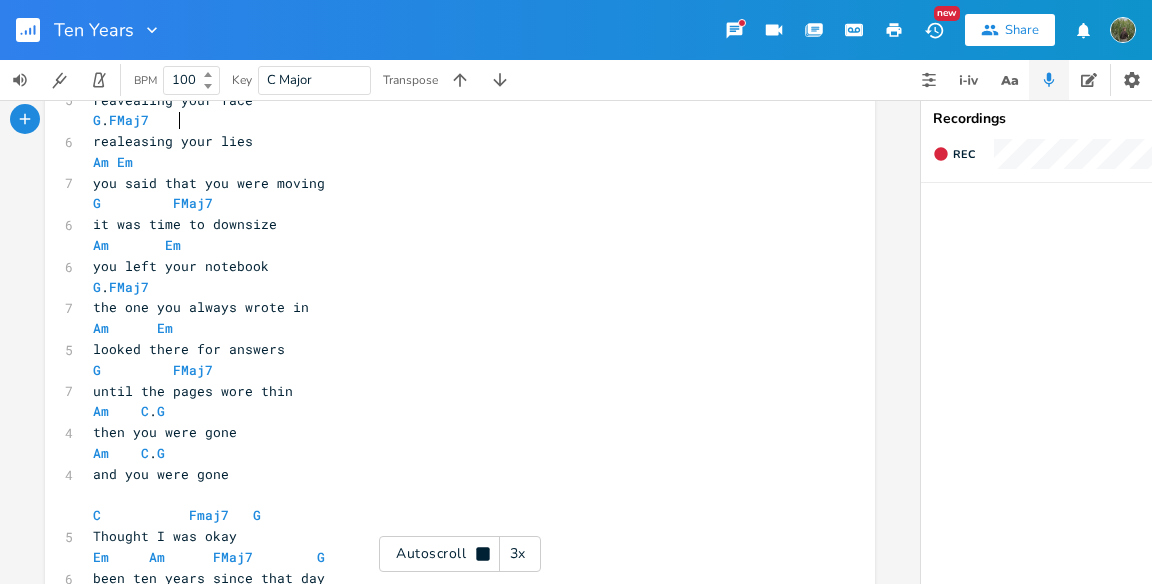 click on "Am   Em" at bounding box center (113, 162) 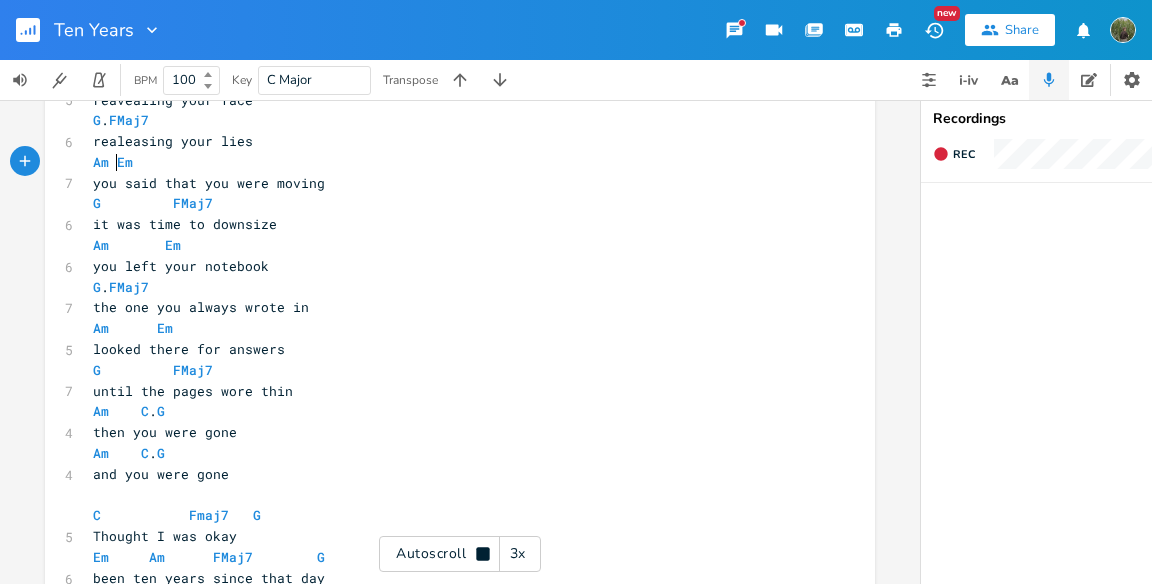 scroll, scrollTop: 727, scrollLeft: 0, axis: vertical 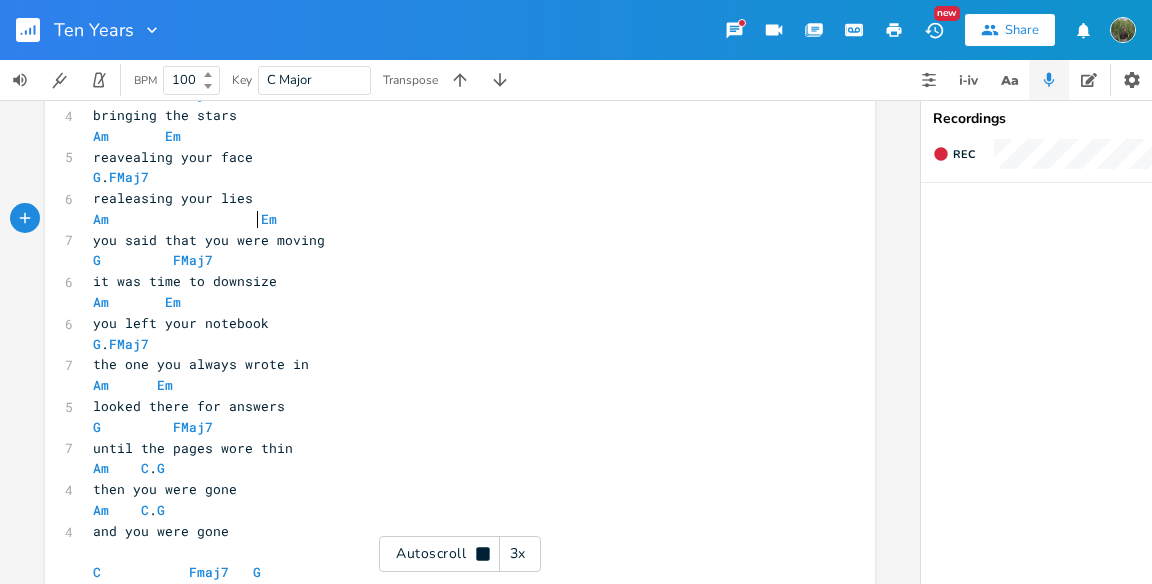 click on "you said that you were moving" at bounding box center (209, 240) 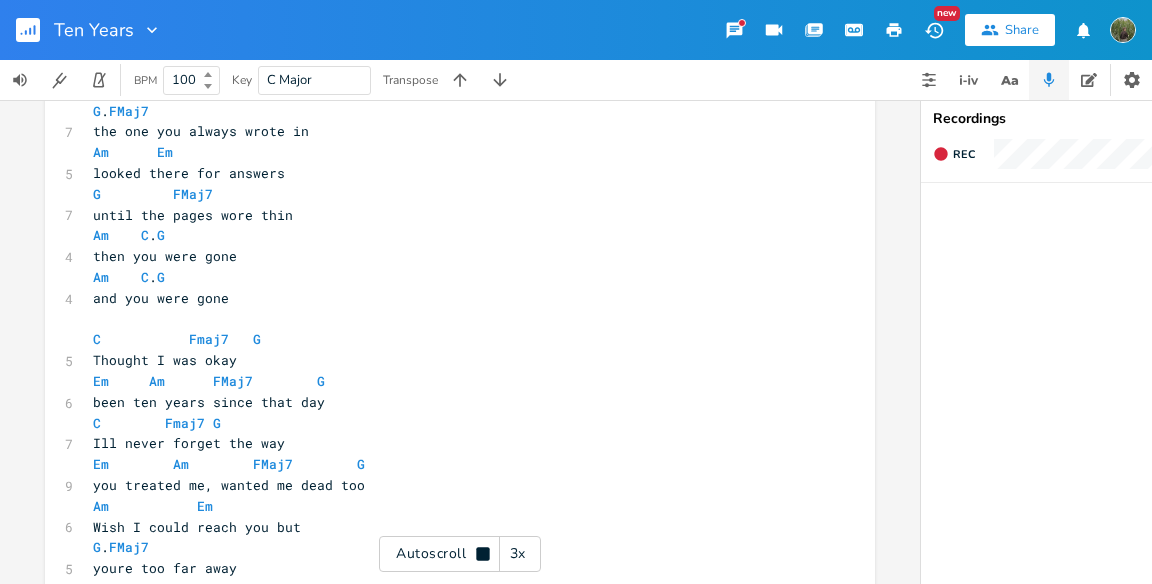 click on "G           FMaj7" at bounding box center (450, 194) 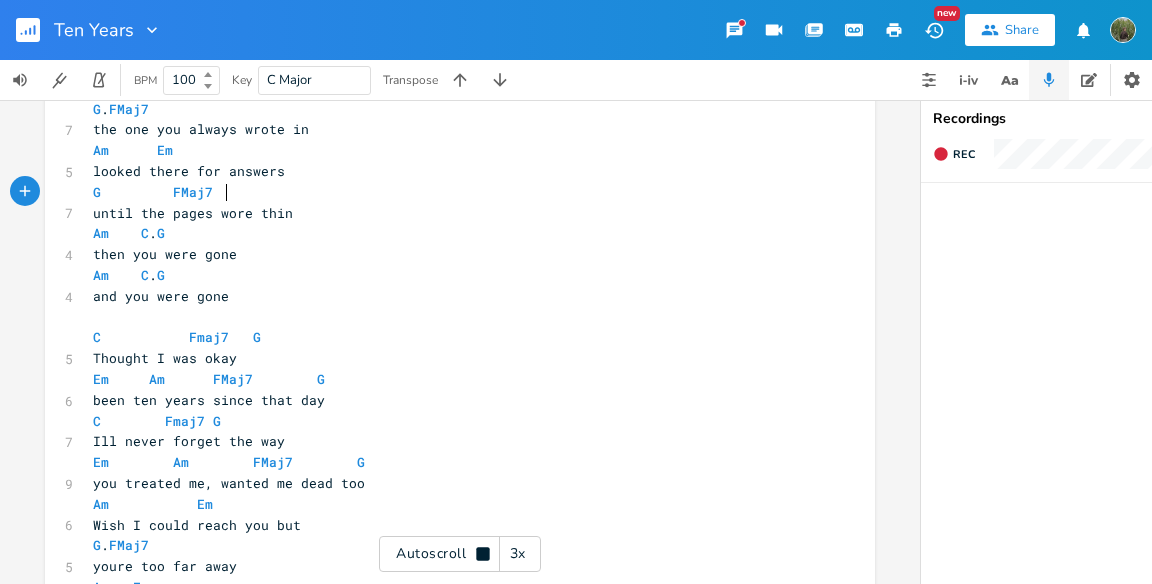scroll, scrollTop: 904, scrollLeft: 0, axis: vertical 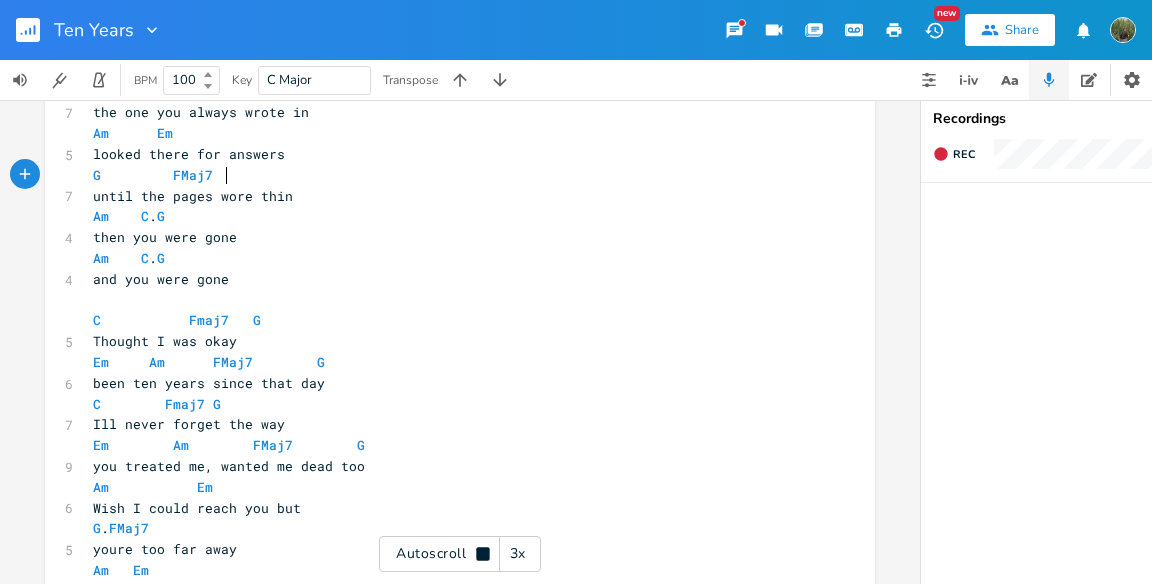 click on "​" at bounding box center (450, 300) 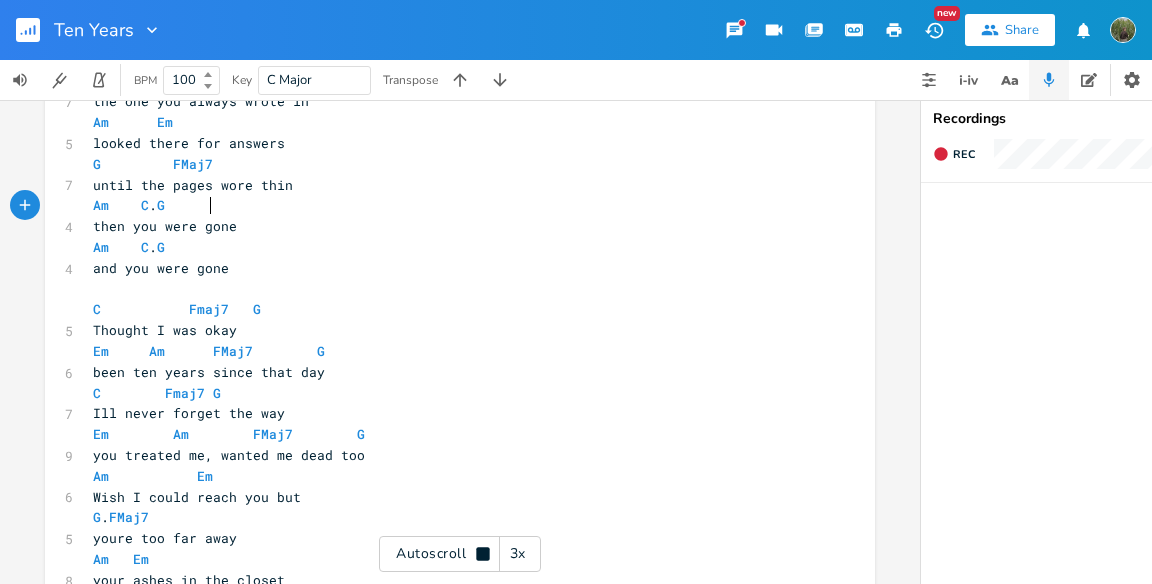 click on "Am      C .       G" at bounding box center (450, 205) 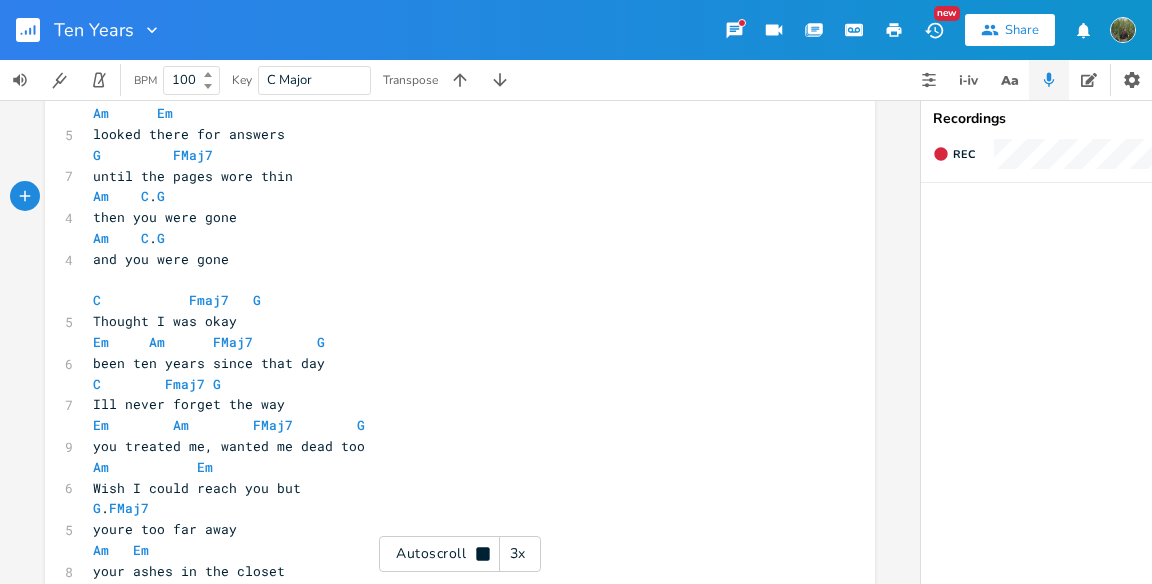 click on "until the pages wore thin" at bounding box center (450, 176) 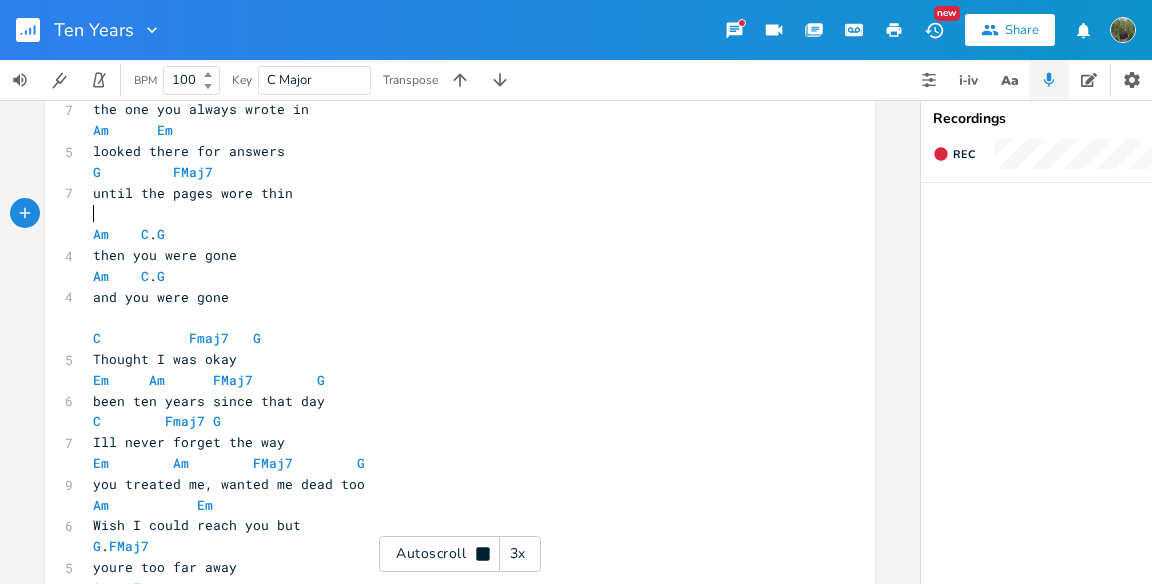 click on "Am      C .       G" at bounding box center [450, 276] 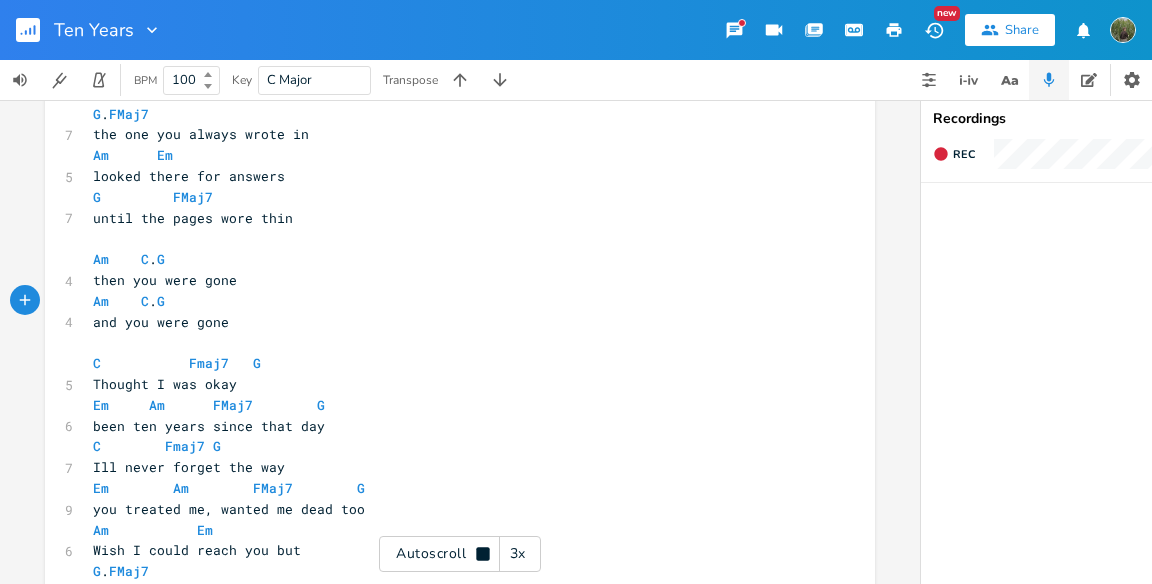 click on "then you were gone" at bounding box center (165, 280) 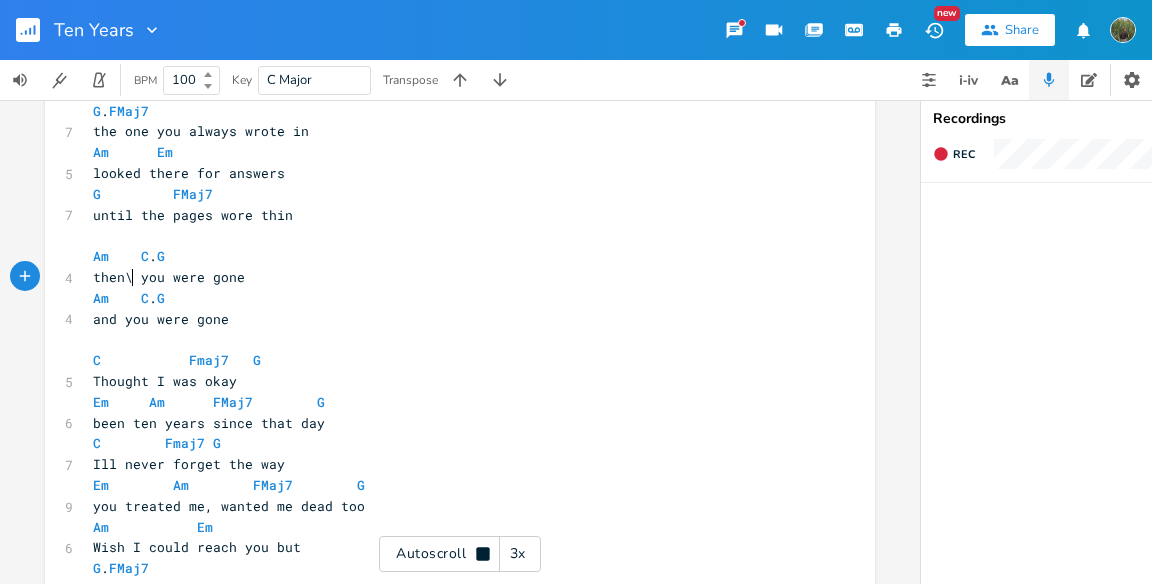 scroll, scrollTop: 902, scrollLeft: 0, axis: vertical 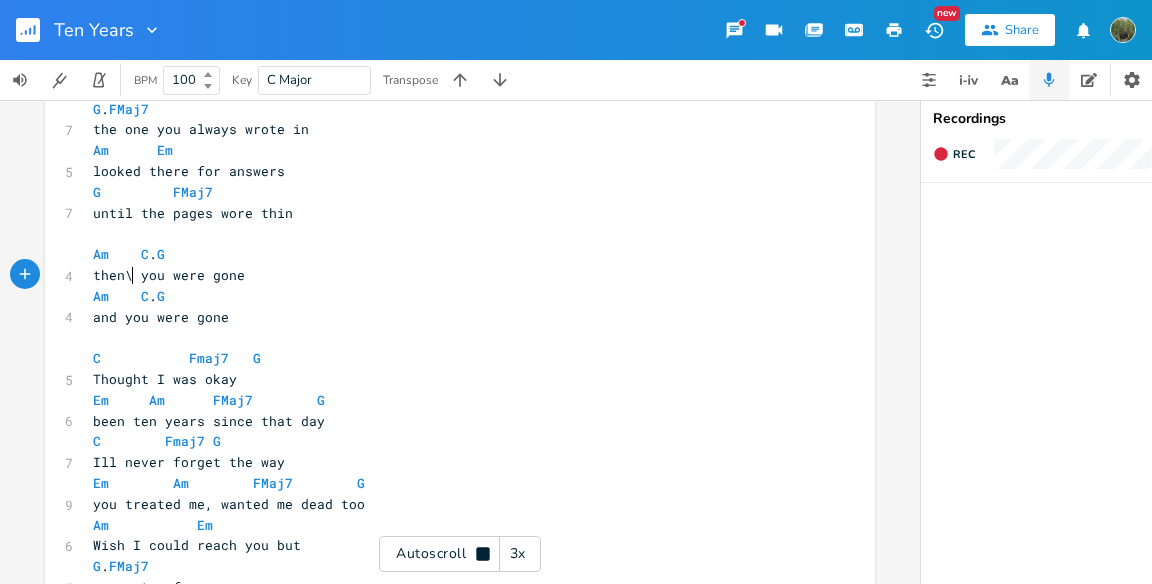 type on "\\" 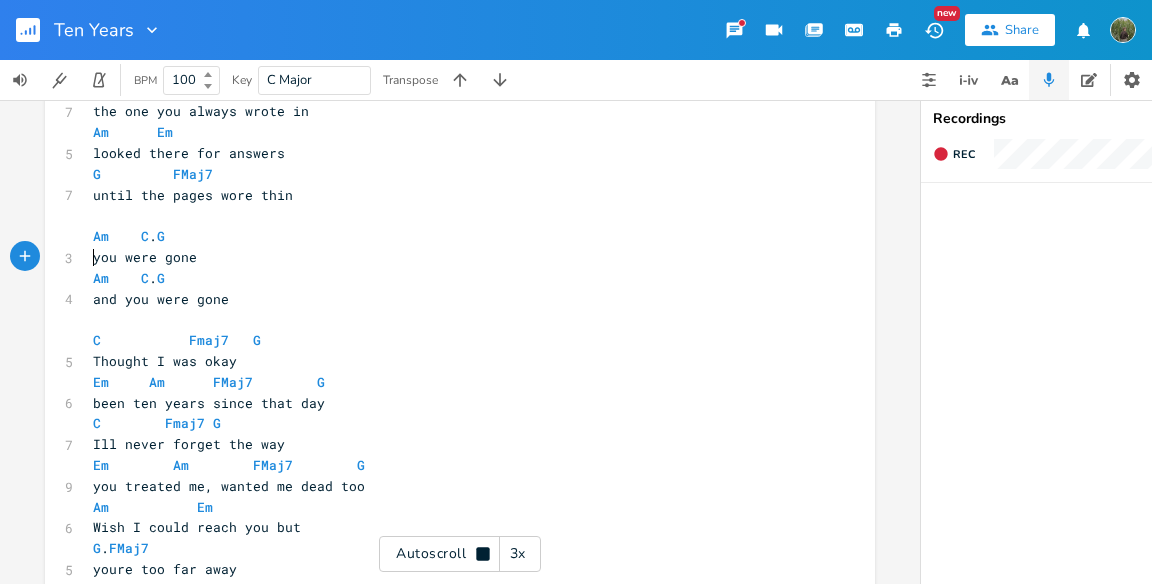 type on "NS" 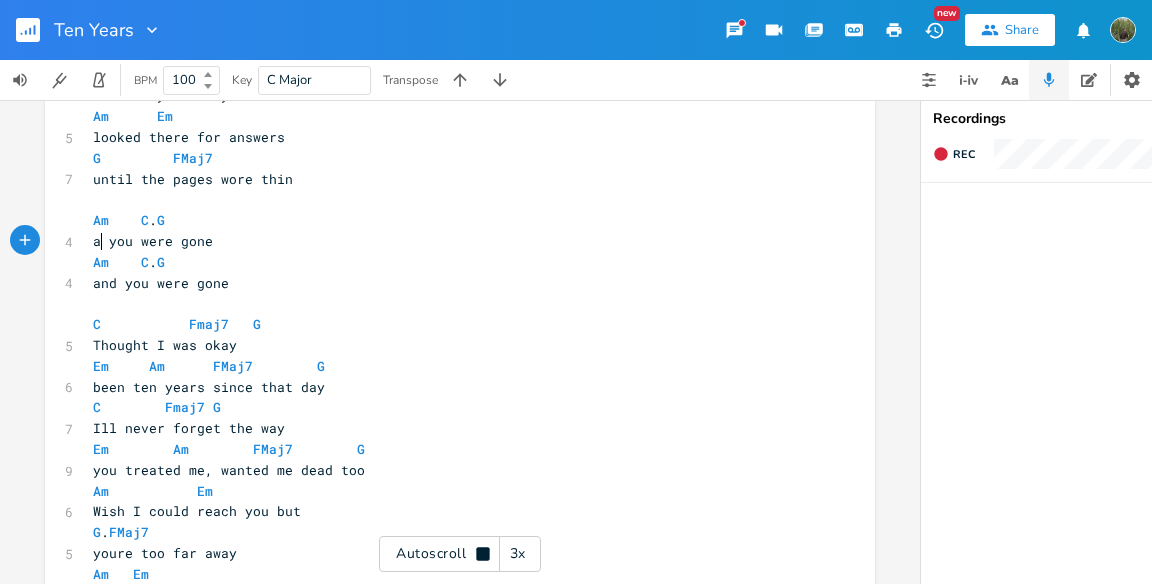 type on "and" 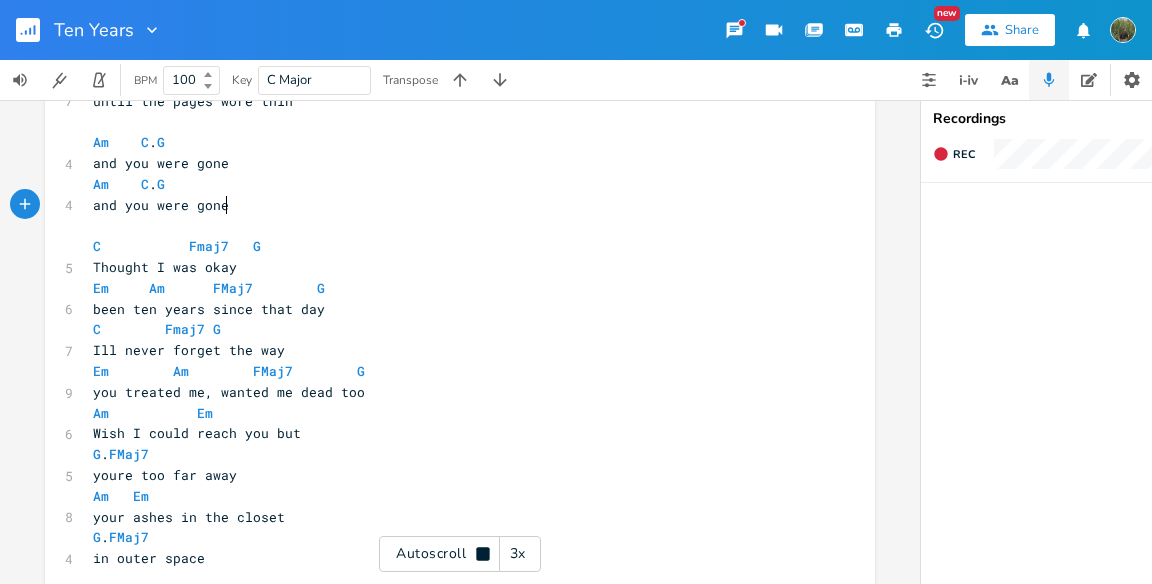 click on "and you were gone" at bounding box center (450, 205) 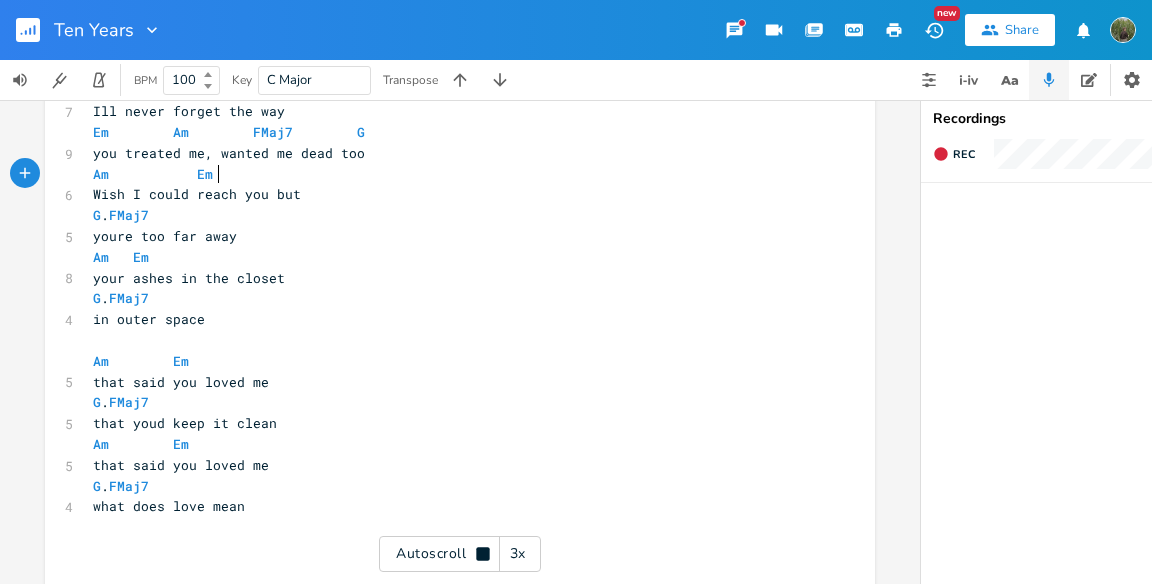 click on "Am             Em" at bounding box center [450, 174] 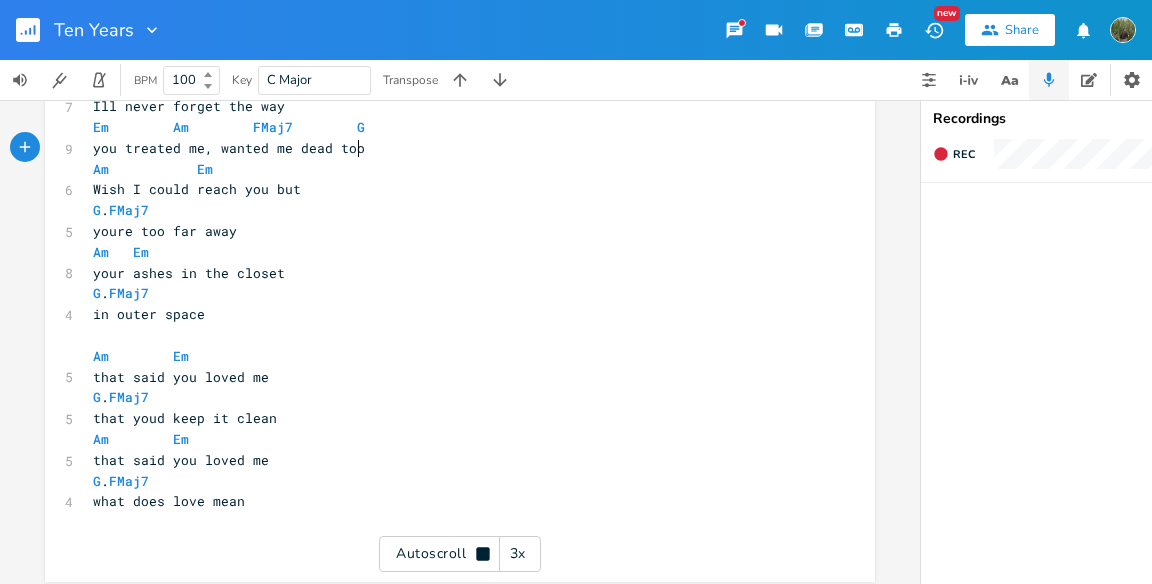 click on "you treated me, wanted me dead too" at bounding box center (450, 148) 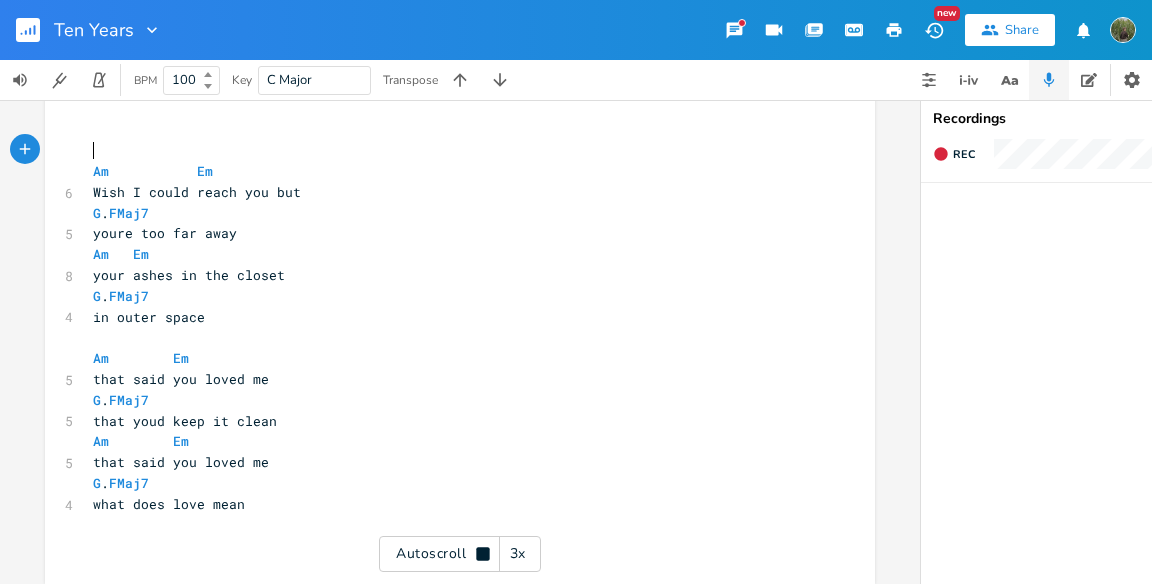 click on "G .      FMaj7" at bounding box center (450, 296) 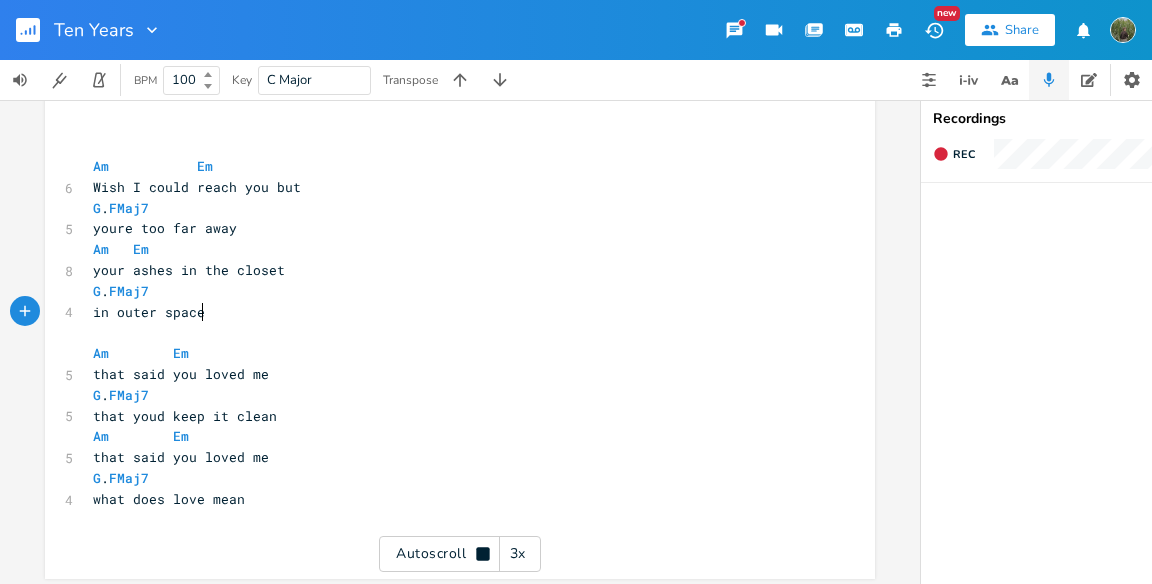 click on "in outer space" at bounding box center (450, 312) 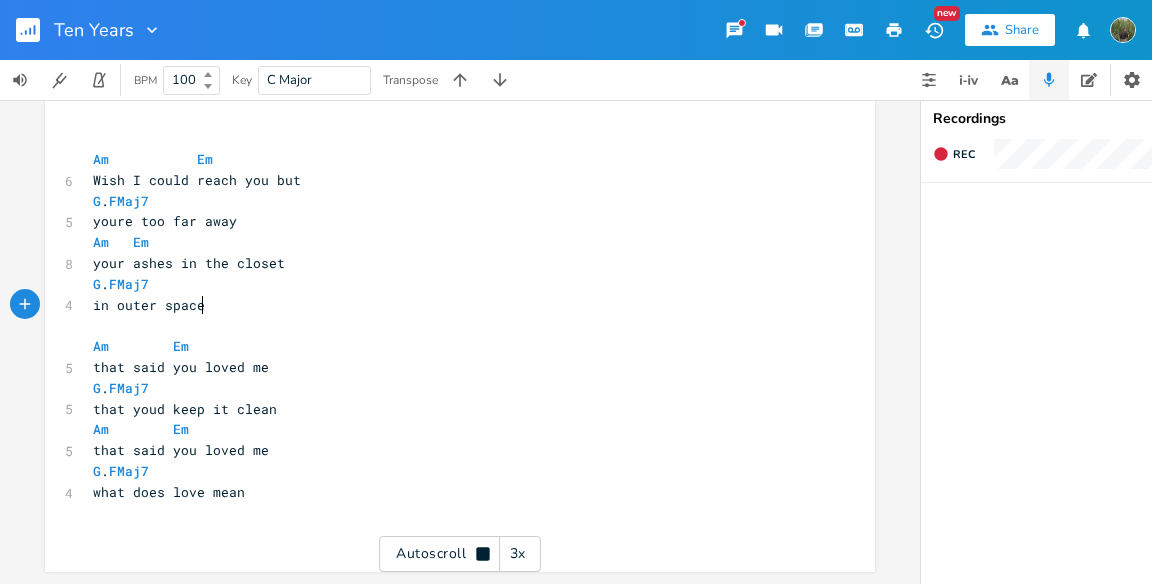 click on "Am          Em" at bounding box center [450, 346] 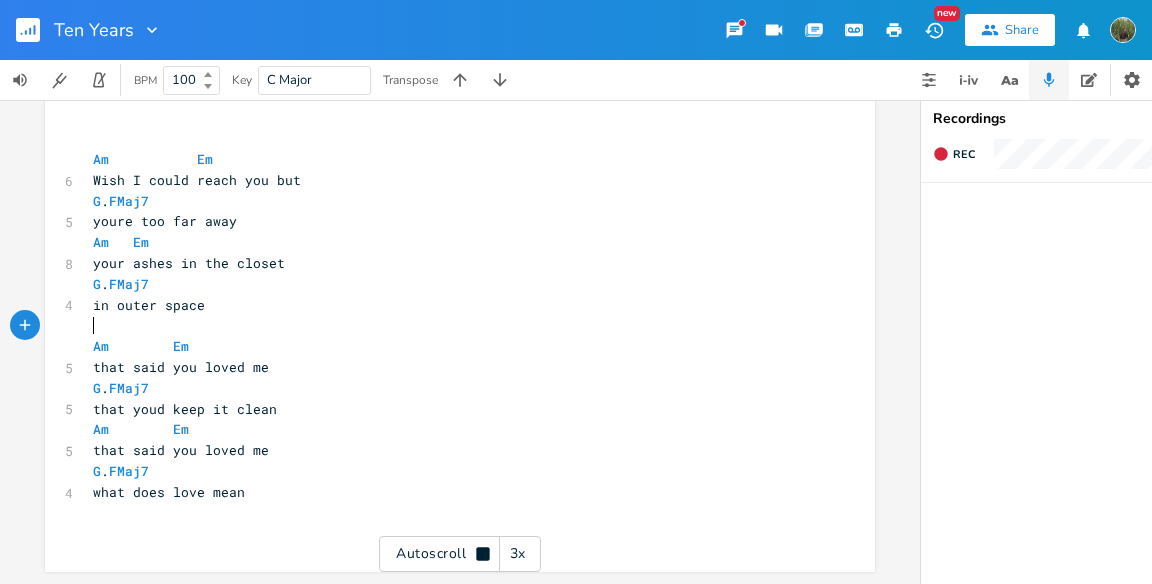click on "​" at bounding box center (450, 325) 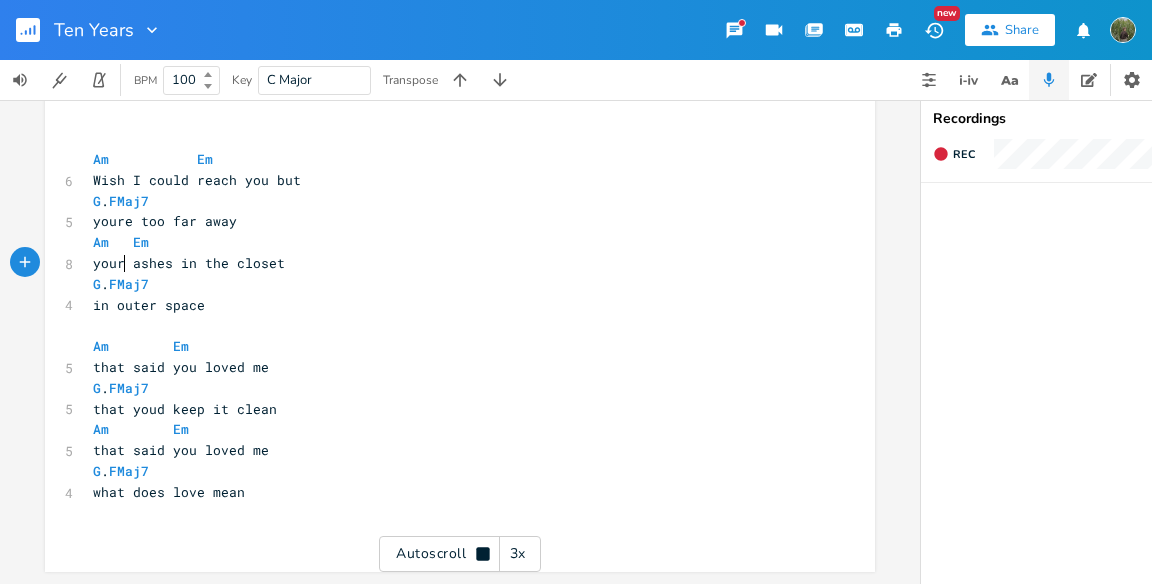 click on "your ashes in the closet" at bounding box center [189, 263] 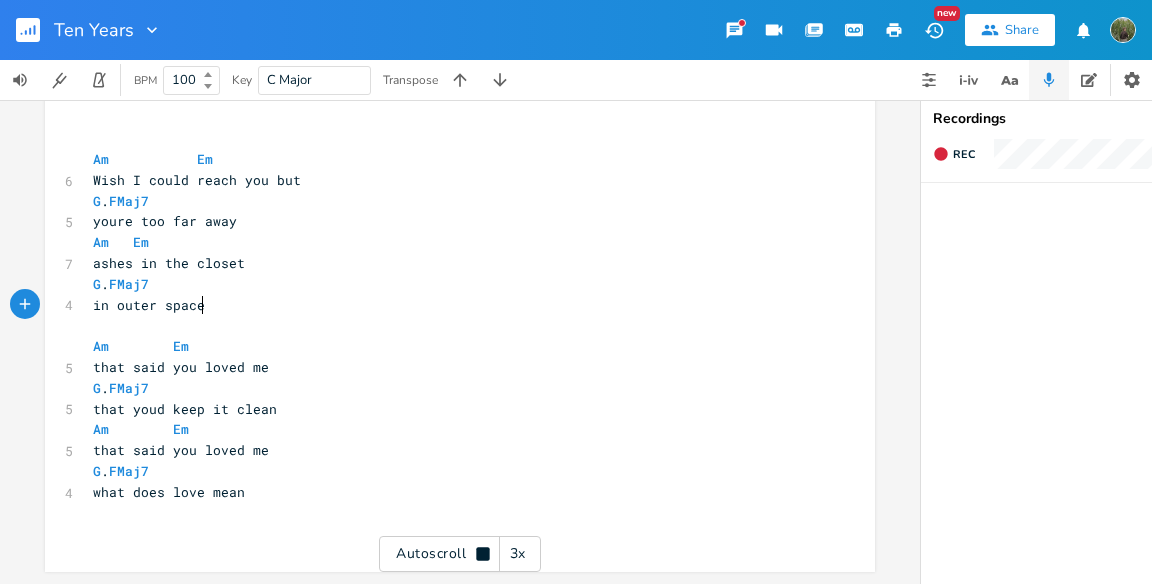 click on "in outer space" at bounding box center (450, 305) 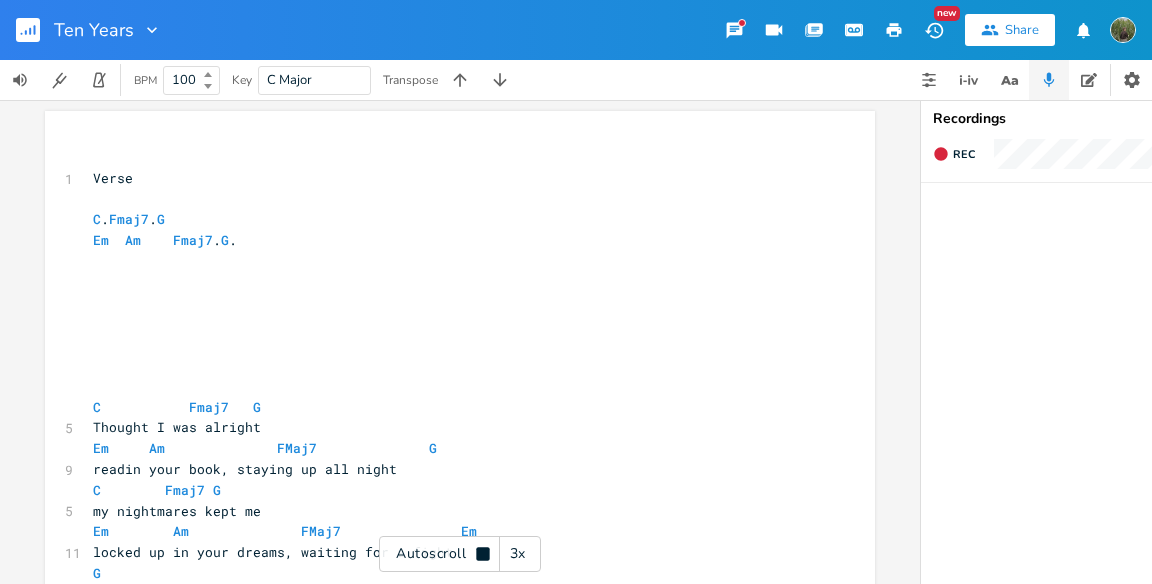 scroll, scrollTop: 3, scrollLeft: 0, axis: vertical 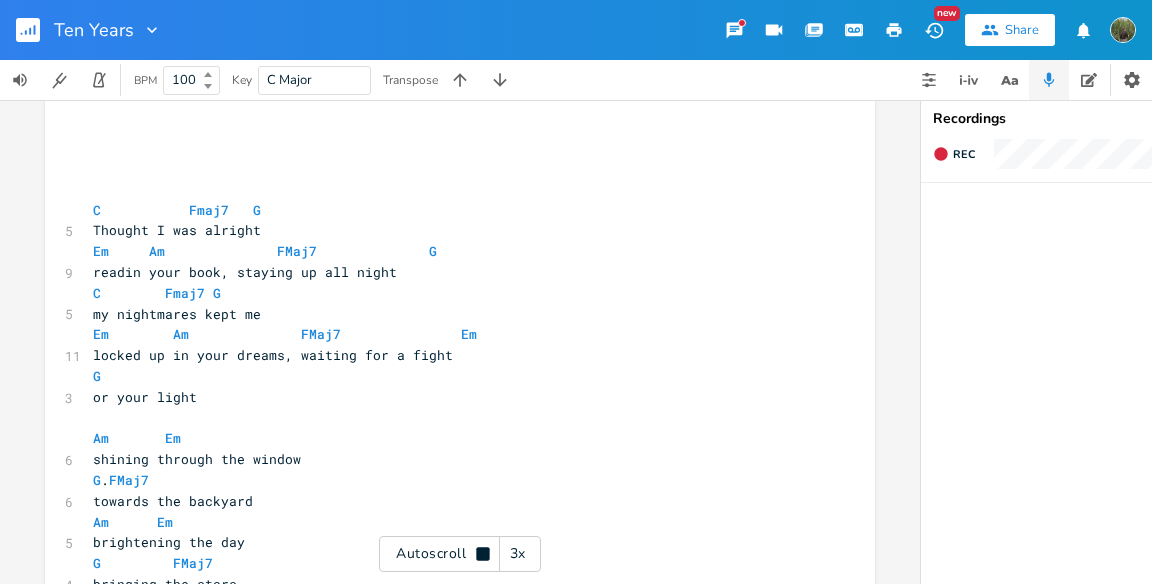click on "Autoscroll 3x" at bounding box center [460, 554] 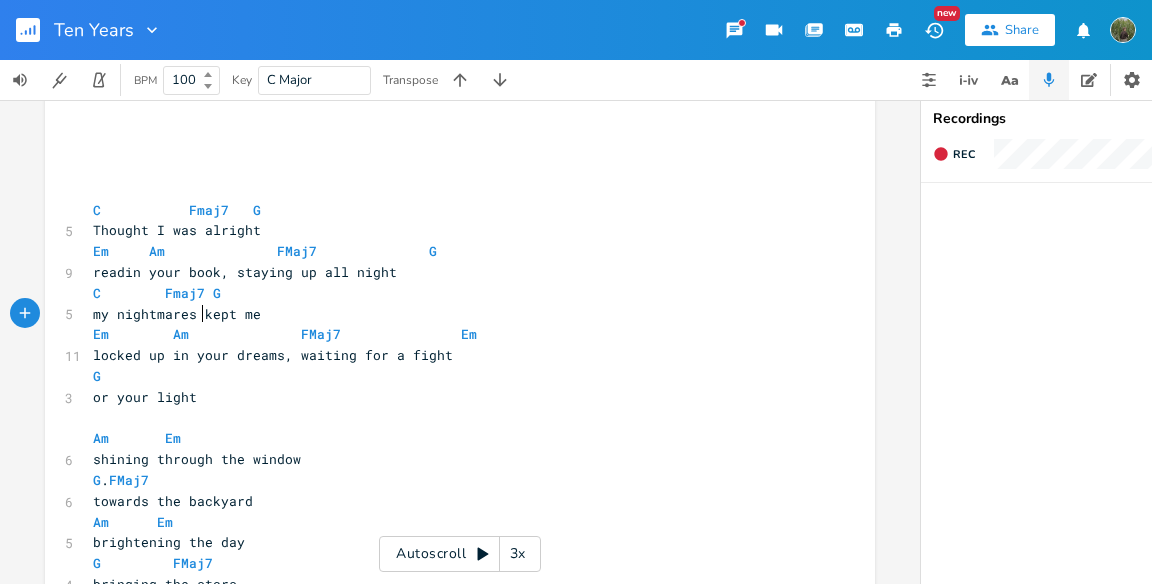 scroll, scrollTop: 0, scrollLeft: 0, axis: both 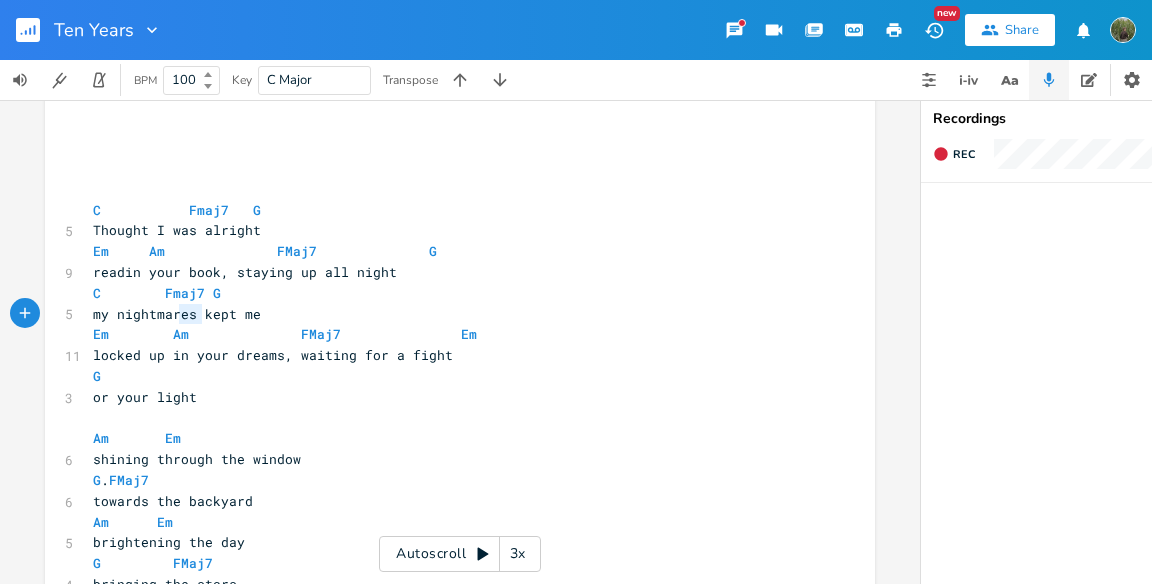 type on "res" 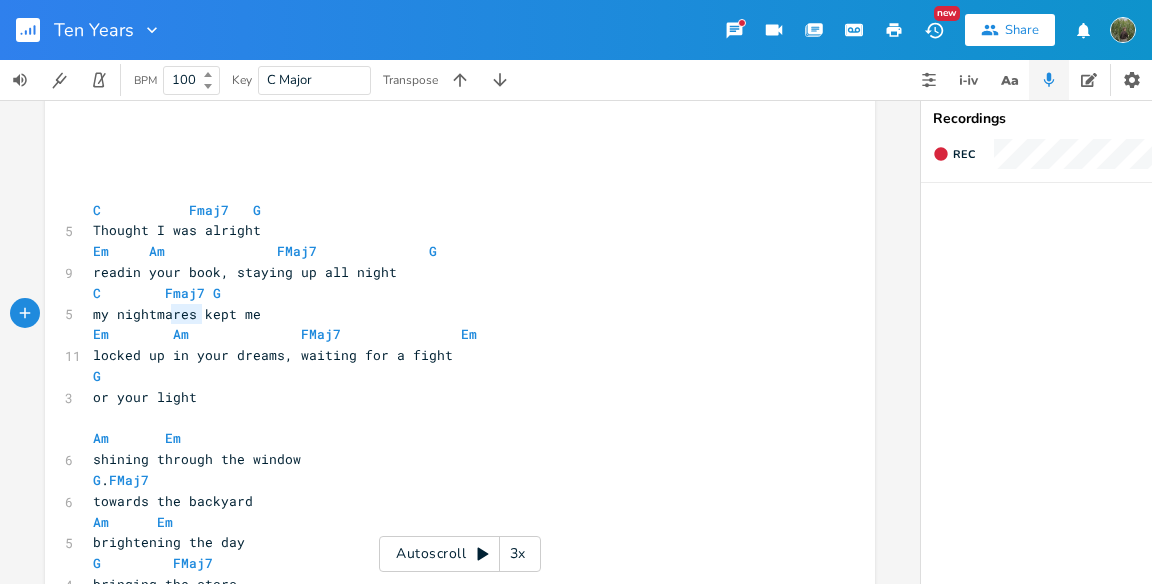 click on "my nightmares kept me" at bounding box center [177, 314] 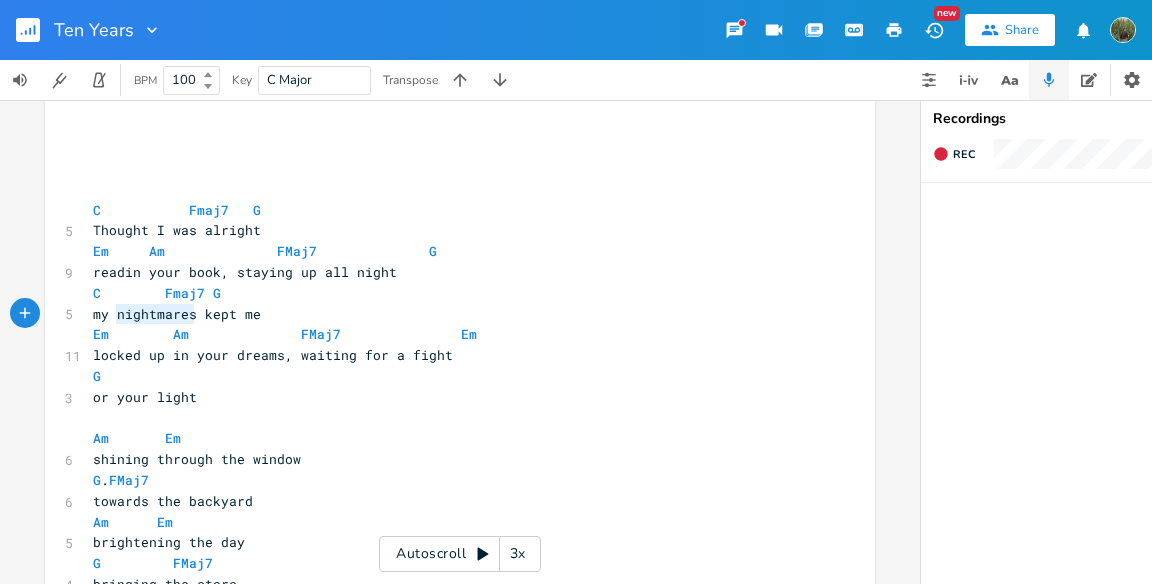 click on "my nightmares kept me" at bounding box center (177, 314) 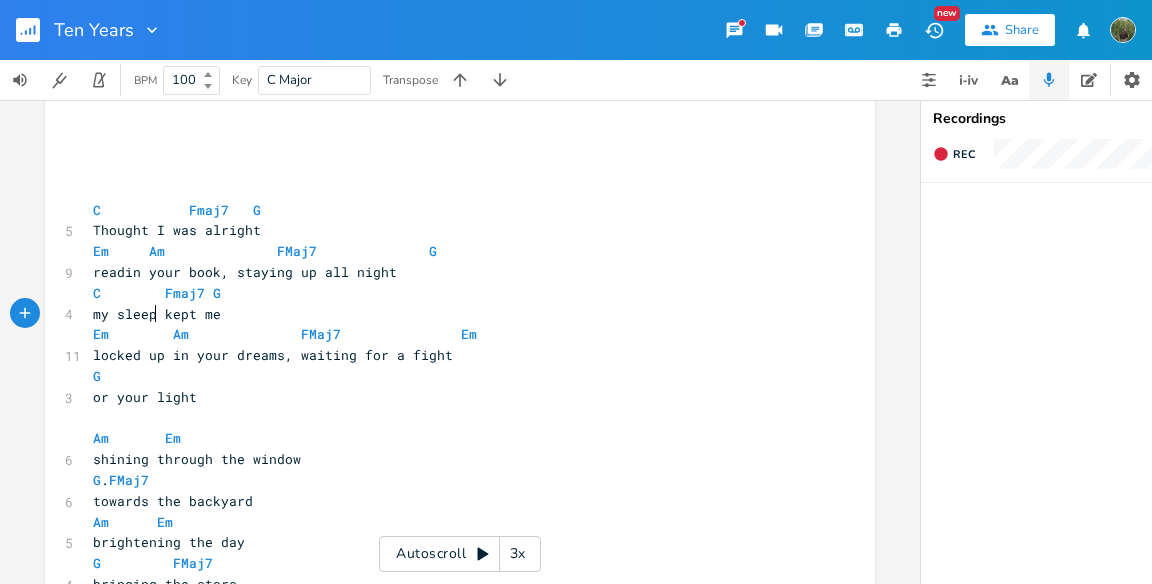 type on "sleeping" 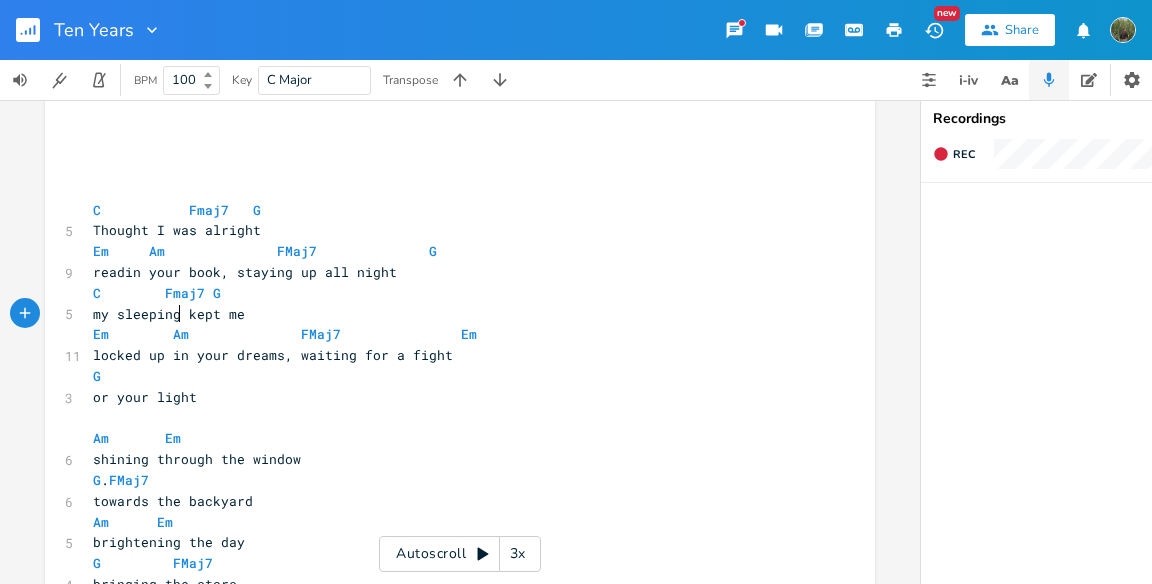 scroll, scrollTop: 0, scrollLeft: 49, axis: horizontal 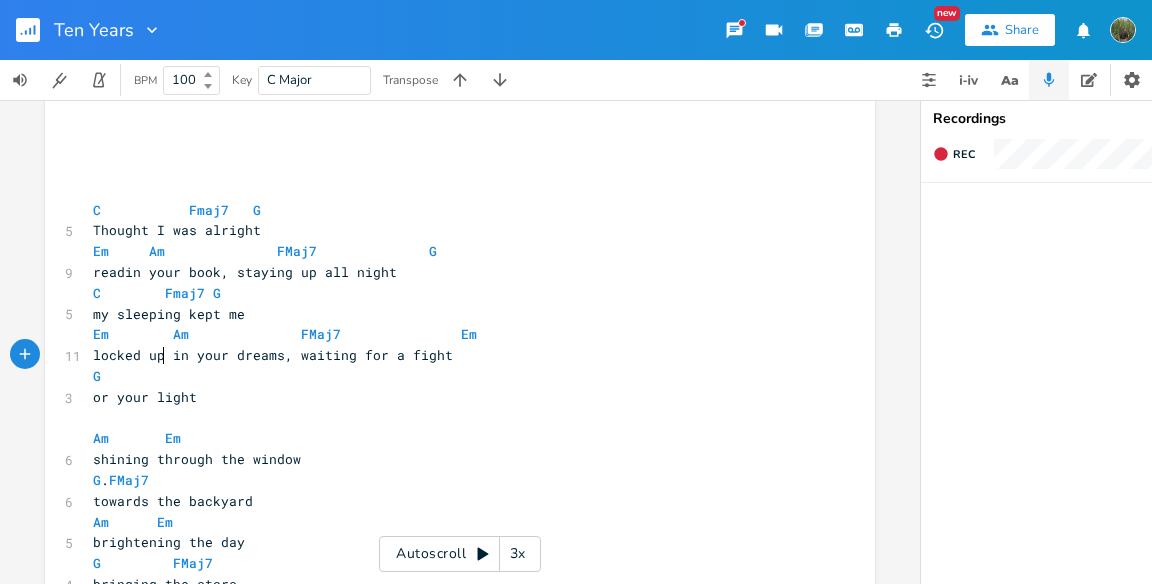 type on "locked up" 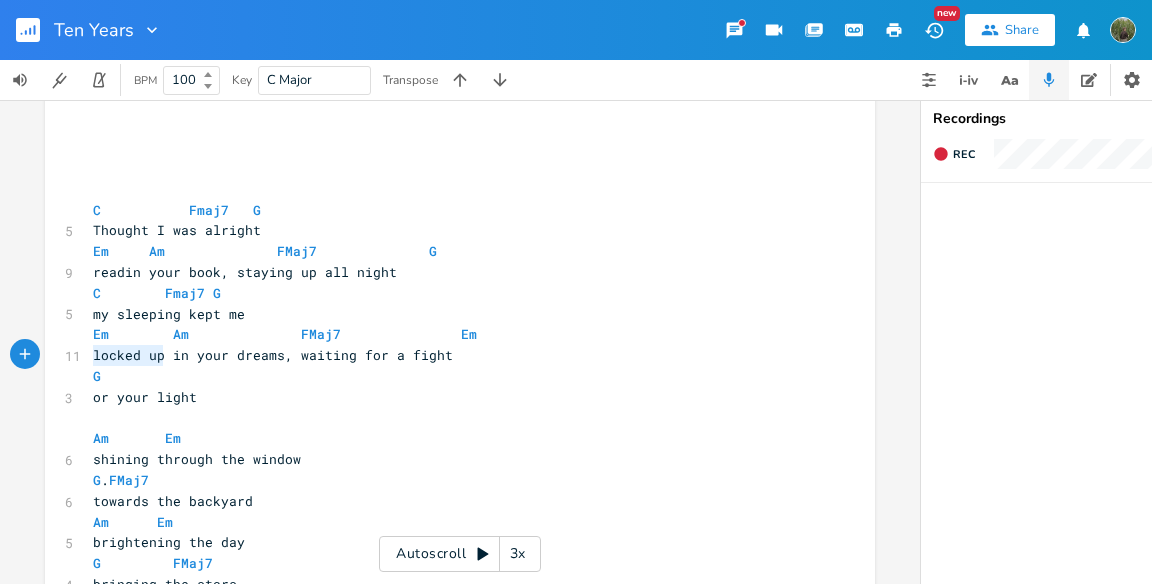 drag, startPoint x: 160, startPoint y: 351, endPoint x: 47, endPoint y: 361, distance: 113.44161 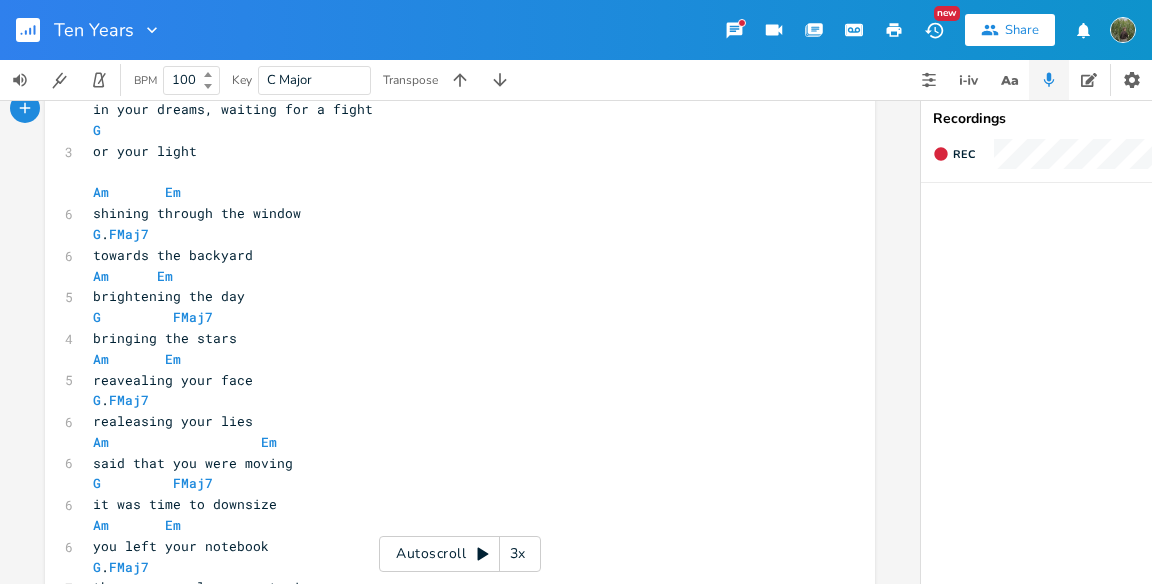 scroll, scrollTop: 456, scrollLeft: 0, axis: vertical 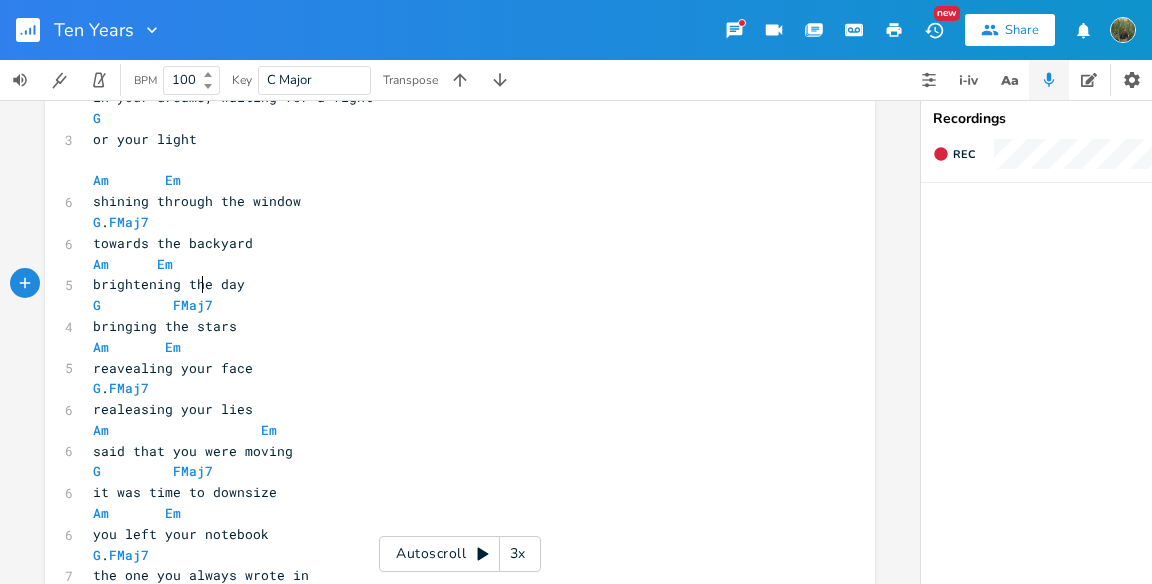 click on "brightening the day" at bounding box center [169, 284] 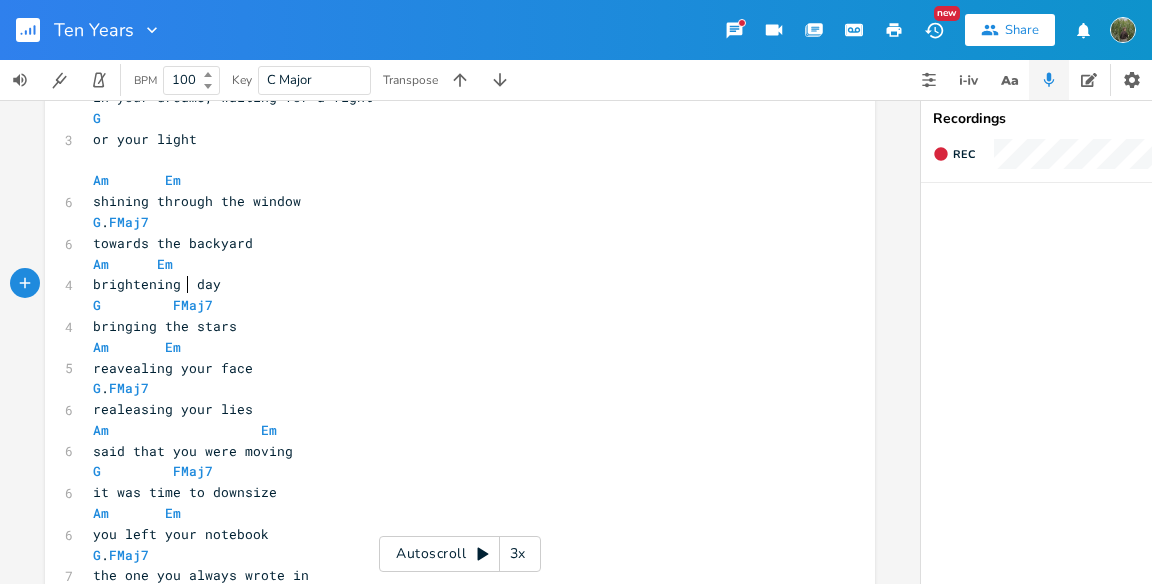 type on "my" 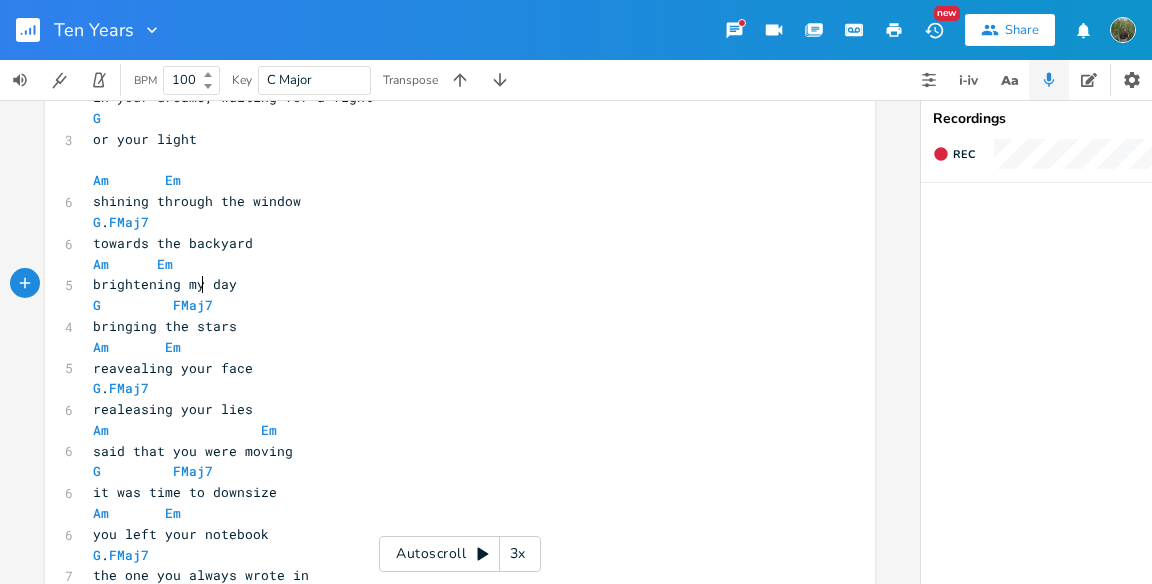 scroll, scrollTop: 0, scrollLeft: 20, axis: horizontal 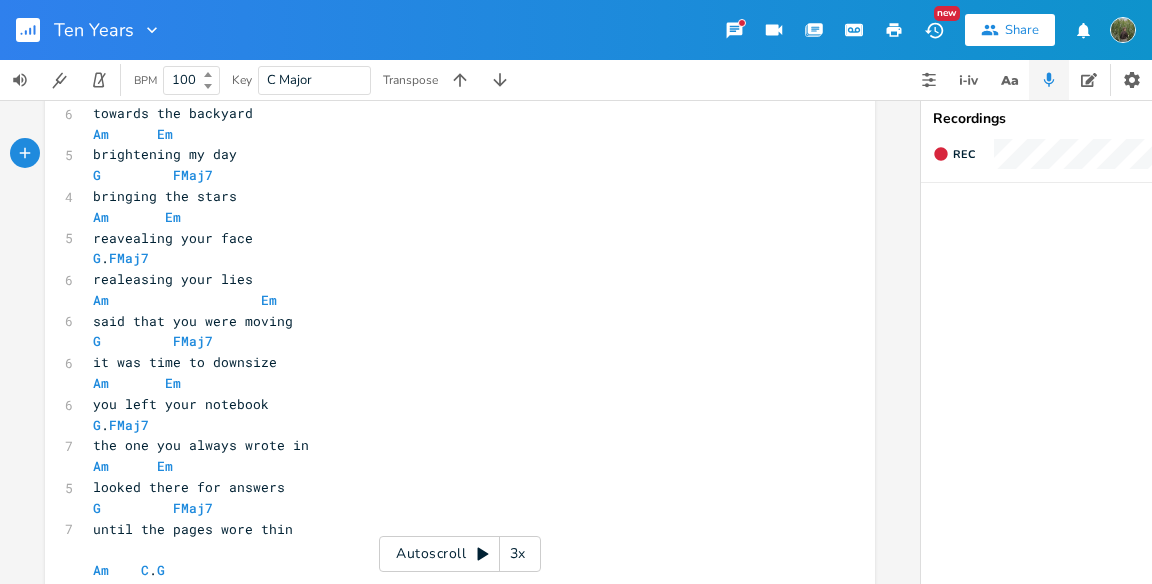 click on "Am         Em" at bounding box center (450, 383) 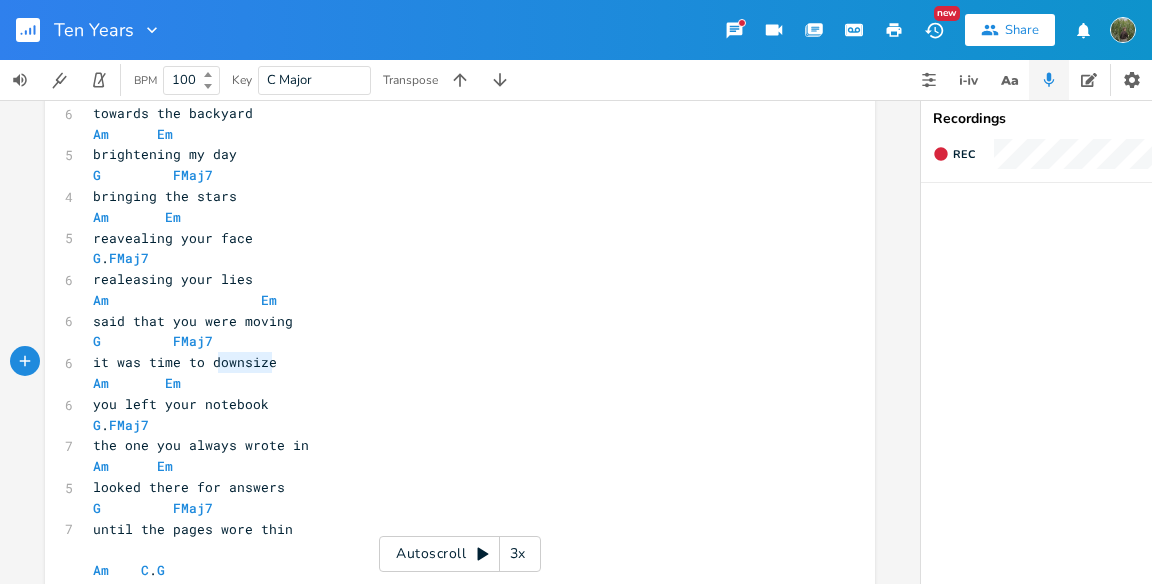 type on "downsize" 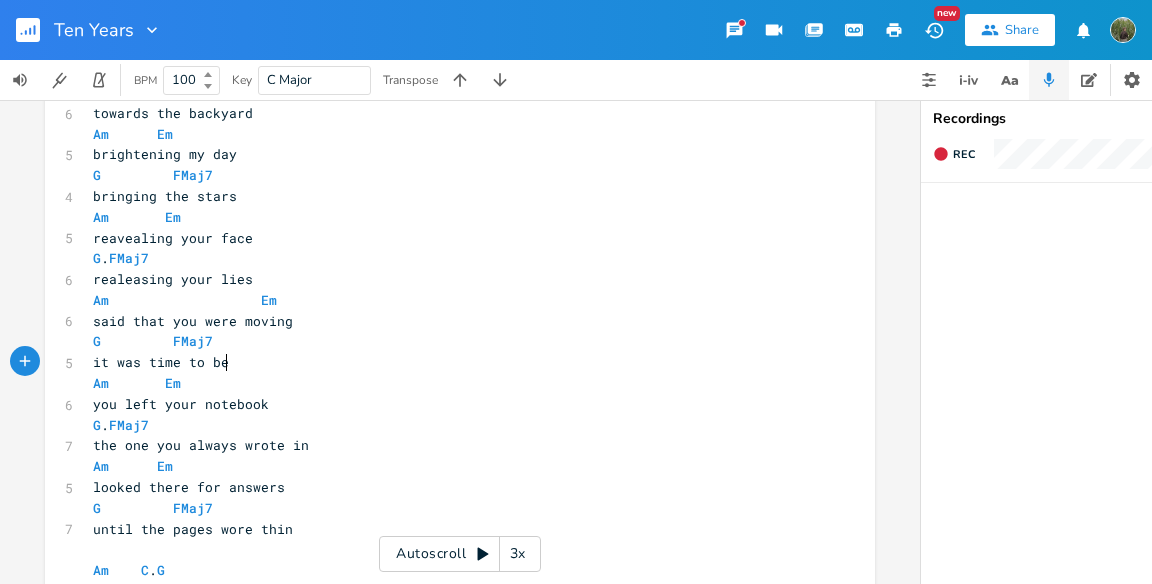 type on "bem" 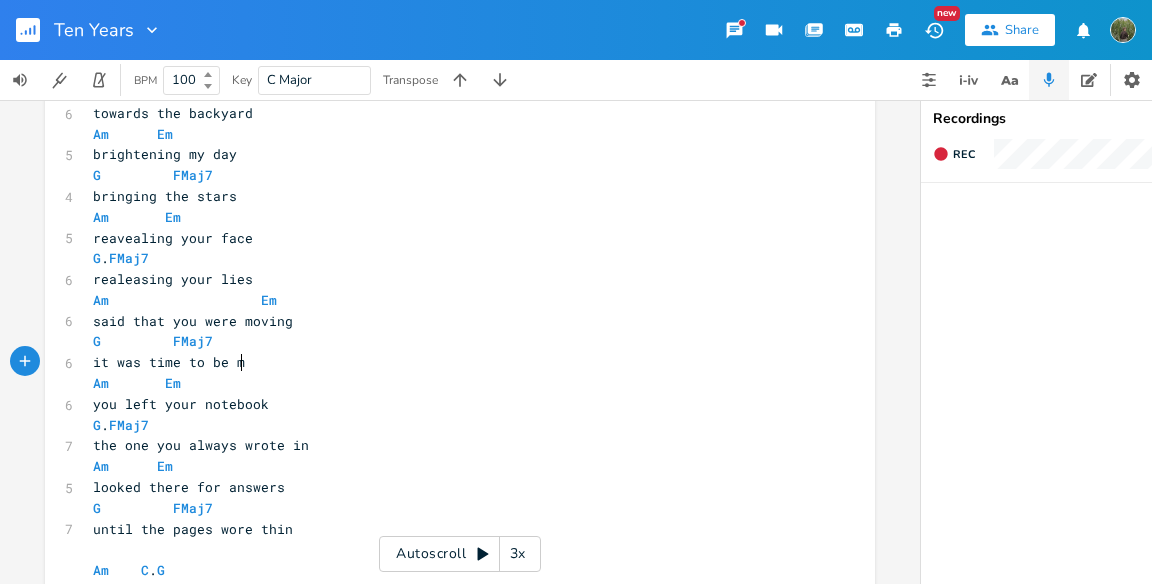 type on "mine" 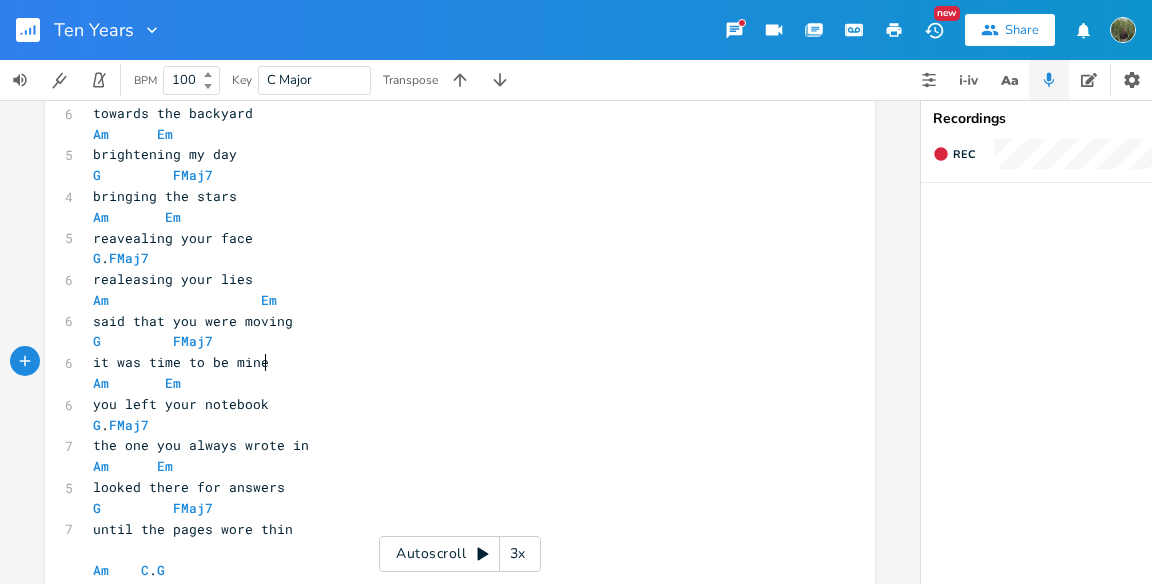 scroll, scrollTop: 0, scrollLeft: 31, axis: horizontal 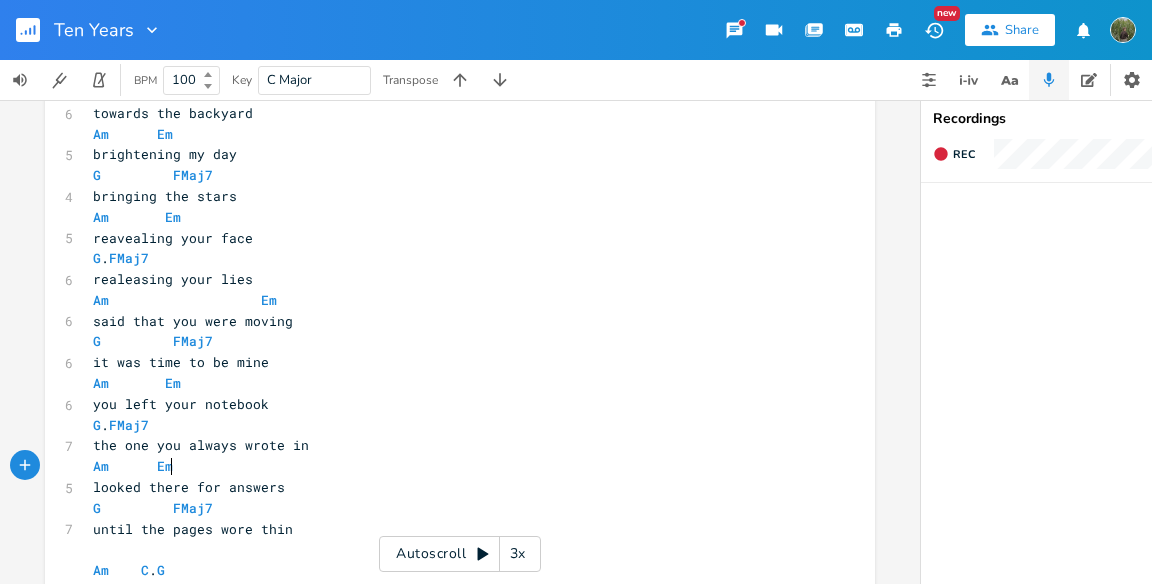 click on "Am        Em" at bounding box center (450, 466) 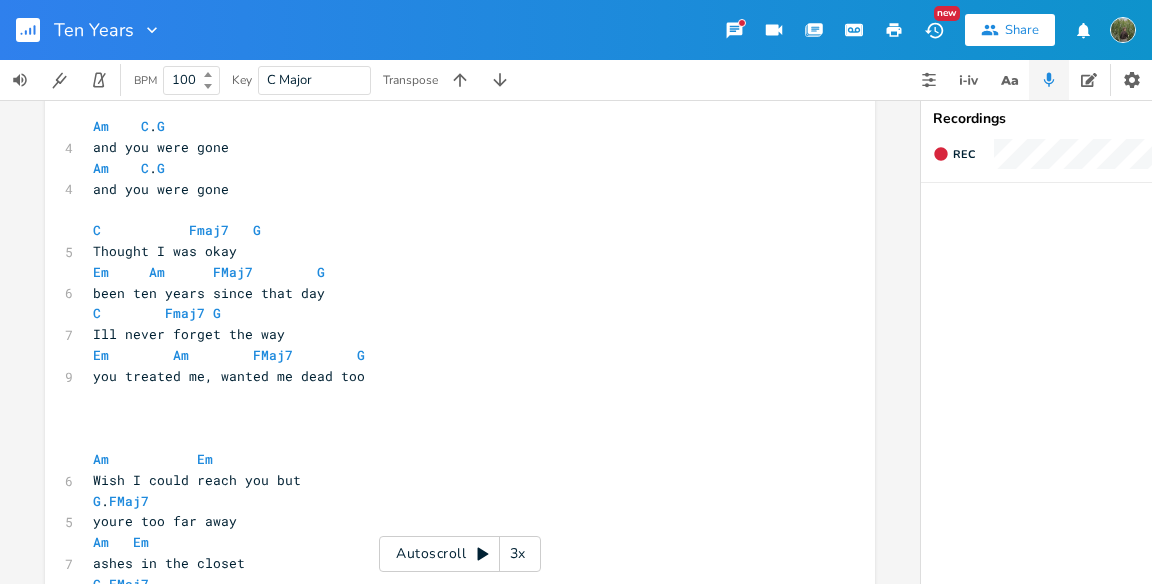 scroll, scrollTop: 1039, scrollLeft: 0, axis: vertical 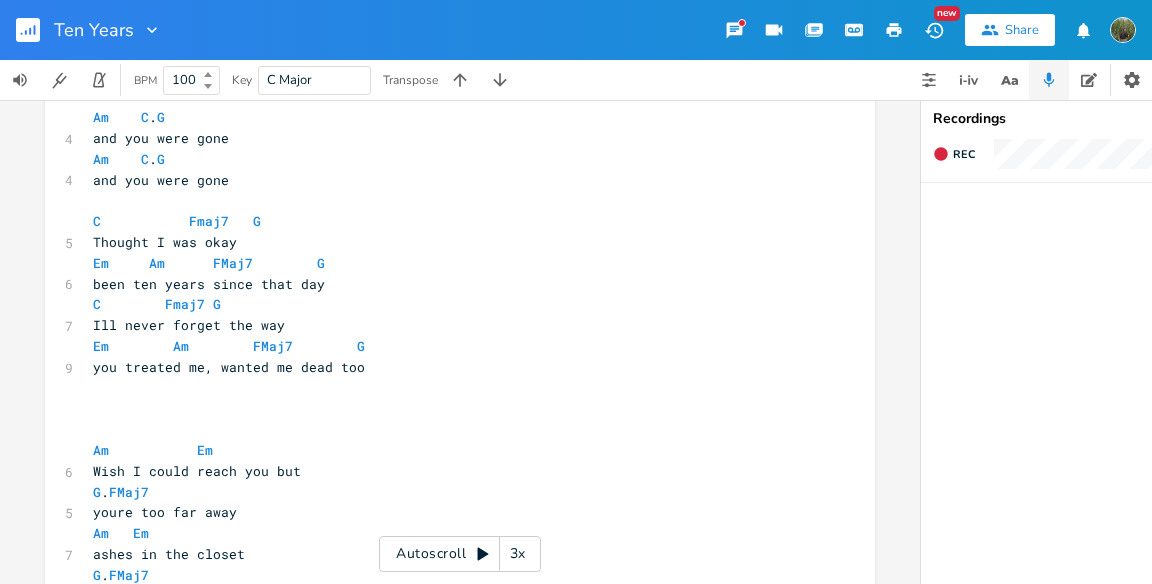 click on "​" at bounding box center (450, 429) 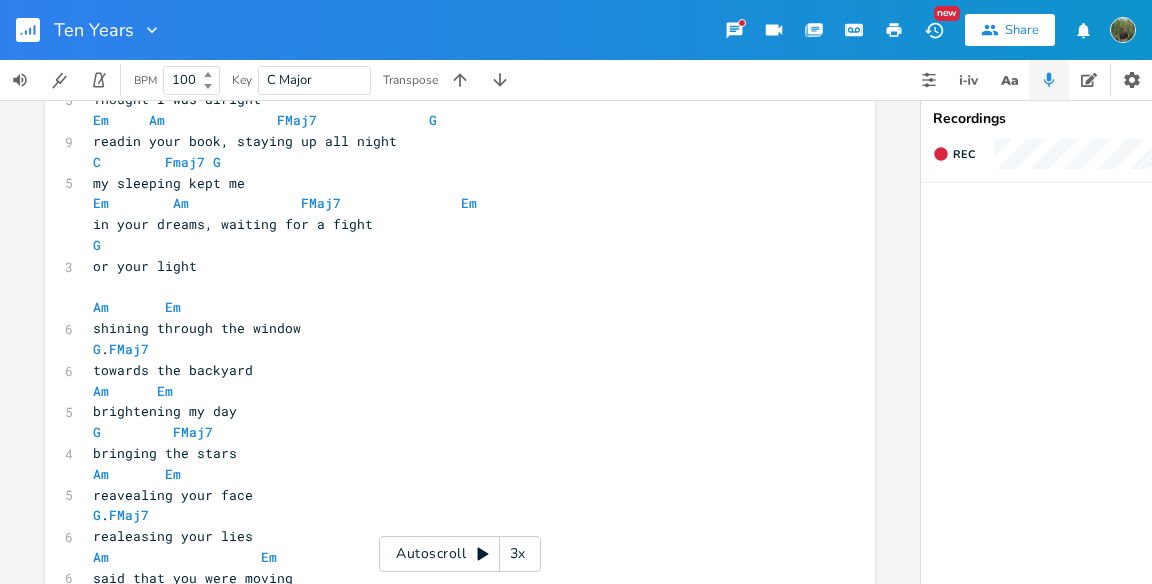 scroll, scrollTop: 0, scrollLeft: 0, axis: both 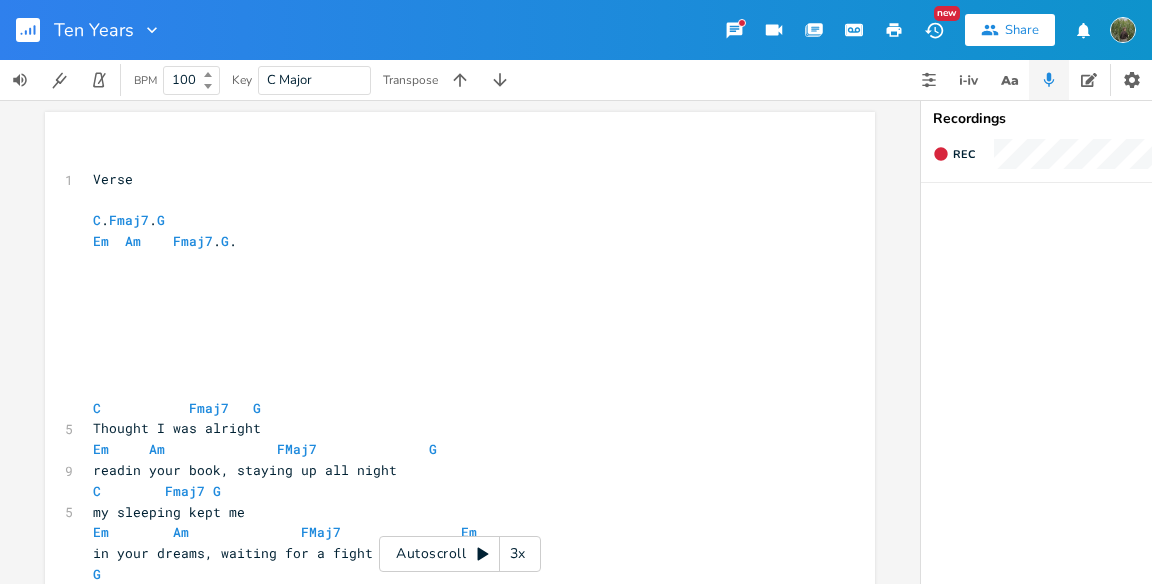 click on "Autoscroll 3x" at bounding box center [460, 554] 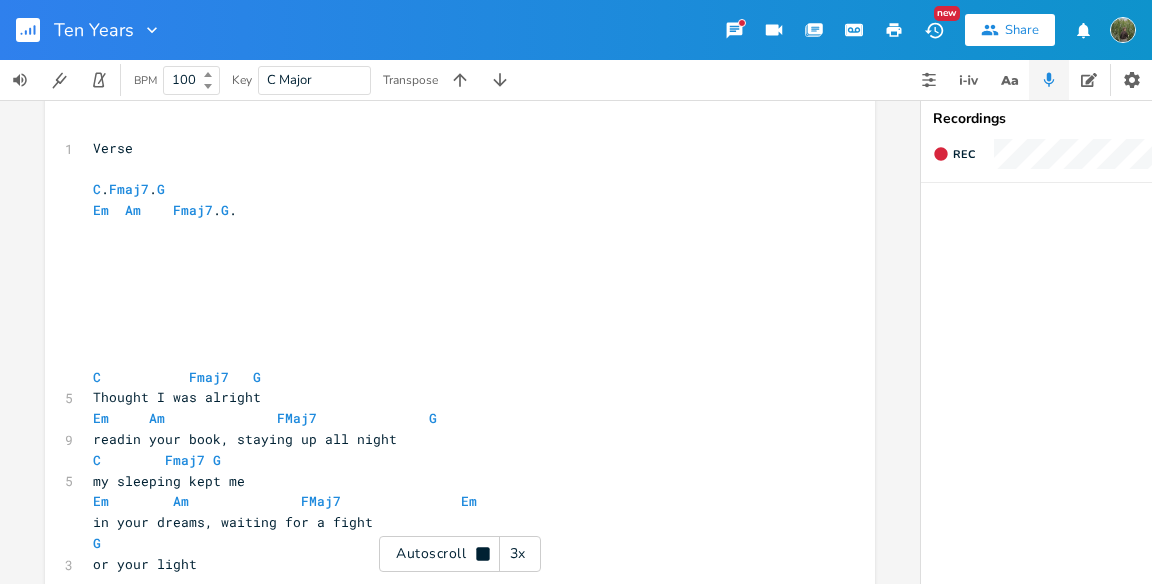 scroll, scrollTop: 33, scrollLeft: 0, axis: vertical 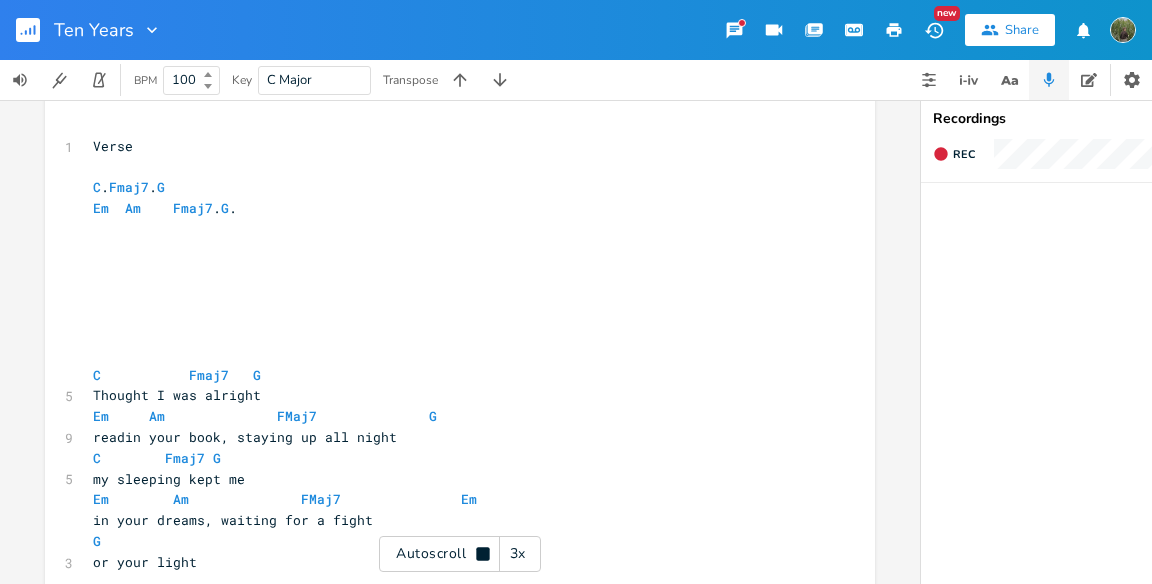click on "Autoscroll 3x" at bounding box center [460, 554] 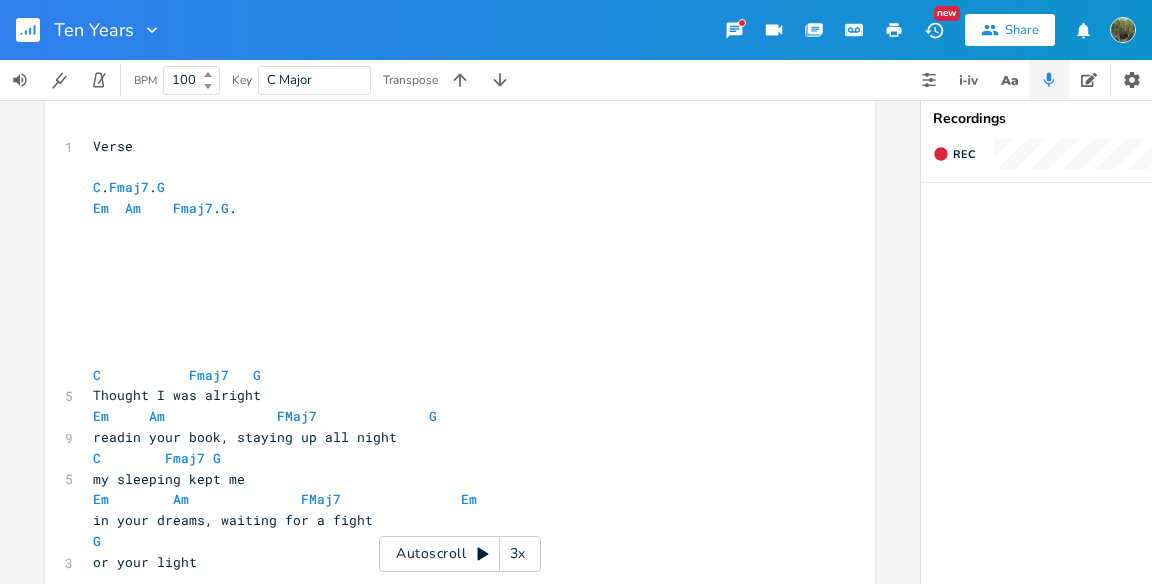 scroll, scrollTop: 0, scrollLeft: 0, axis: both 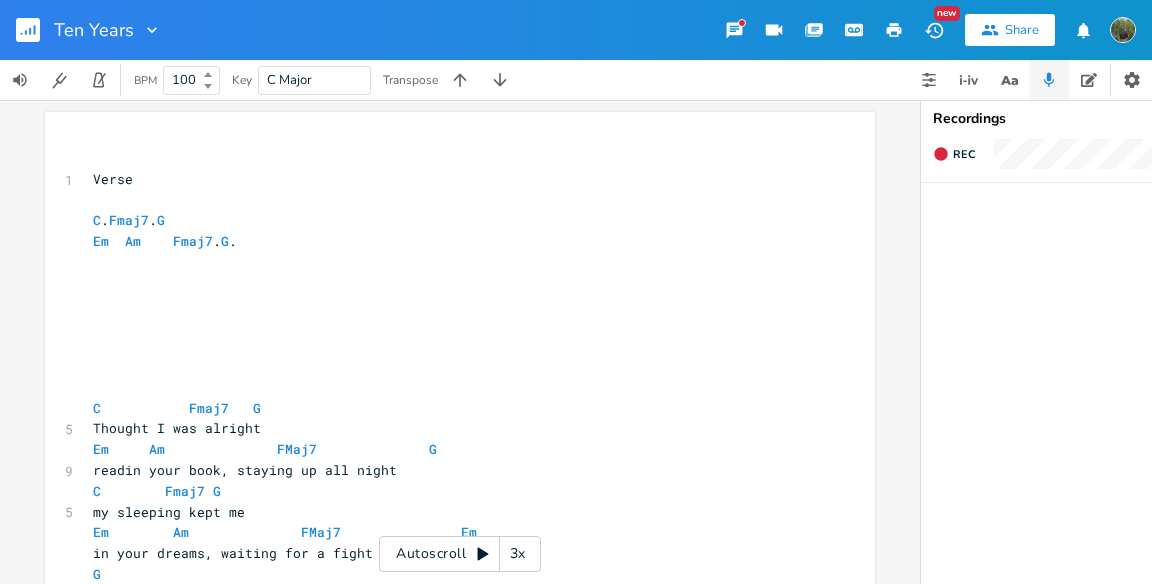 click on "Autoscroll 3x" at bounding box center [460, 554] 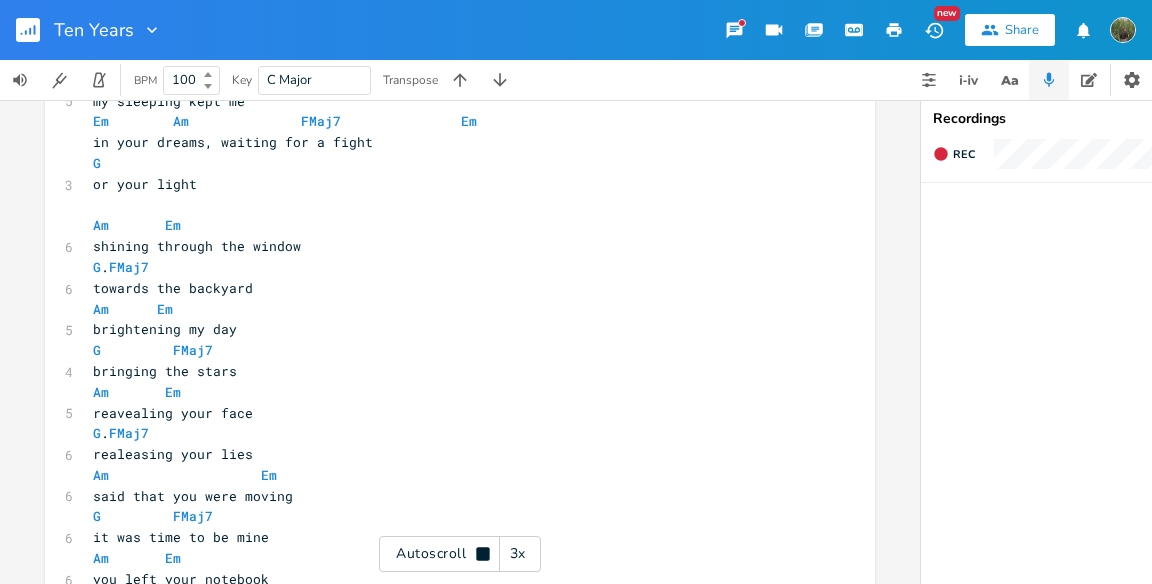 scroll, scrollTop: 0, scrollLeft: 0, axis: both 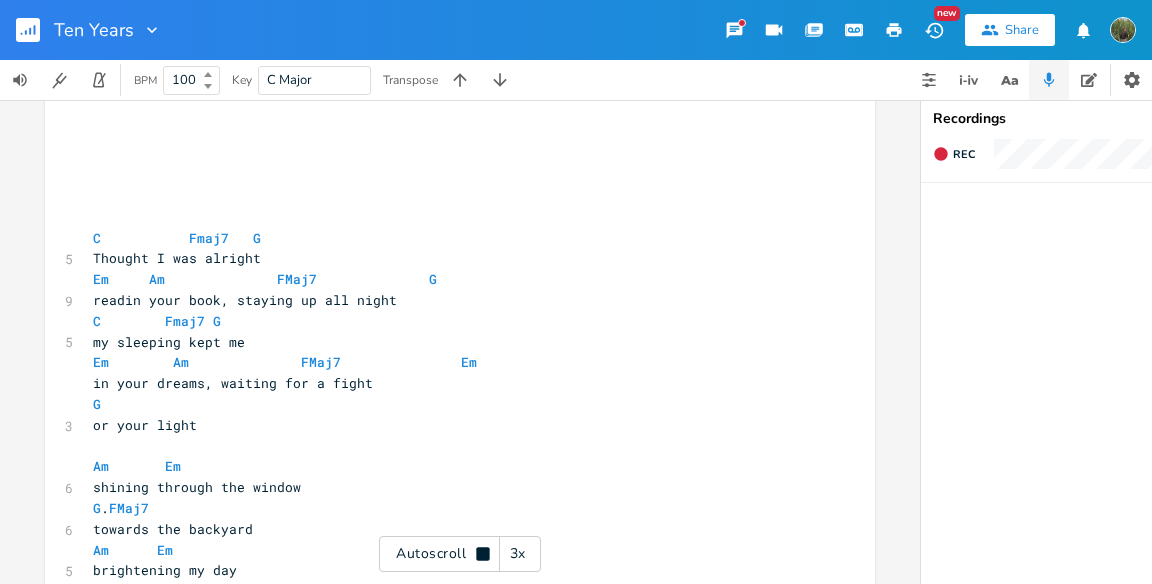 type on "g" 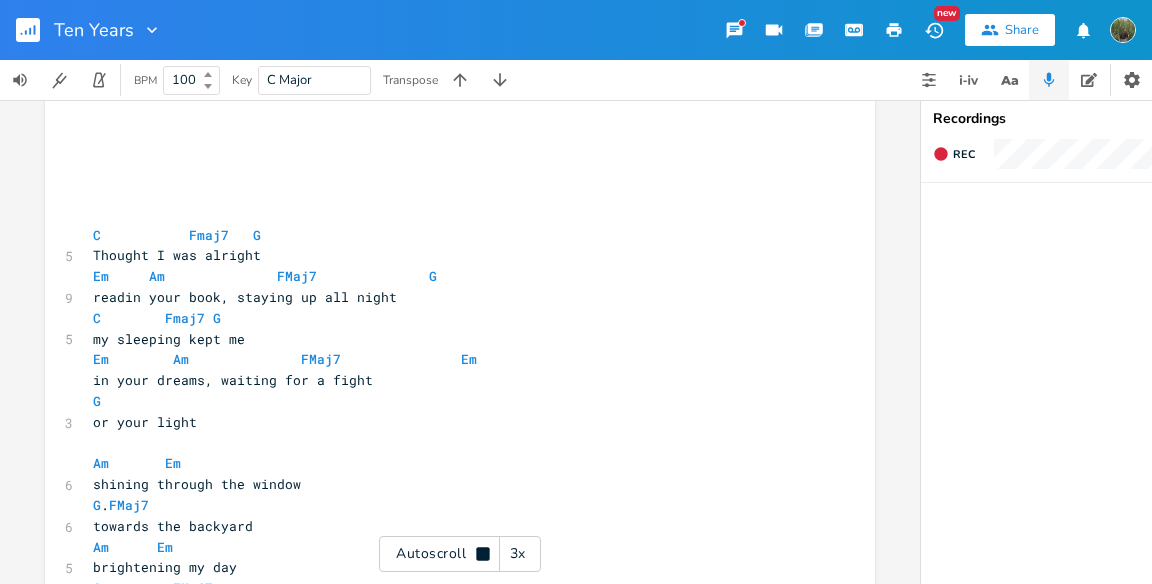 drag, startPoint x: 341, startPoint y: 387, endPoint x: 320, endPoint y: 372, distance: 25.806976 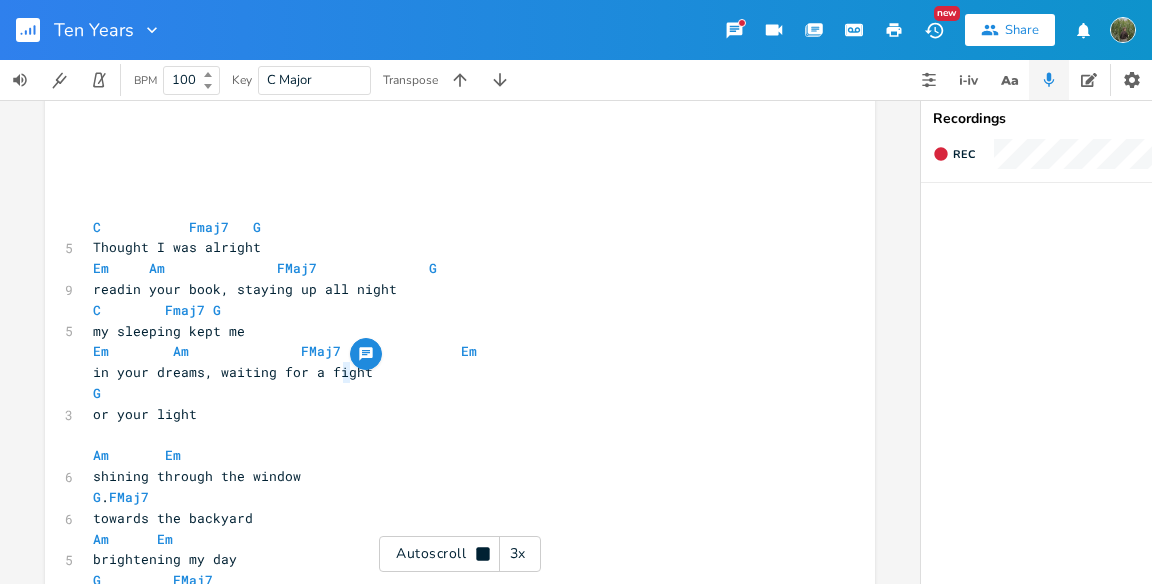 click on "​ 1 Verse ​ C .   Fmaj7 .   G Em    Am      Fmaj7 .      G .   ​ ​ ​ ​ ​ ​ ​ C             Fmaj7     G 5 Thought I was alright Em       Am                FMaj7                G 9 readin your book, staying up all night C          Fmaj7   G 5 my sleeping kept me Em          Am                FMaj7                 Em in your dreams, waiting for a fight G 3 or your light ​ Am         Em 6 shining through the window G .        FMaj7    6 towards the backyard Am        Em 5 brightening my day G           FMaj7 4 bringing the stars Am         Em 5 reavealing your face G .           FMaj7    6 realeasing your lies Am                     Em 6 said that you were moving G           FMaj7 6 it was time to be mine Am         Em 6 you left your notebook G .        FMaj7    7 the one you always wrote in Am        Em 5 looked there for answers G           FMaj7    7 until the pages wore thin ​ Am C G 4" at bounding box center [450, 819] 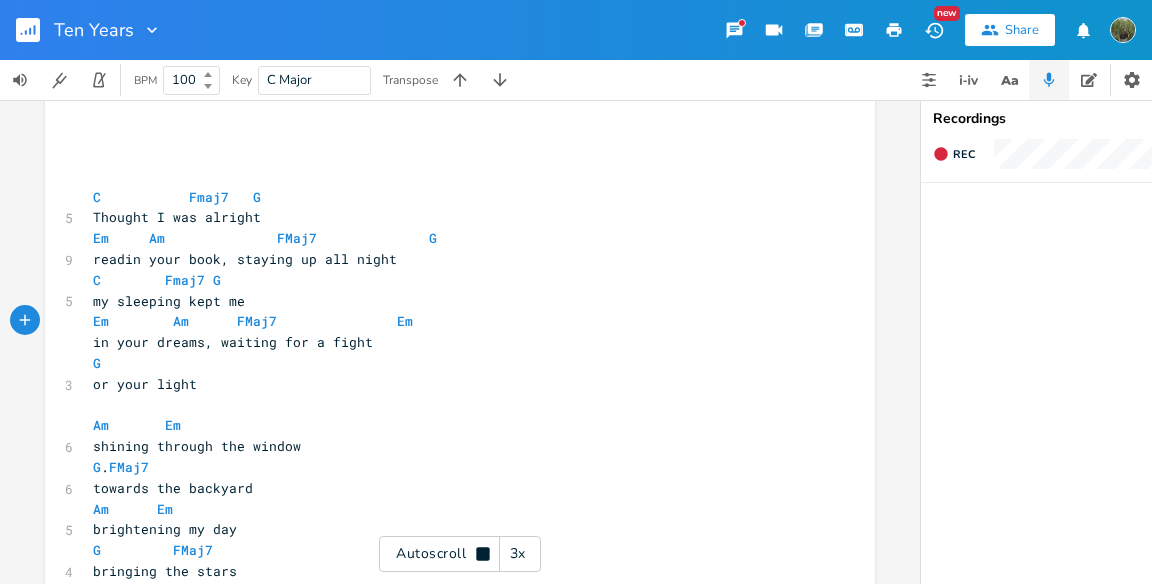 click on "Em          Am        FMaj7                 Em" at bounding box center [253, 321] 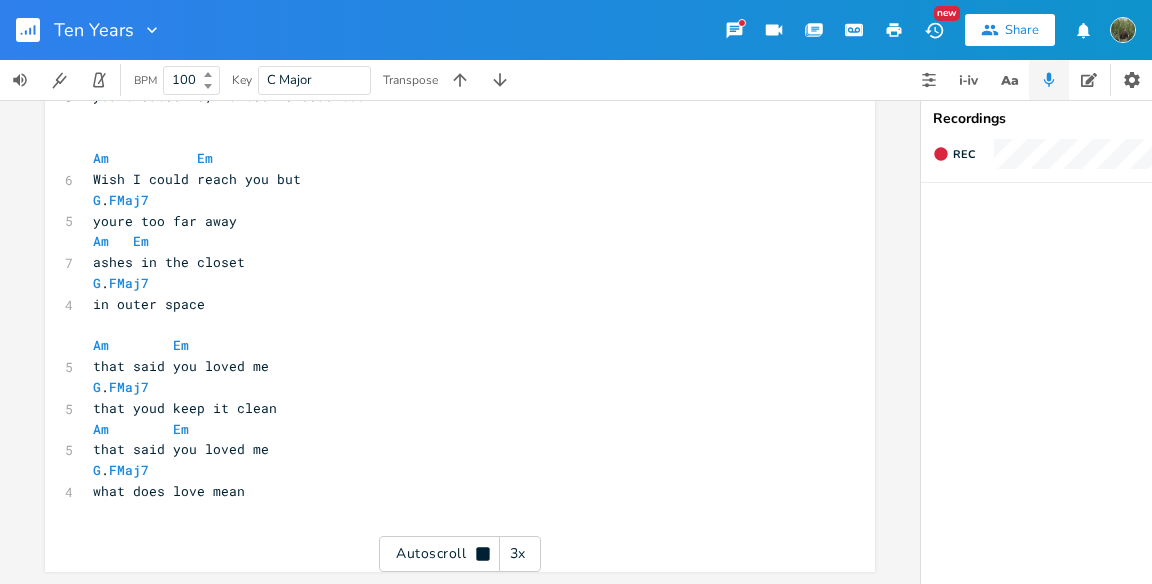 scroll, scrollTop: 1322, scrollLeft: 0, axis: vertical 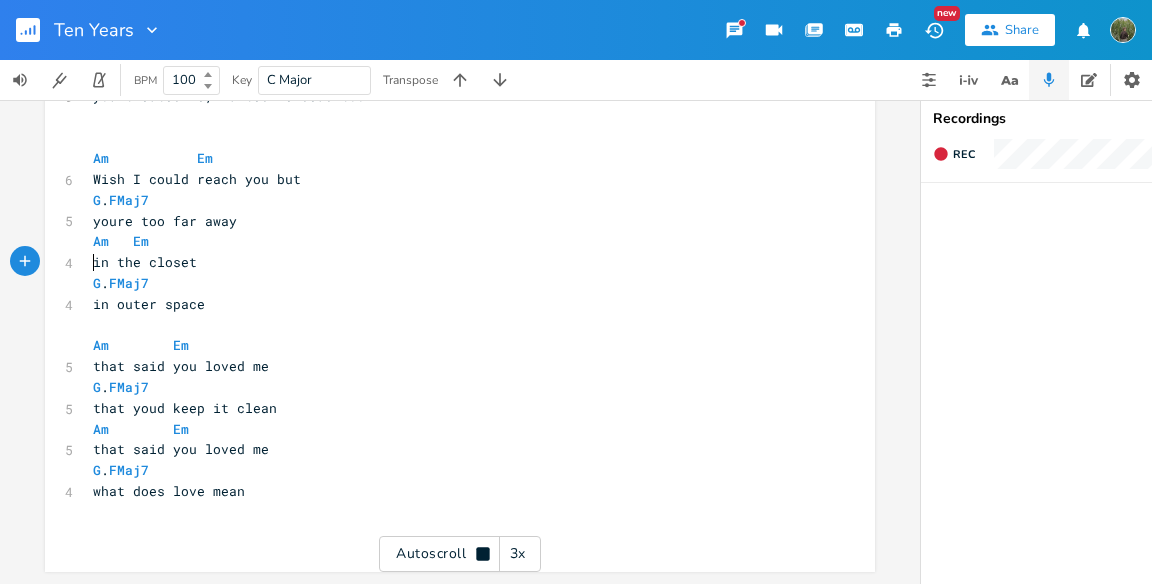type on "a" 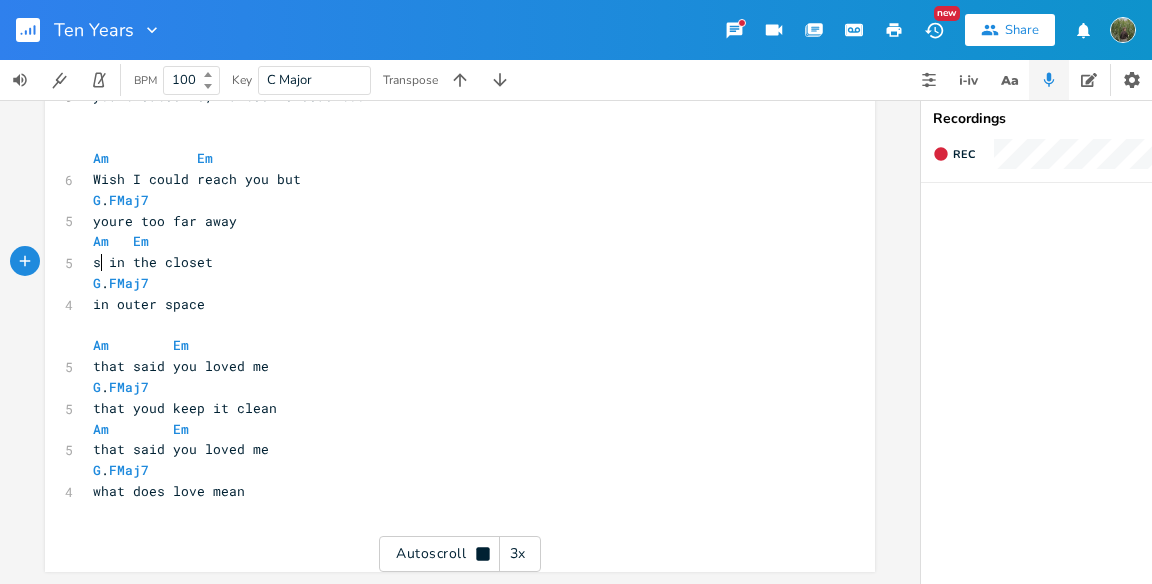 type on "sy" 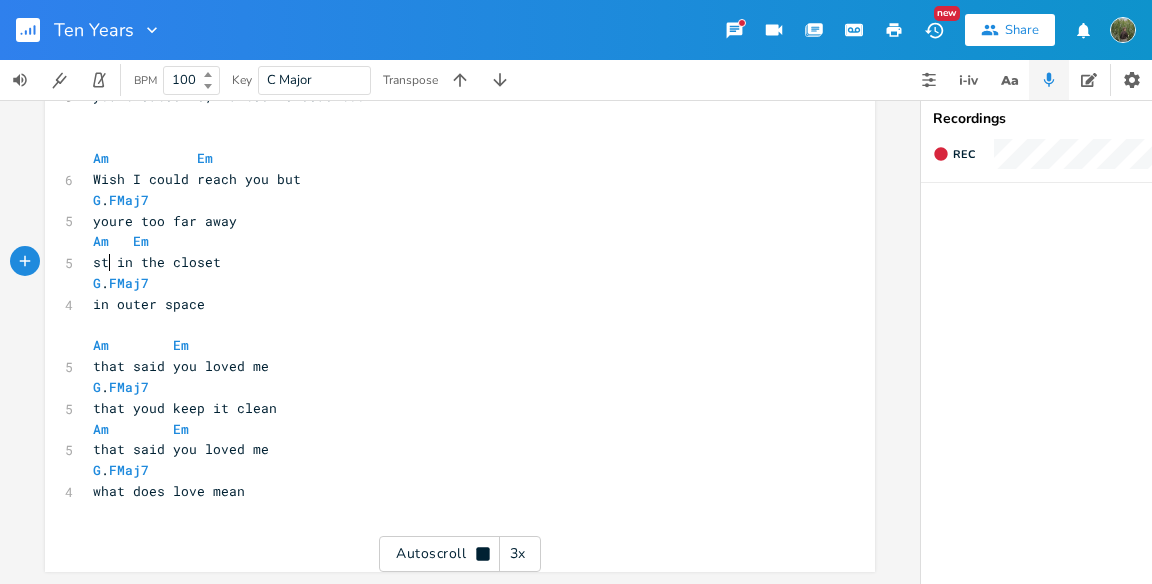 scroll, scrollTop: 0, scrollLeft: 5, axis: horizontal 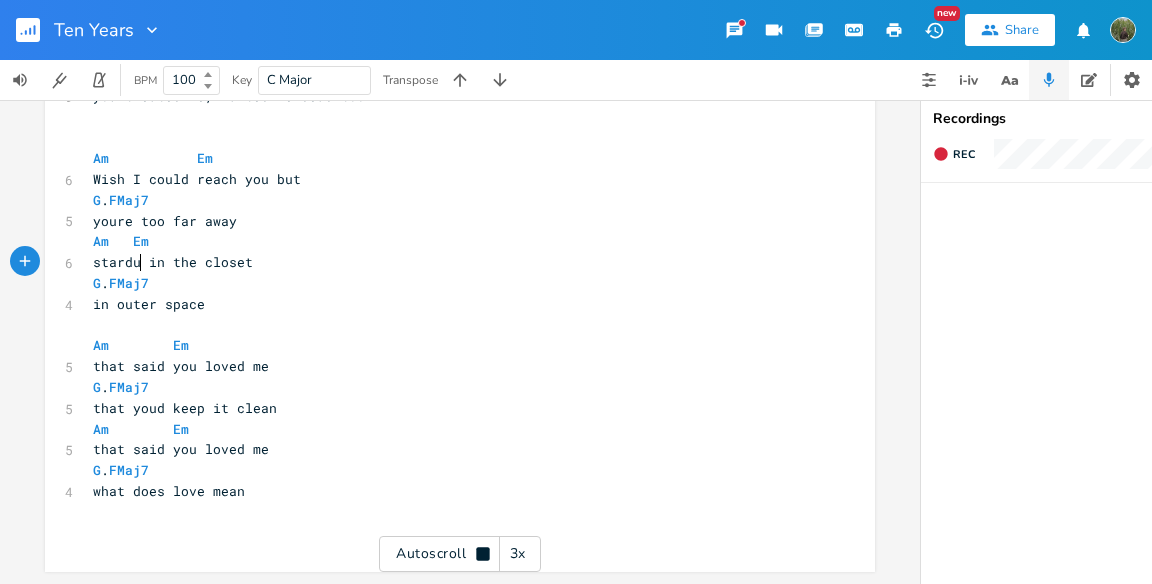 type on "tardust" 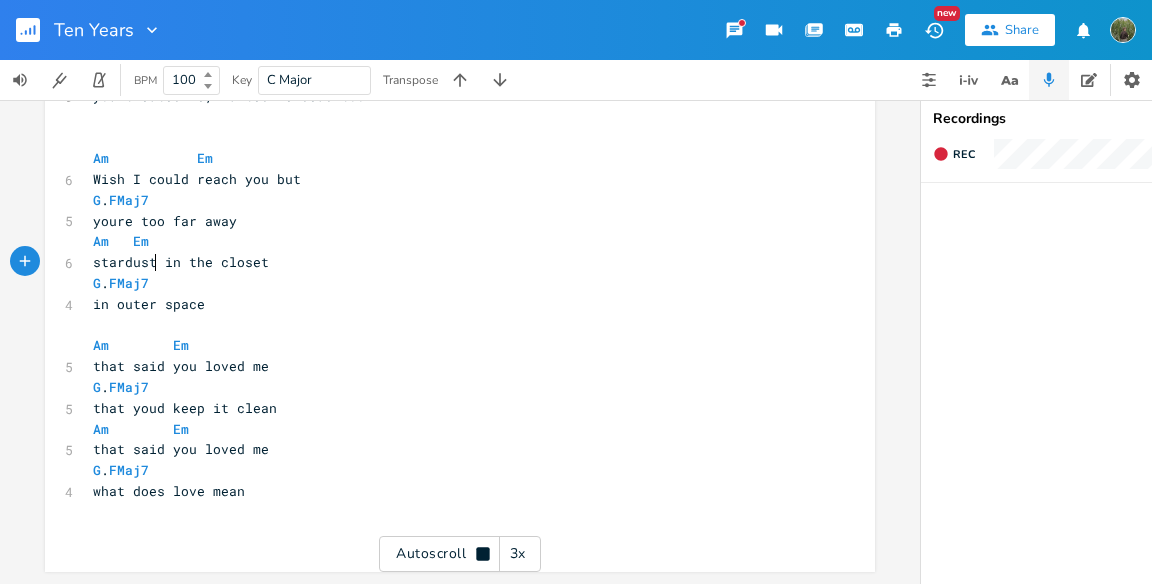 scroll, scrollTop: 1322, scrollLeft: 0, axis: vertical 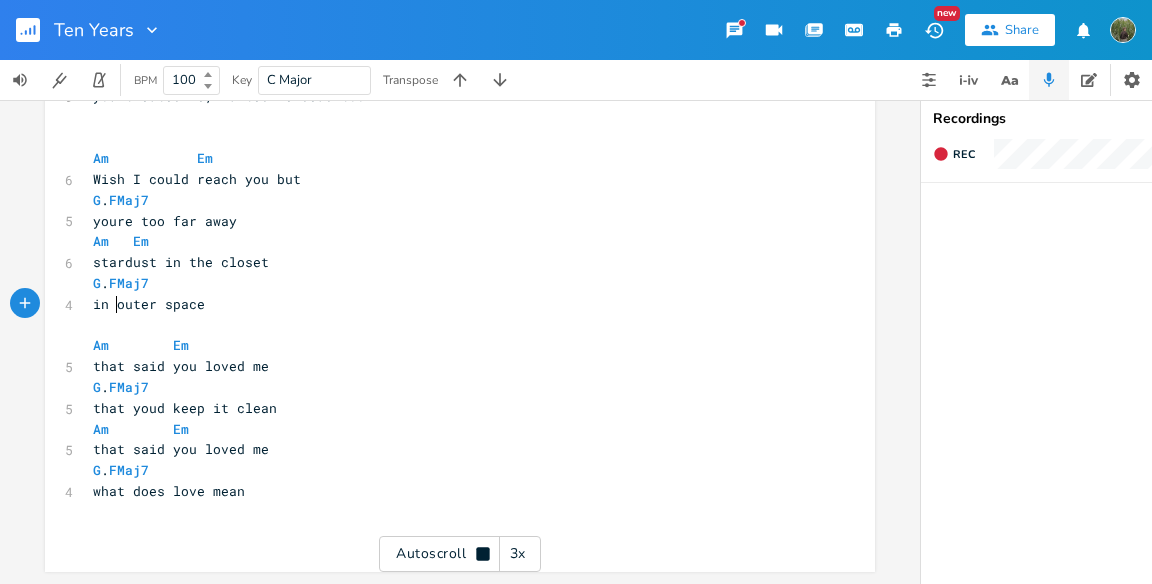 click on "in outer space" at bounding box center [149, 304] 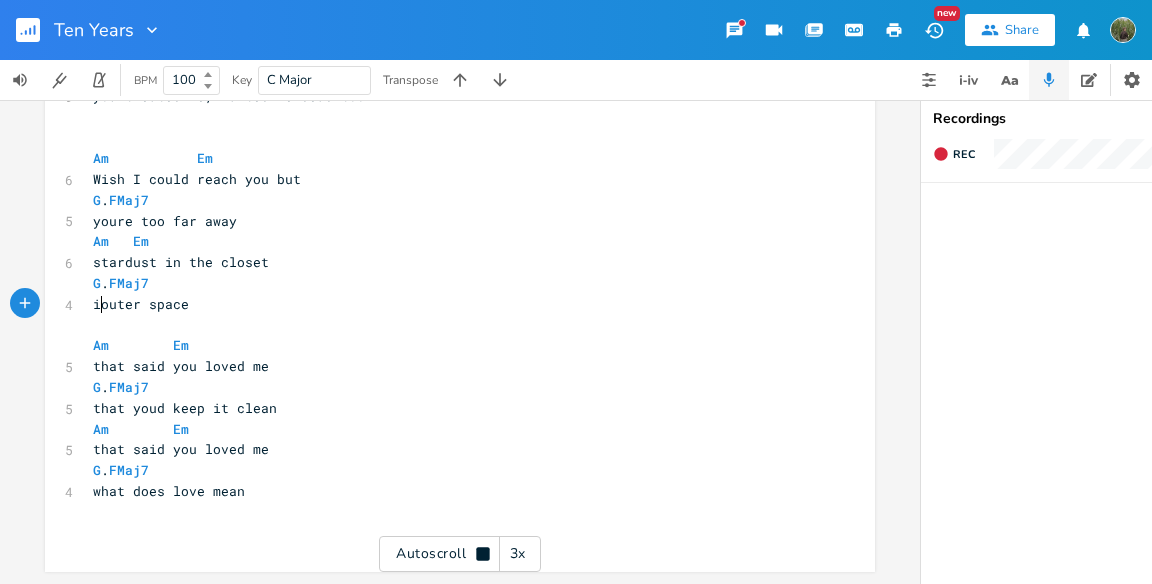 scroll, scrollTop: 1321, scrollLeft: 0, axis: vertical 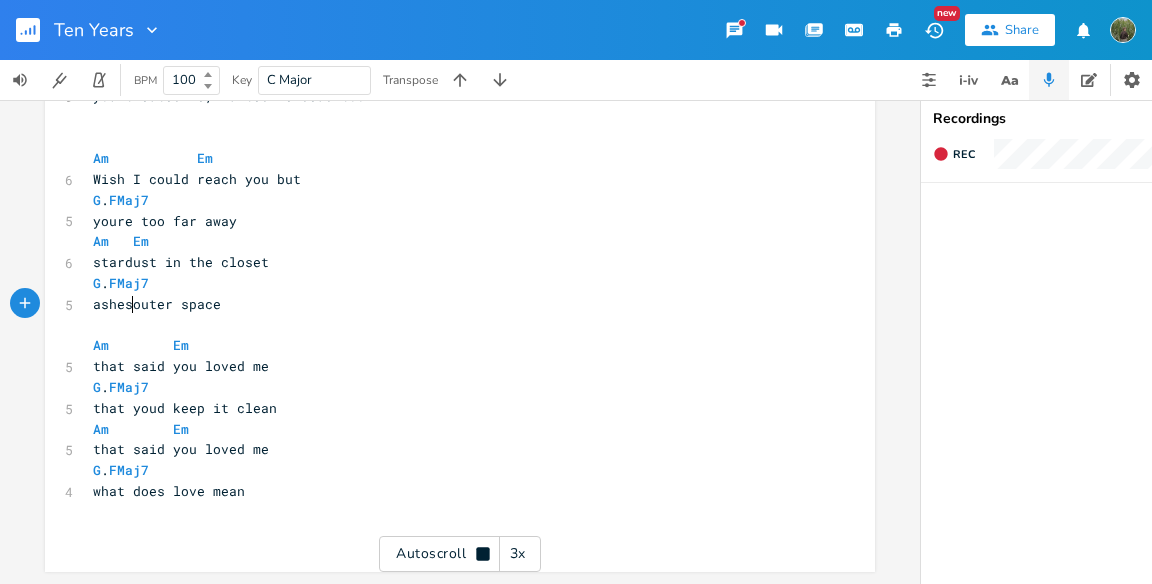 type on "ashes" 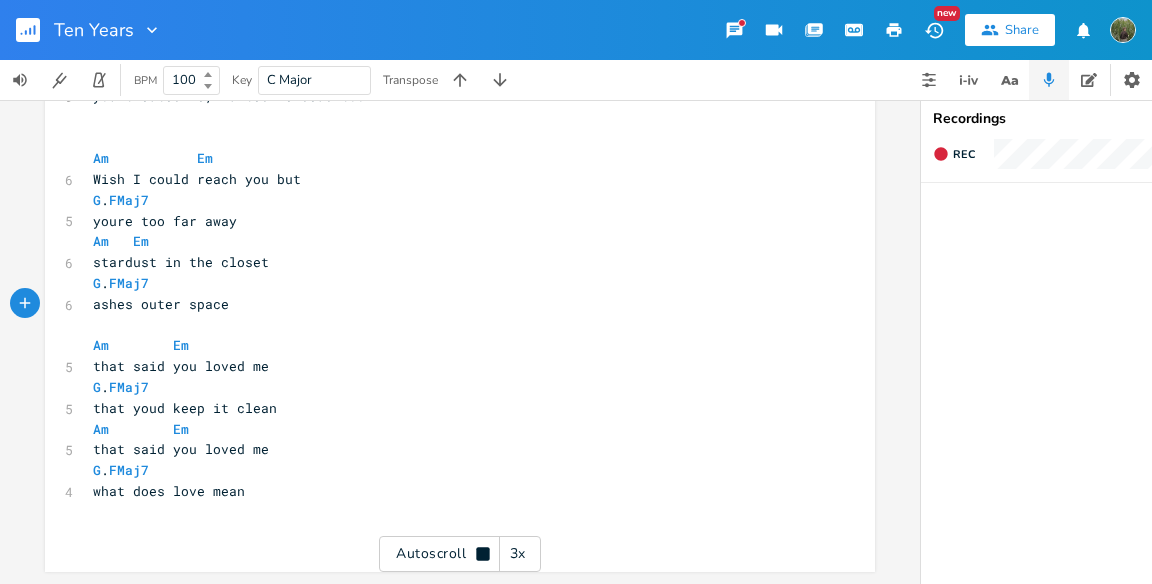 scroll, scrollTop: 1322, scrollLeft: 0, axis: vertical 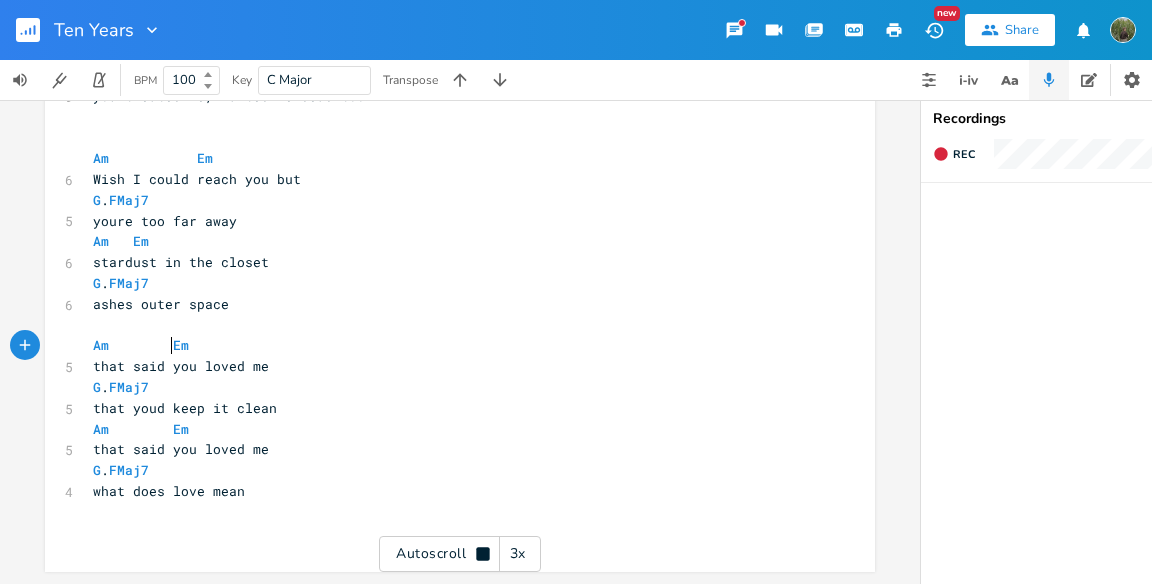 click on "Am          Em" at bounding box center (145, 345) 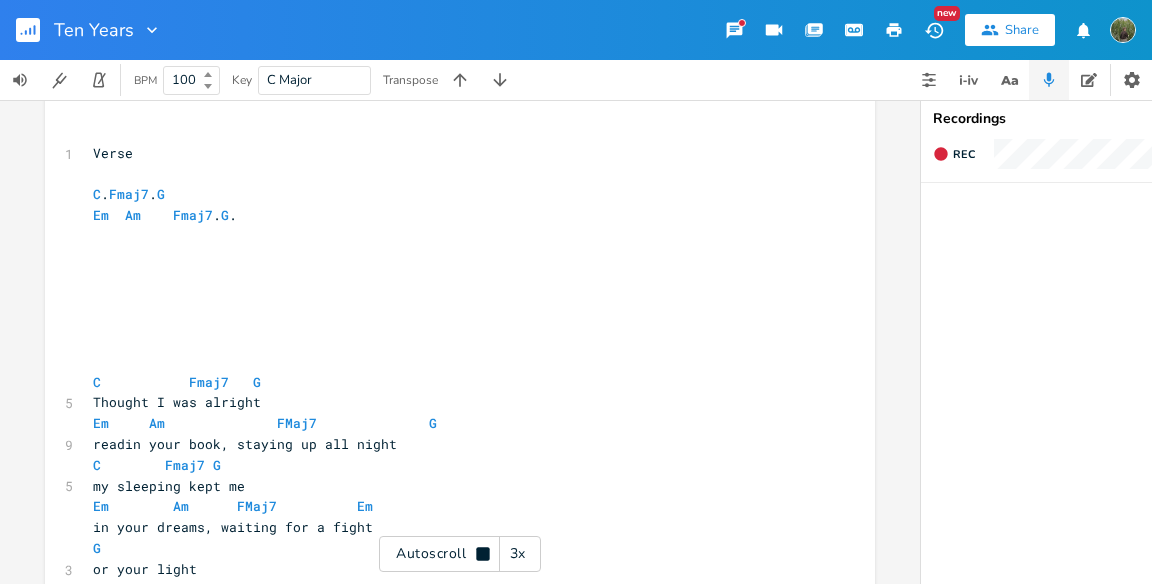 scroll, scrollTop: 0, scrollLeft: 0, axis: both 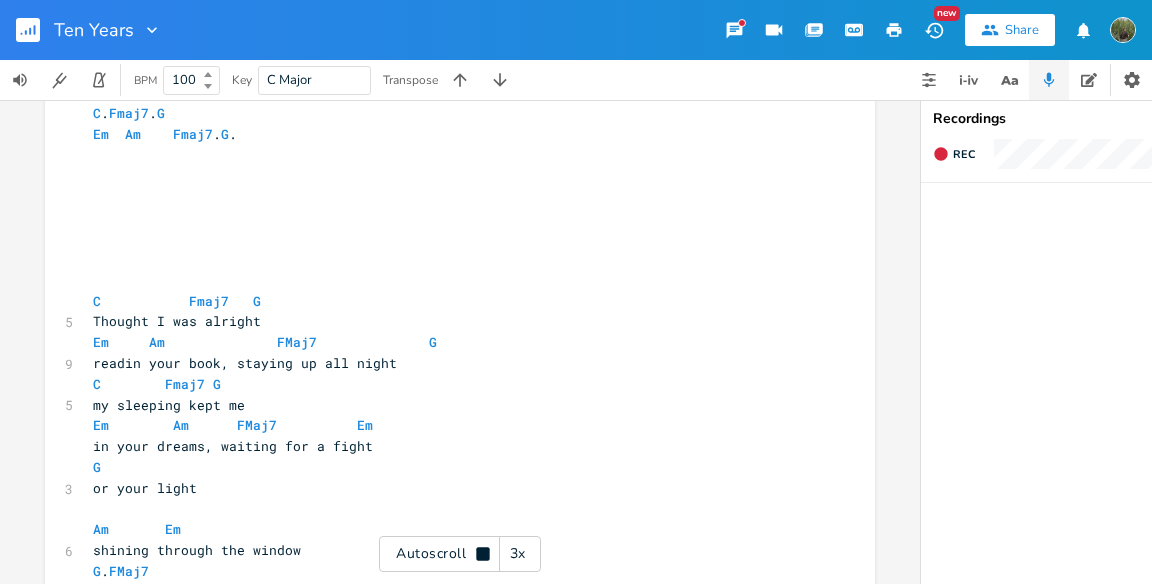 click on "​" at bounding box center (450, 259) 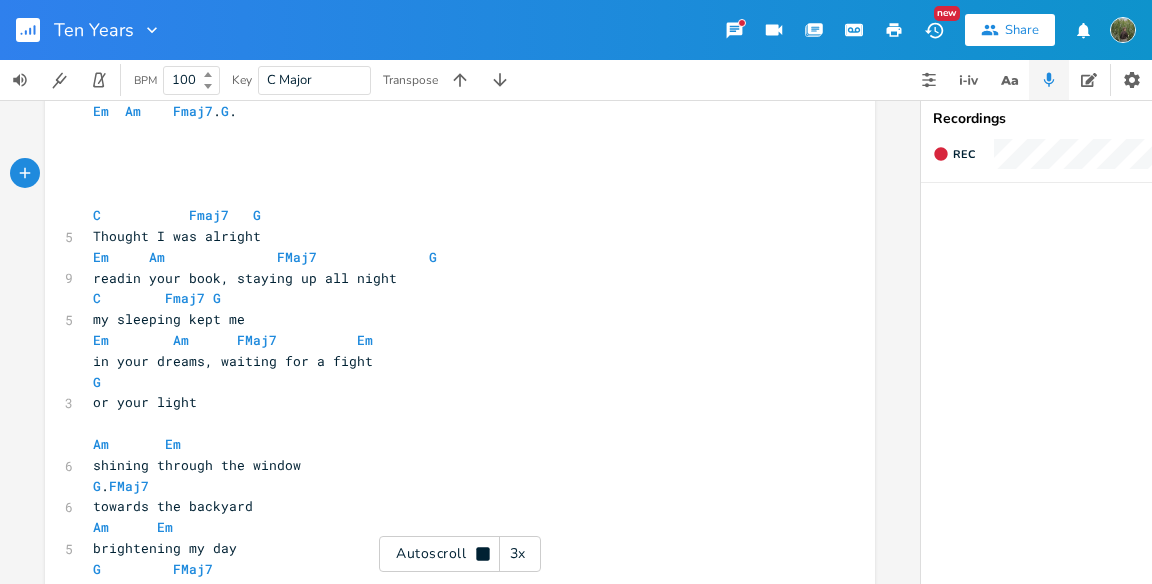 click on "C             Fmaj7     G" at bounding box center (450, 215) 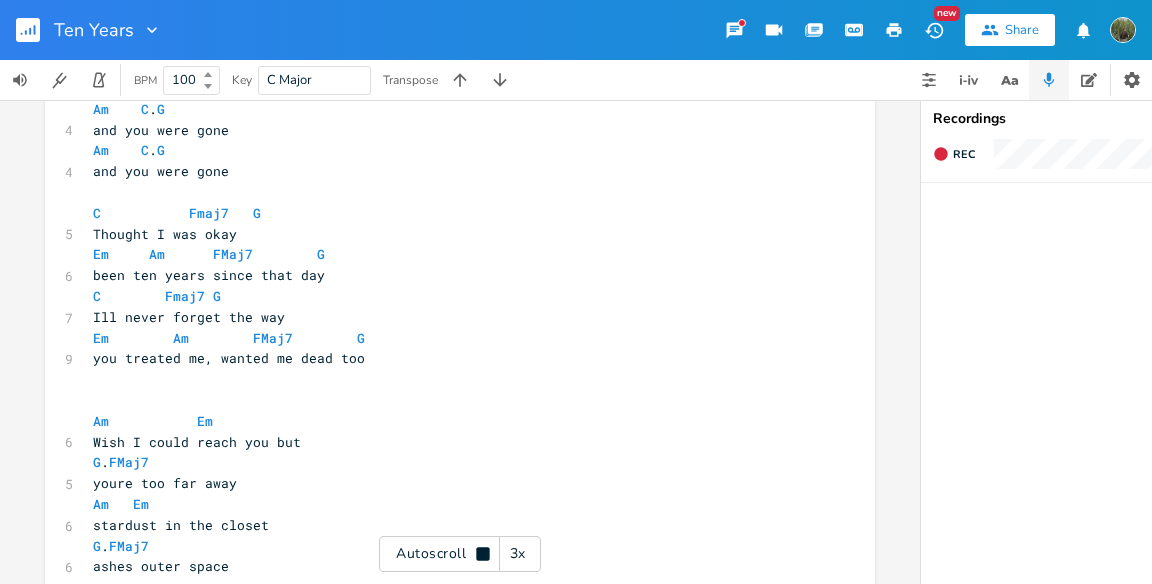 scroll, scrollTop: 988, scrollLeft: 0, axis: vertical 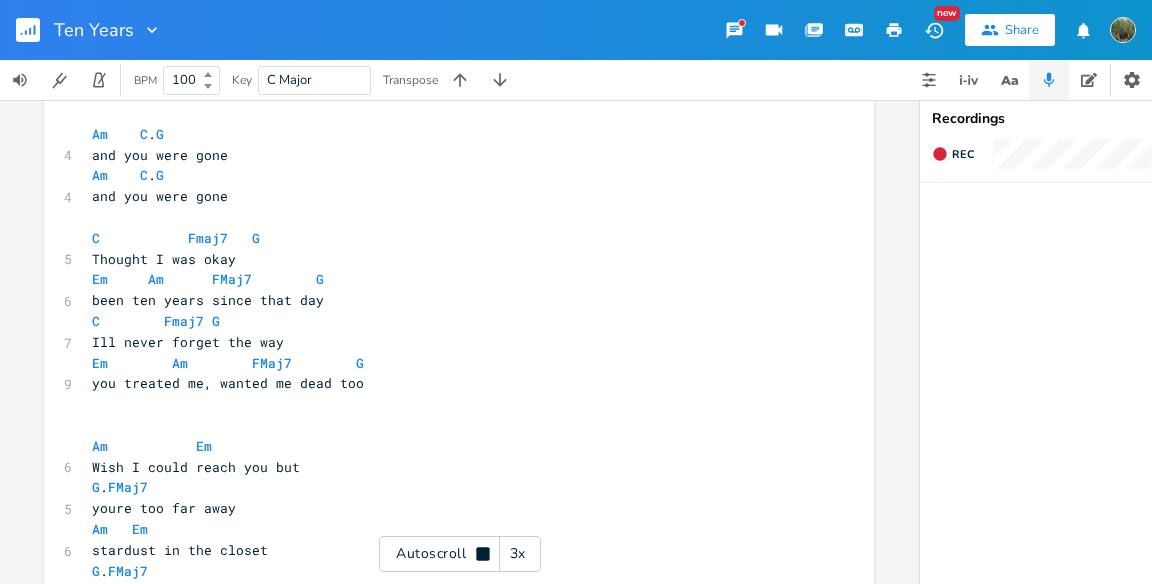 click on "you treated me, wanted me dead too" at bounding box center [449, 383] 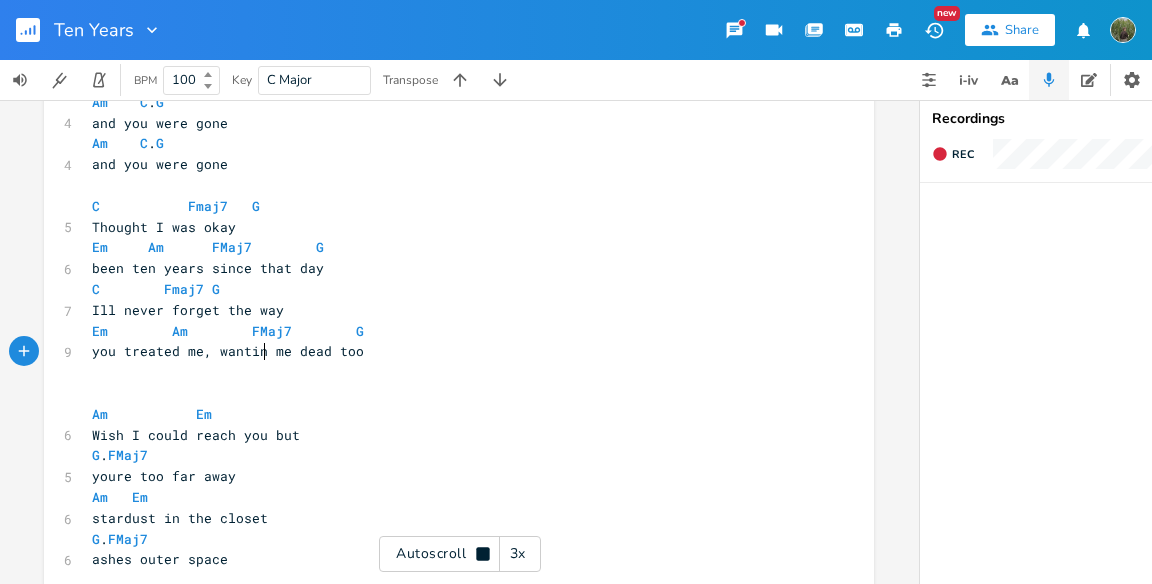 type on "ing" 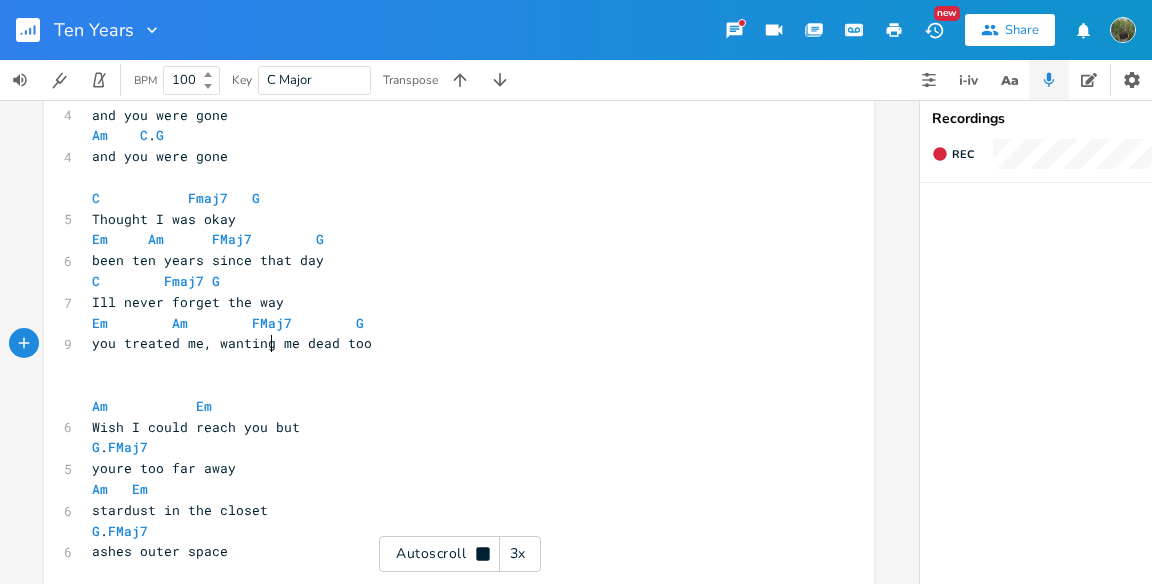 click on "stardust in the closet" at bounding box center [449, 510] 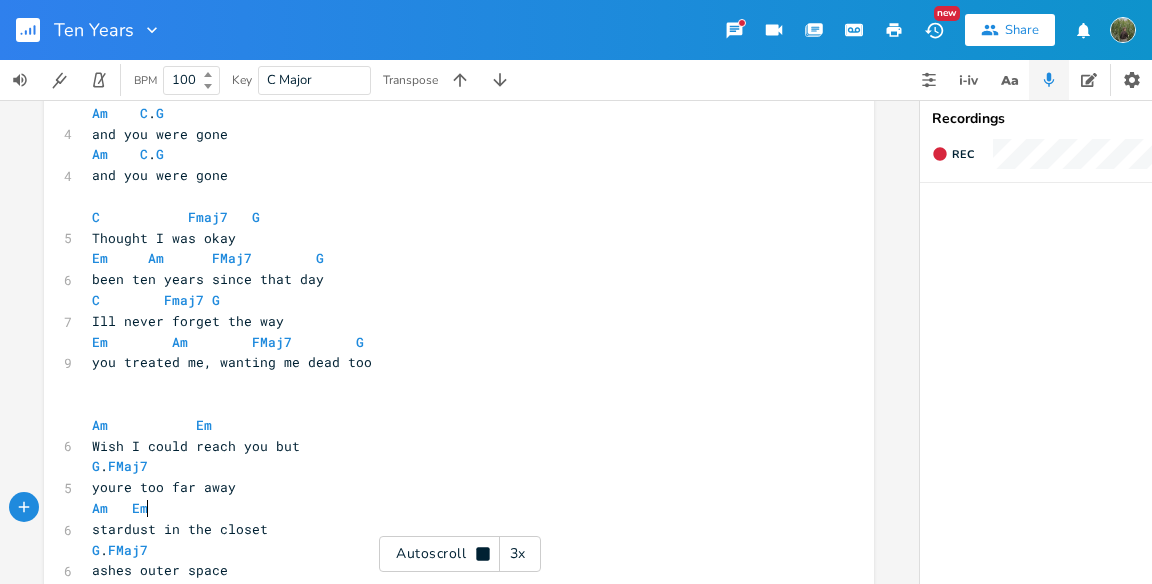 click on "​" at bounding box center [449, 383] 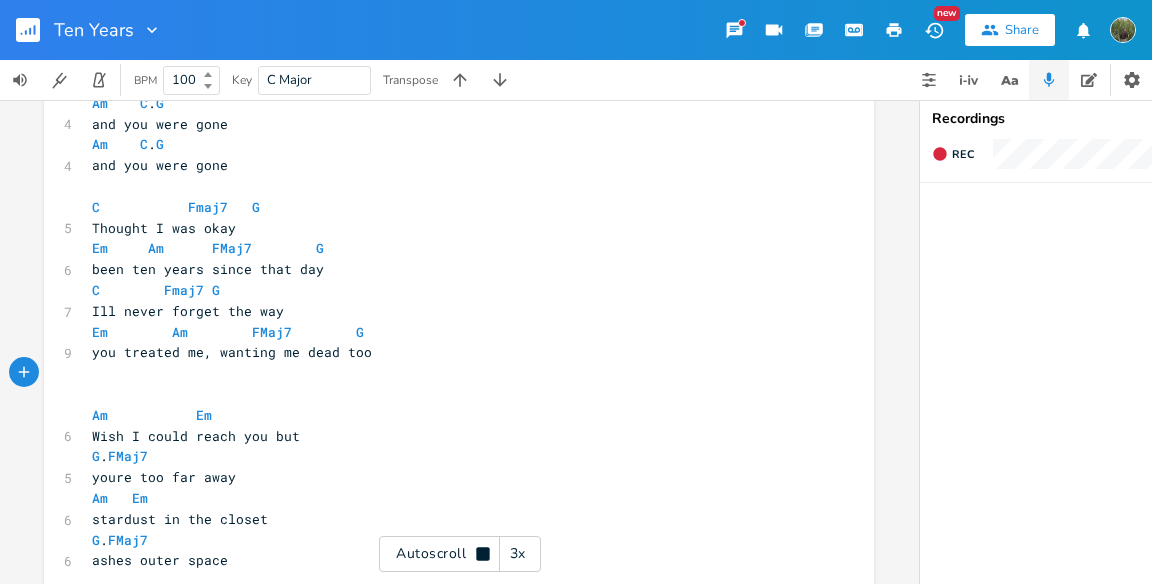 click on "​" at bounding box center (449, 373) 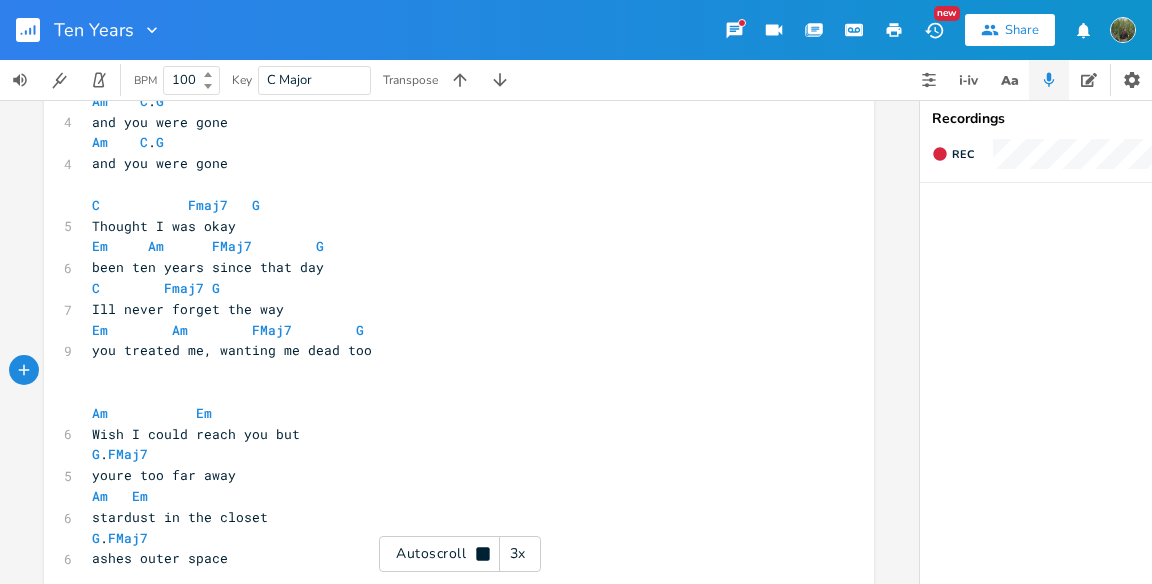 click on "you treated me, wanting me dead too" at bounding box center (449, 350) 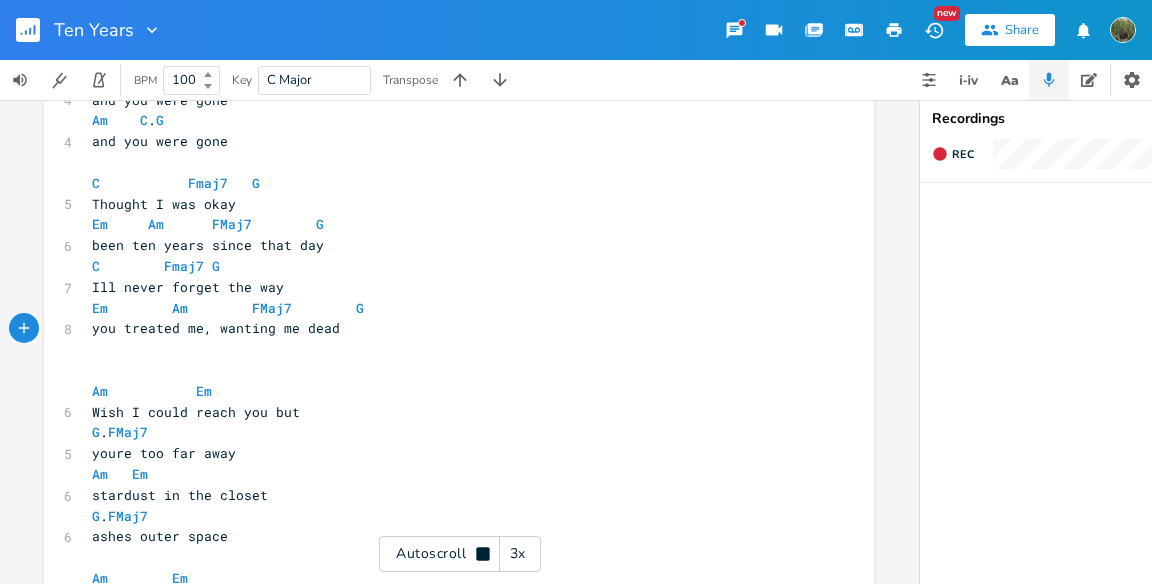 click on "Wish I could reach you but" at bounding box center (196, 412) 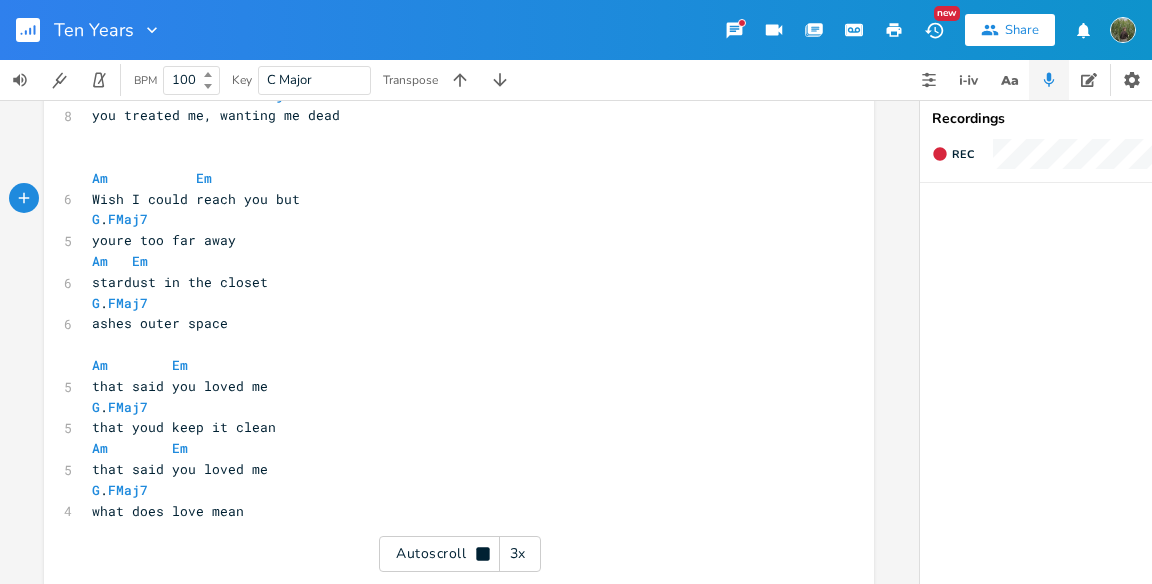 click on "ashes outer space" at bounding box center (160, 323) 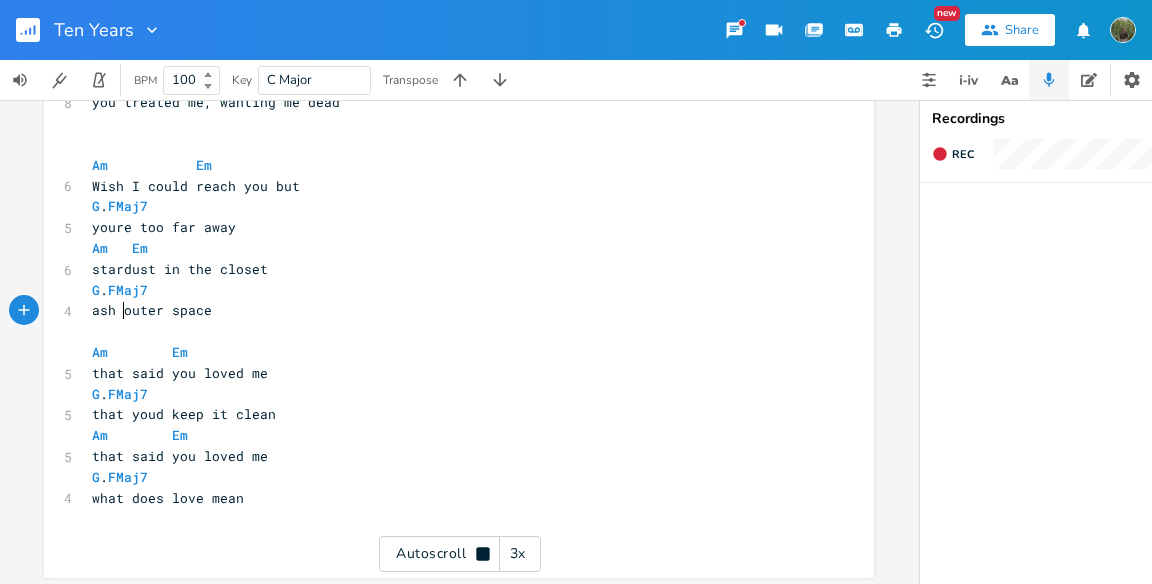 type on "b" 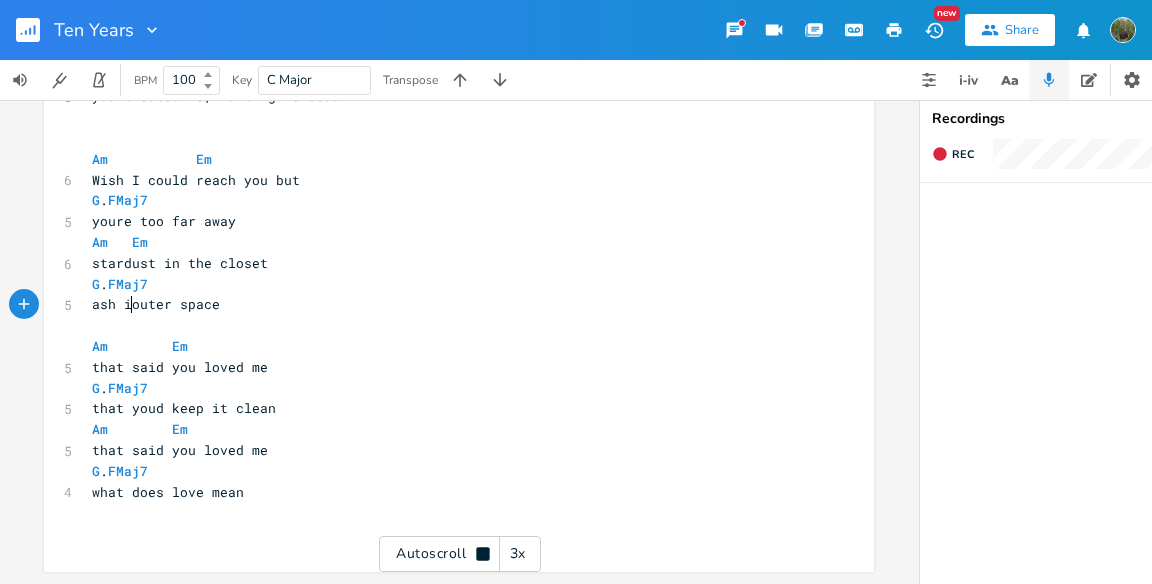 type on "in" 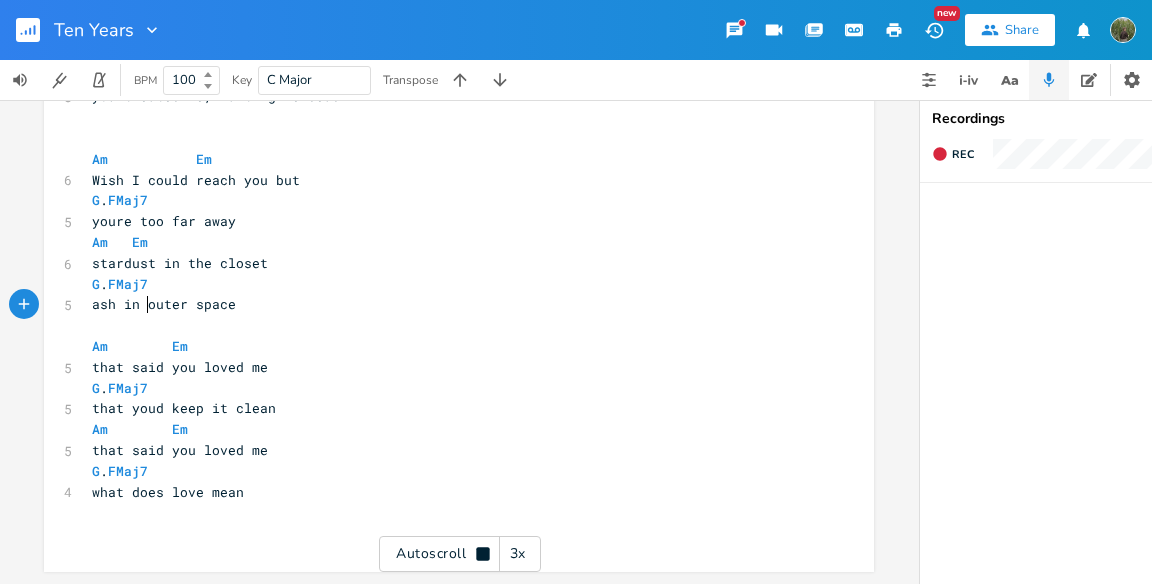 type 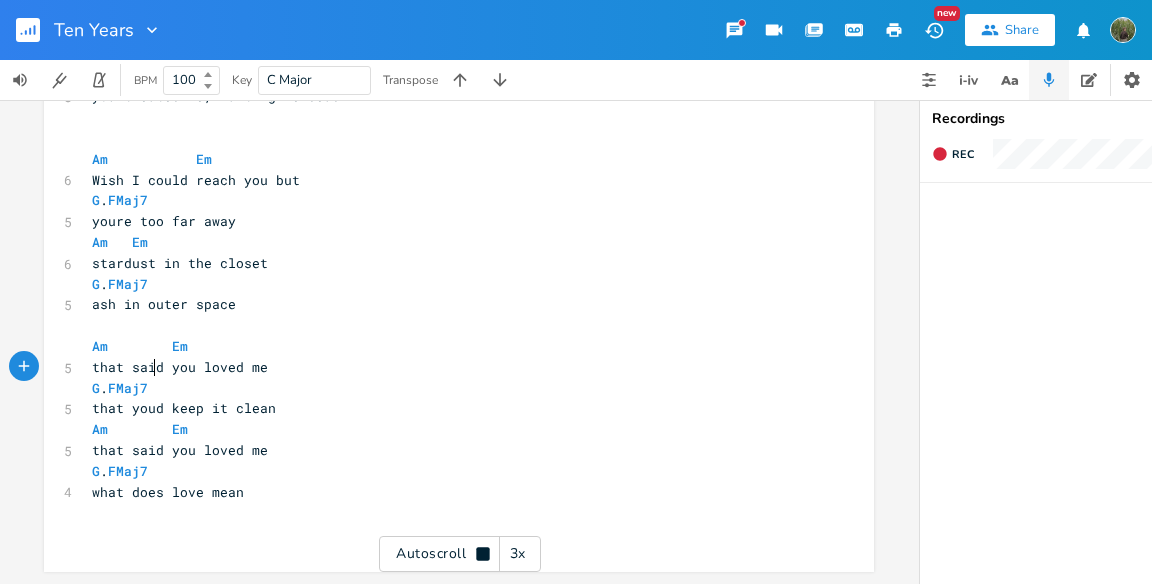 click on "that said you loved me" at bounding box center [180, 367] 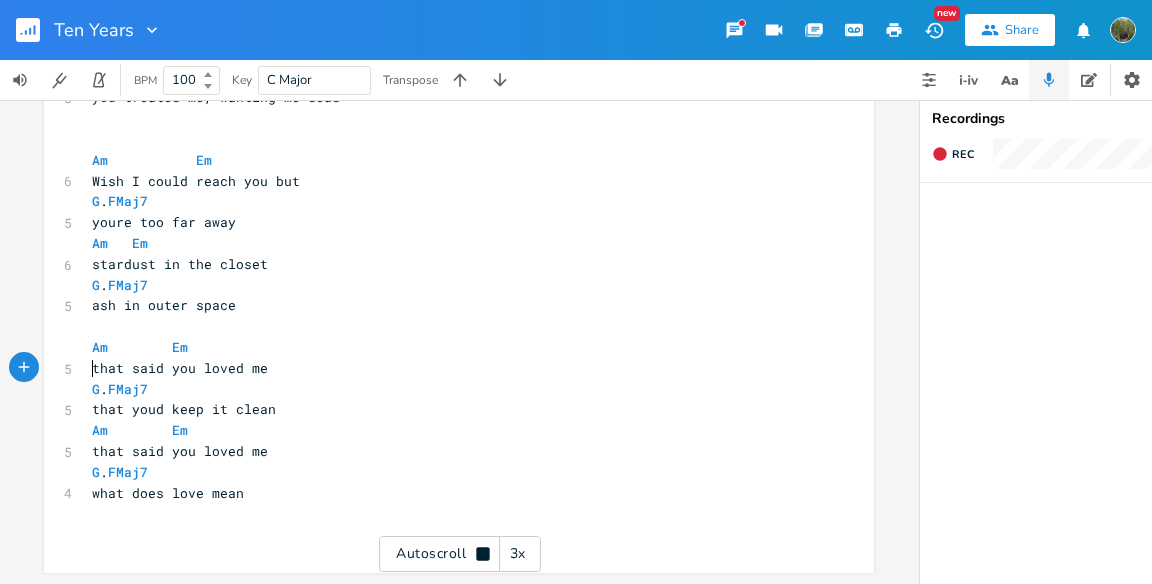 click on "that said you loved me" at bounding box center (449, 368) 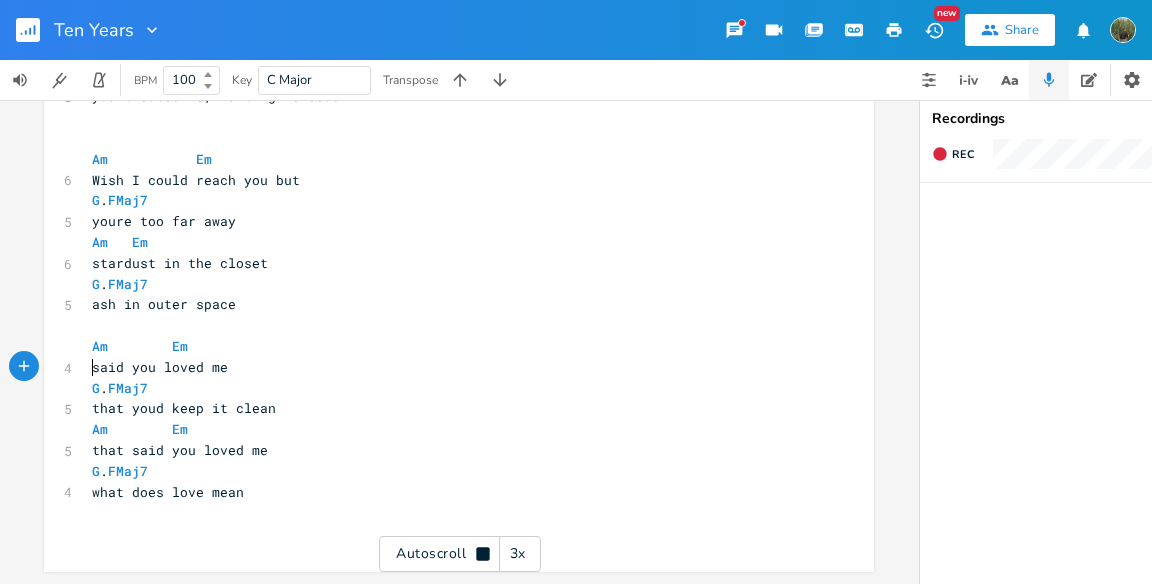 click on "that said you loved me" at bounding box center (180, 450) 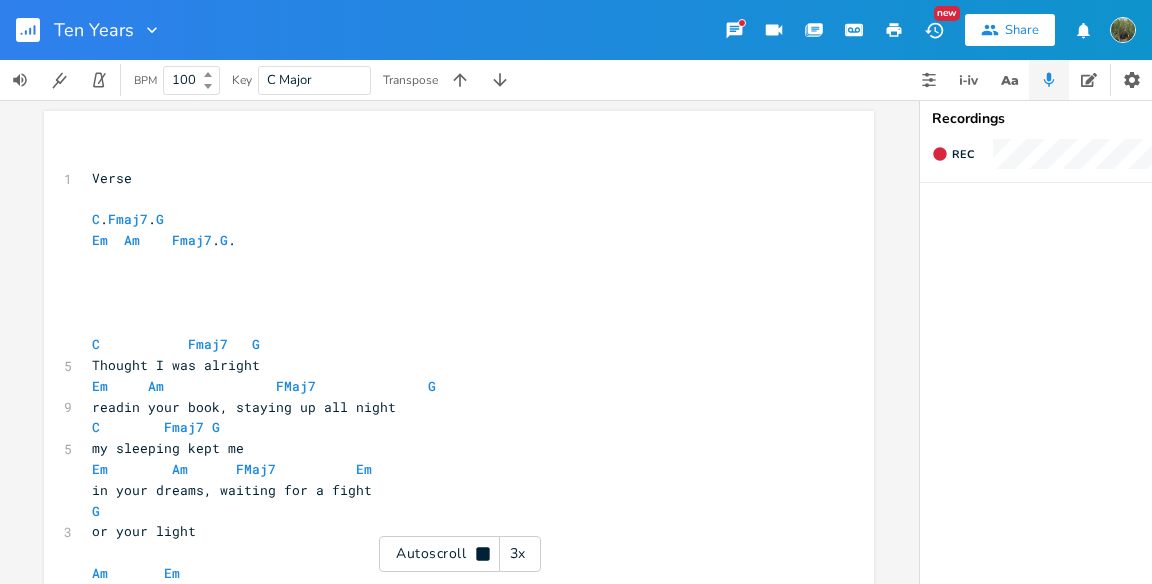 scroll, scrollTop: 0, scrollLeft: 0, axis: both 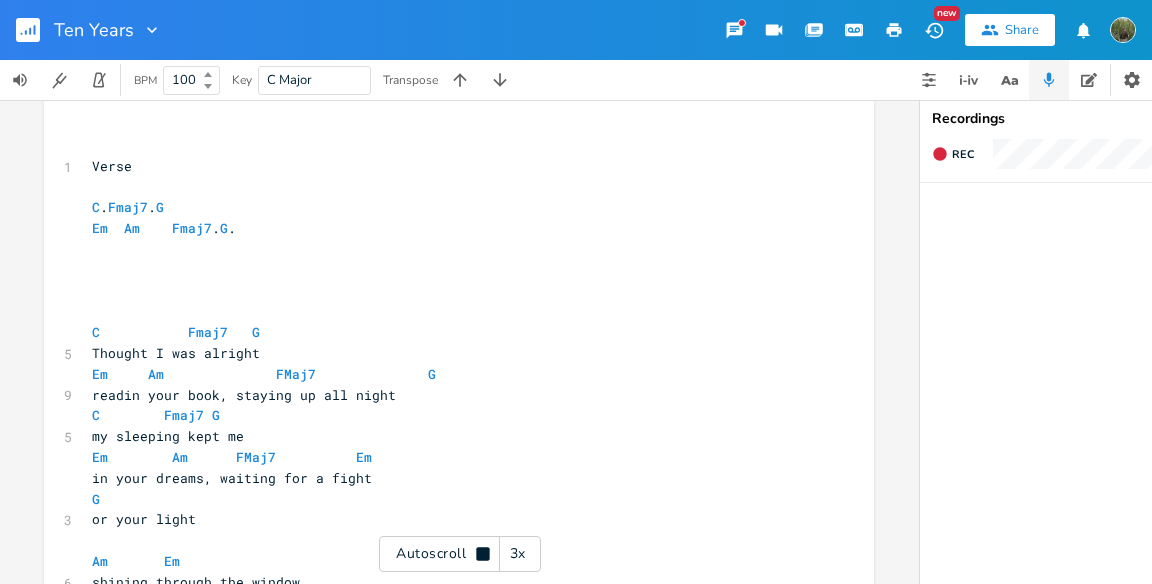 click on "3x" at bounding box center [518, 554] 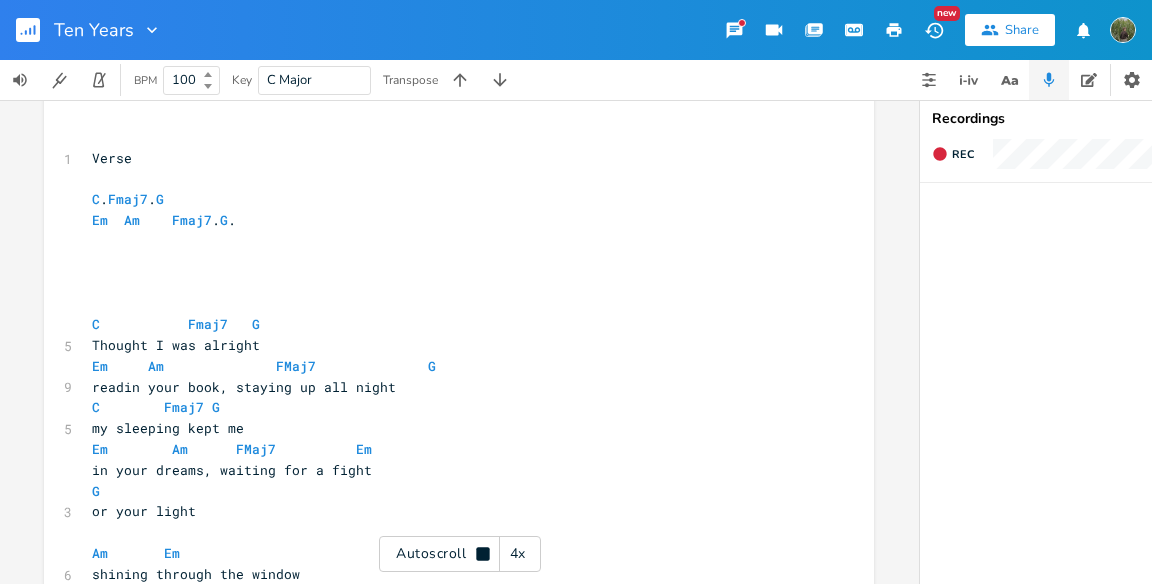 click on "4x" at bounding box center [518, 554] 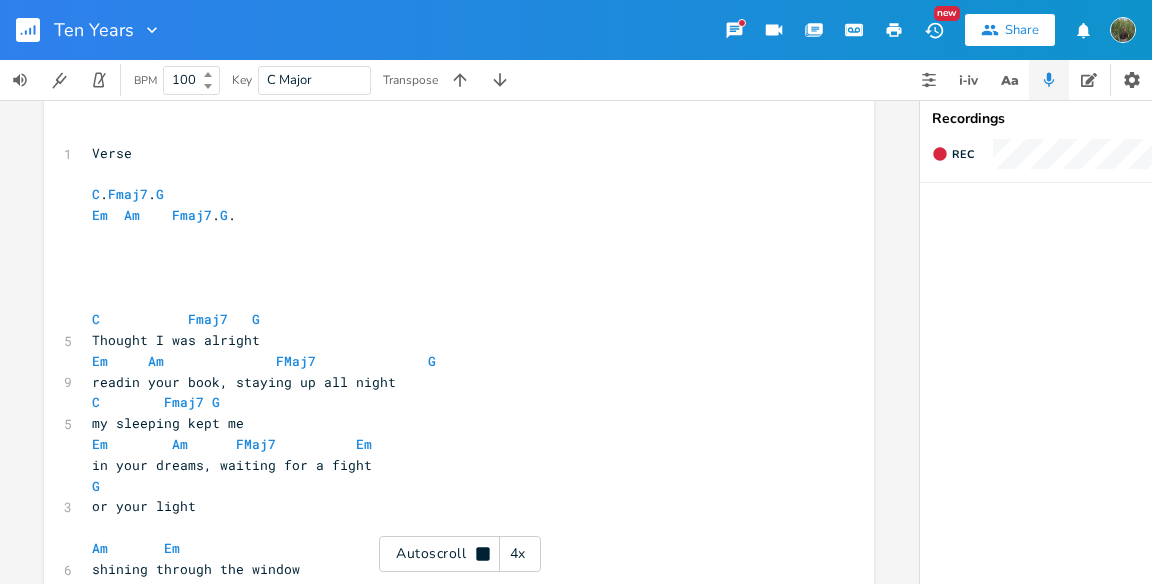 click on "4x" at bounding box center (518, 554) 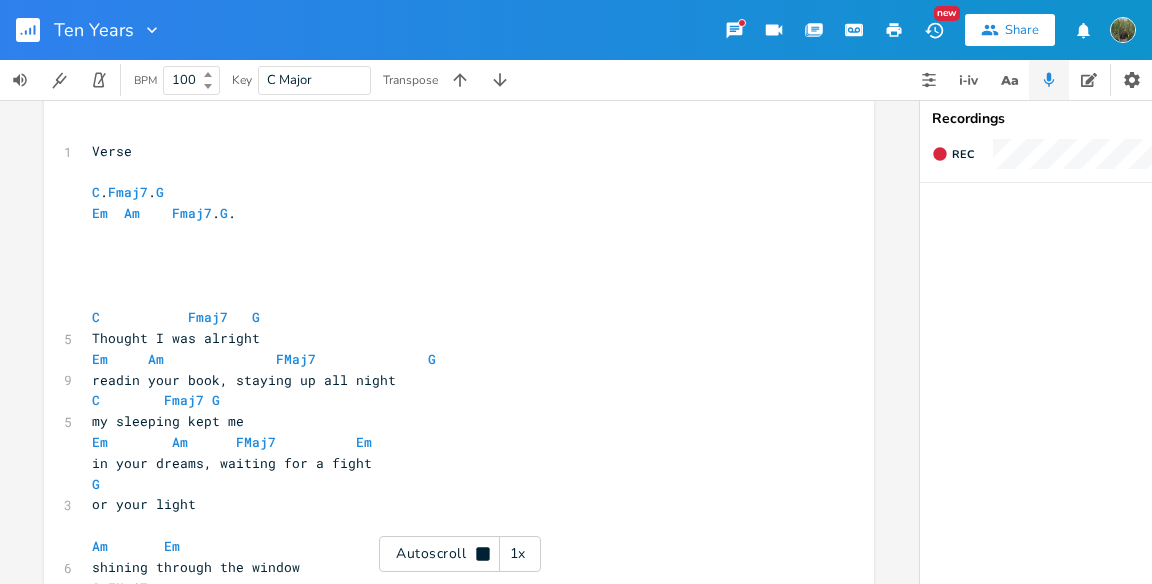 click on "1x" at bounding box center (518, 554) 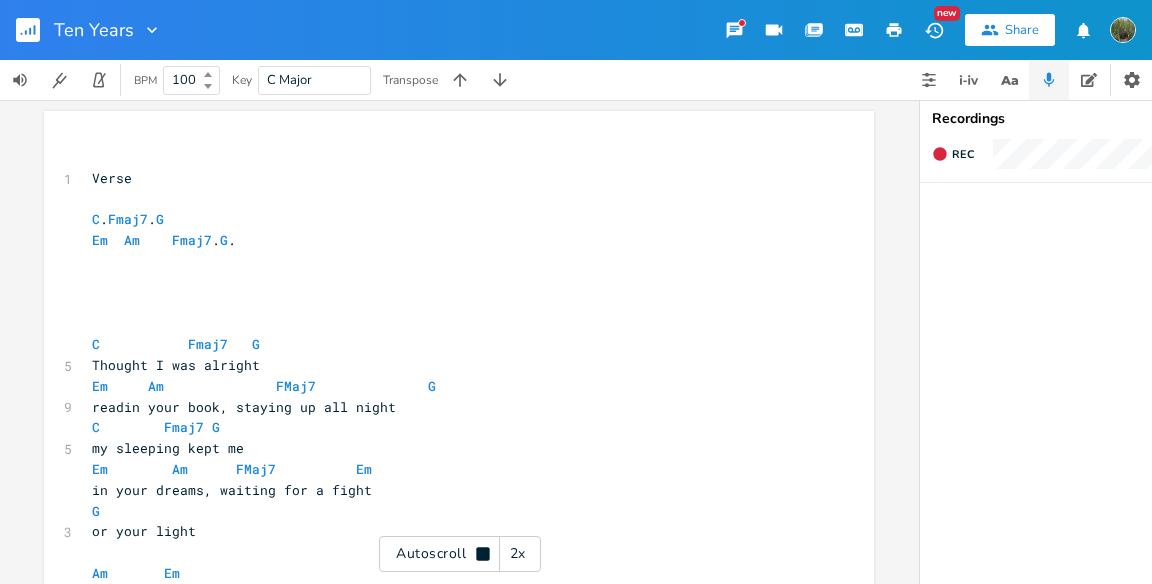 scroll, scrollTop: 0, scrollLeft: 0, axis: both 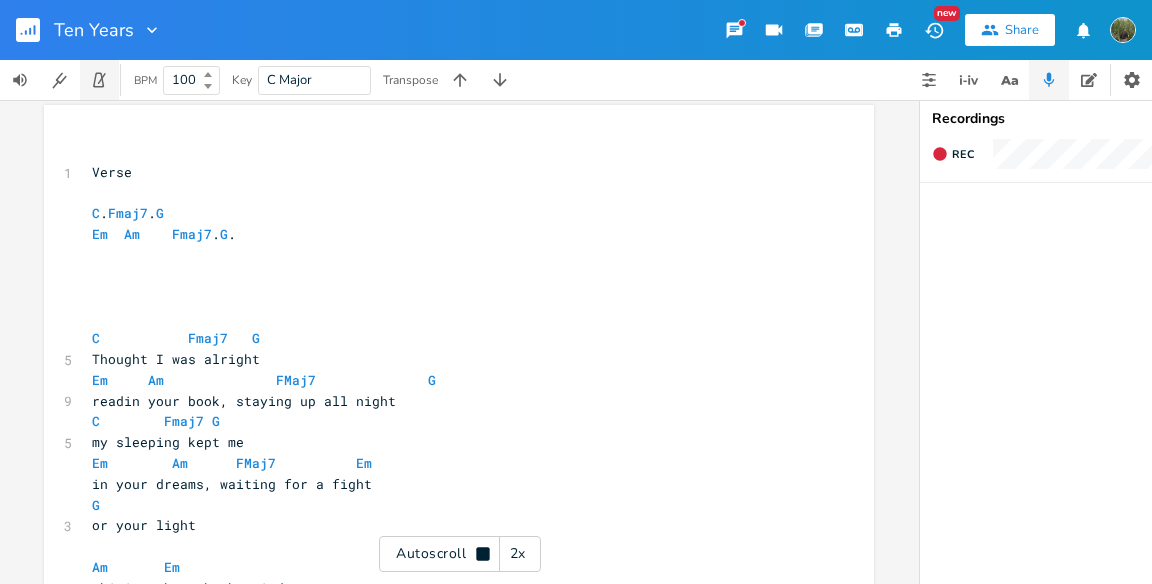 click 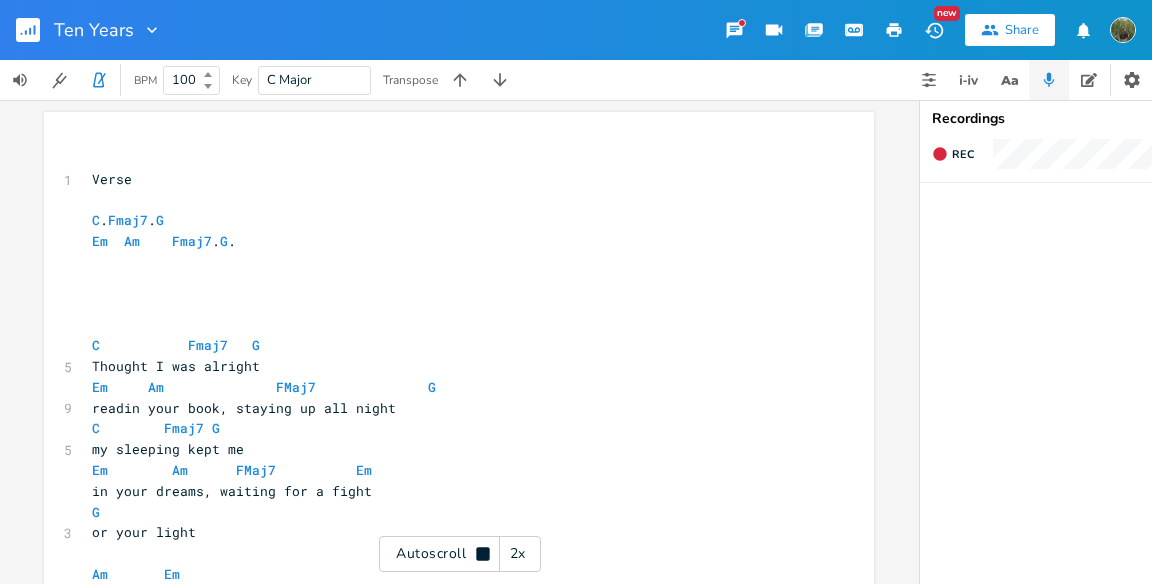 scroll, scrollTop: 0, scrollLeft: 0, axis: both 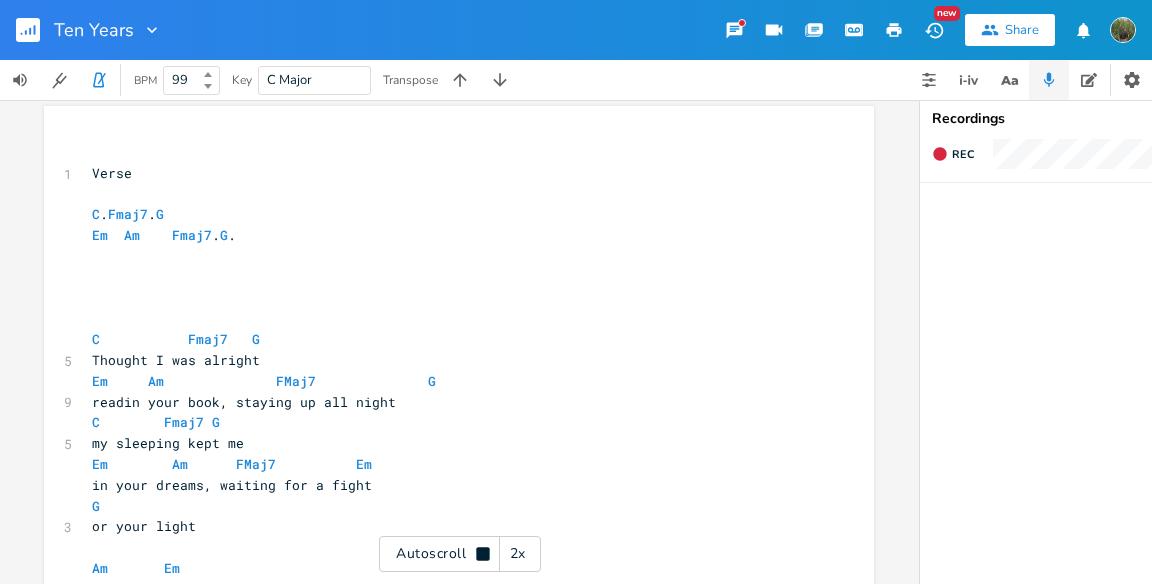 click at bounding box center [206, 86] 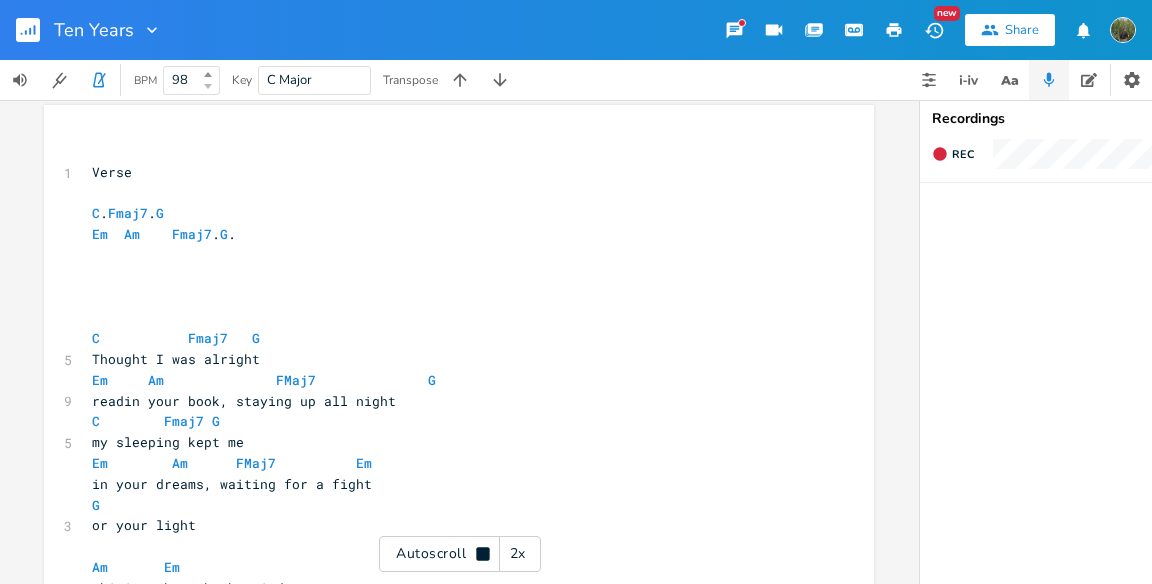 click at bounding box center (206, 86) 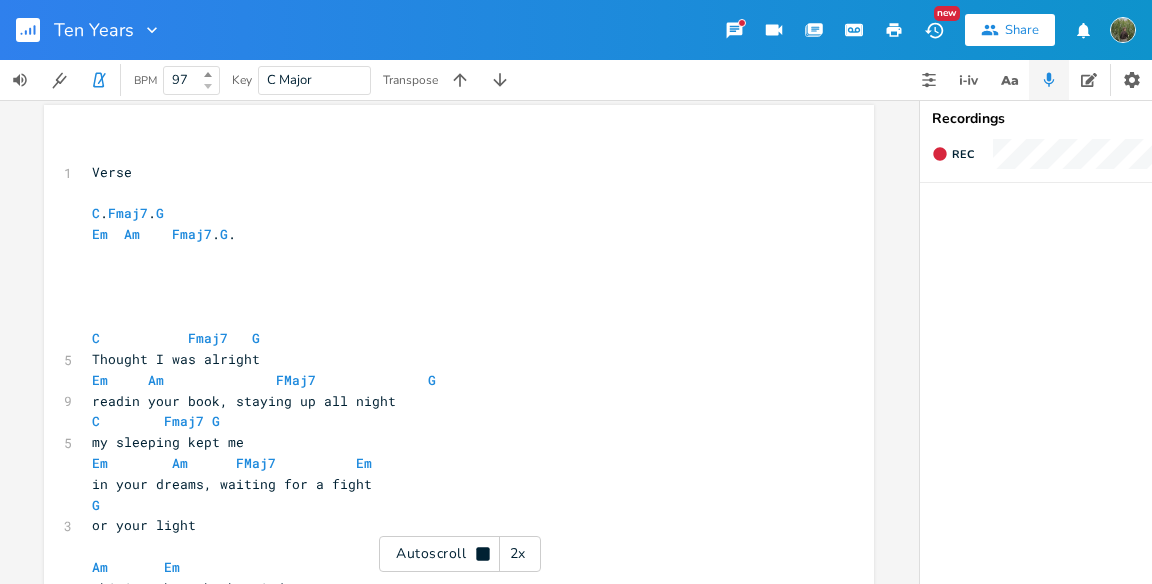 click at bounding box center [206, 86] 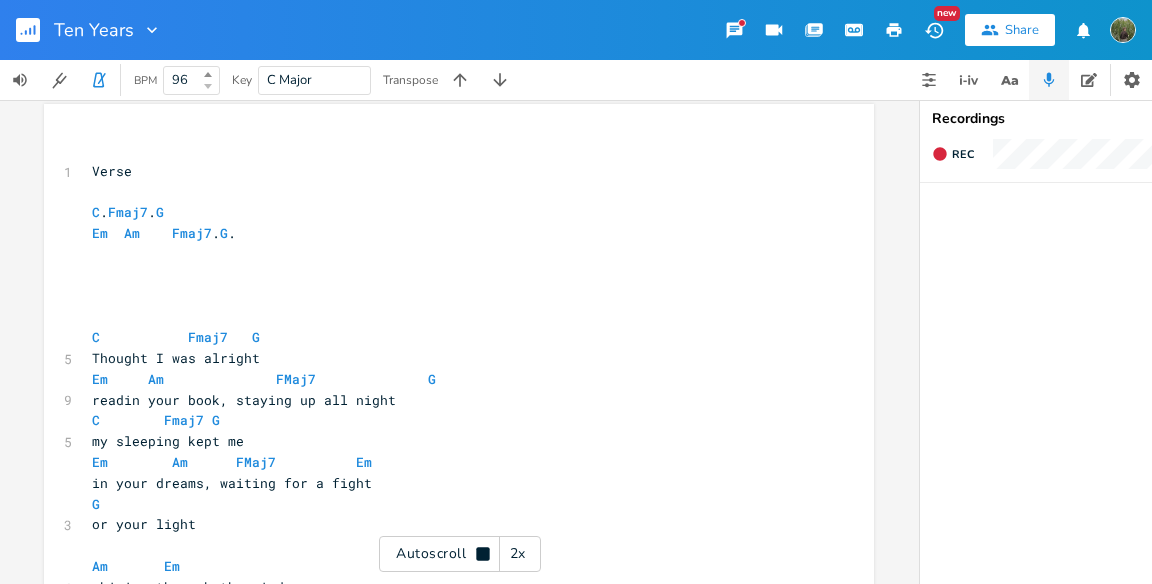 click at bounding box center (206, 86) 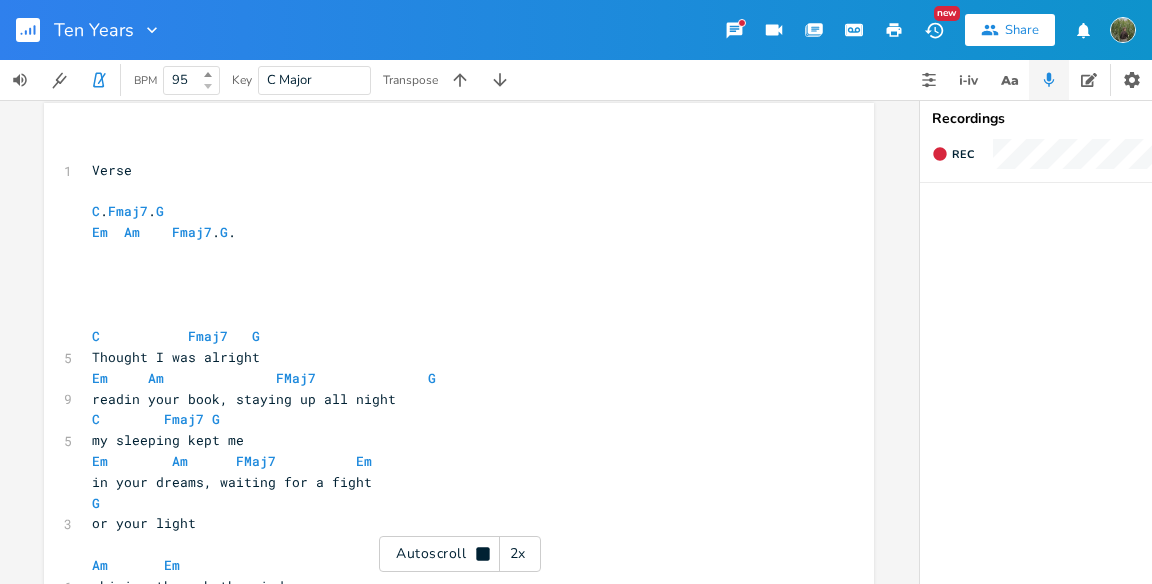 click at bounding box center [206, 86] 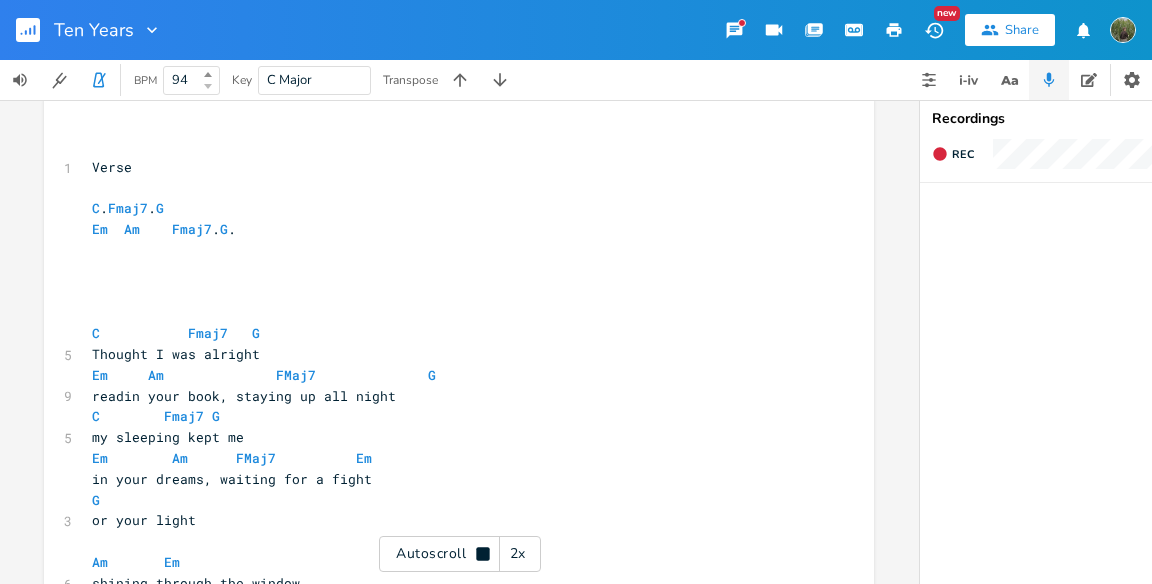 click at bounding box center [206, 86] 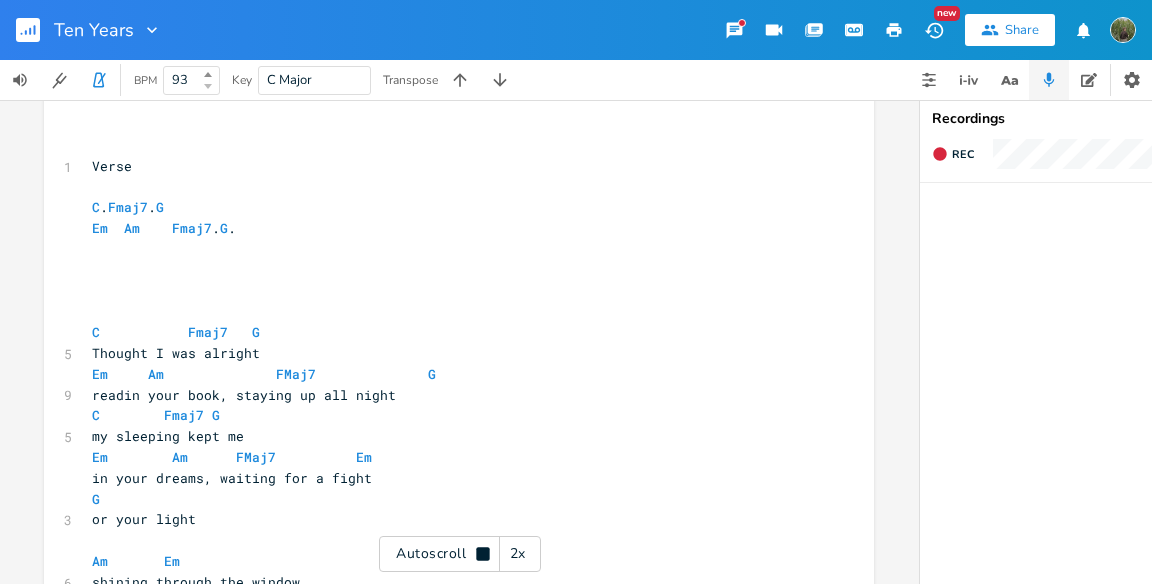 click at bounding box center [206, 86] 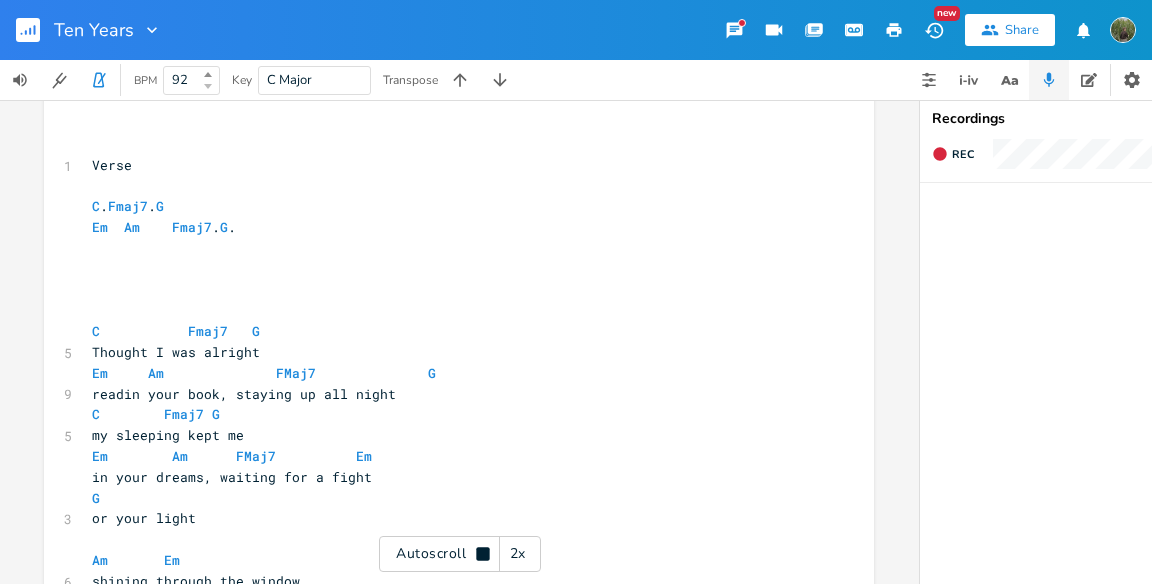 click at bounding box center (206, 86) 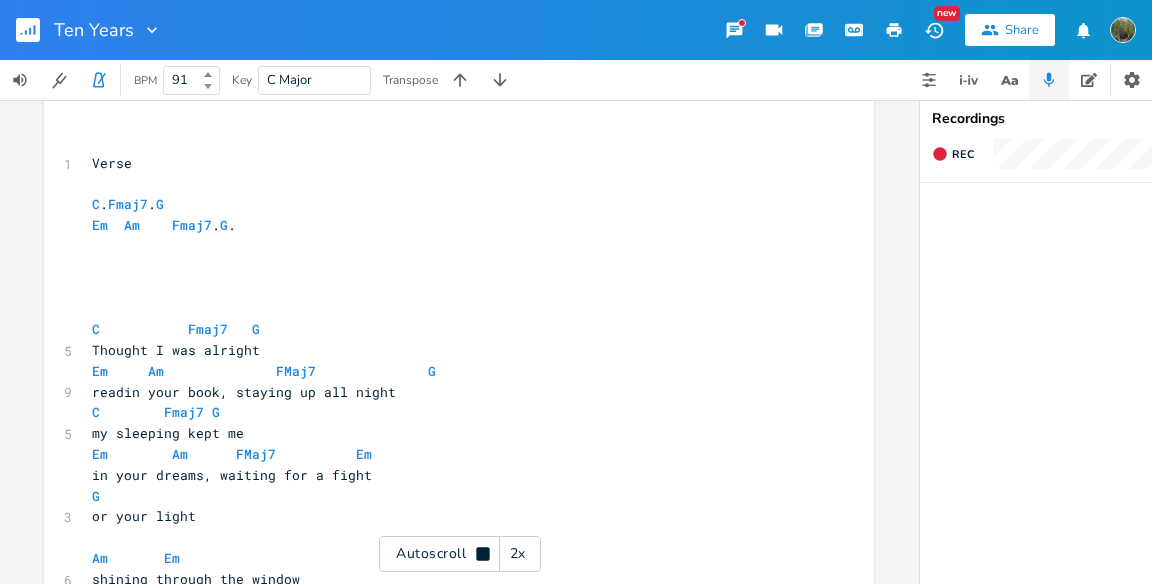 click at bounding box center [206, 86] 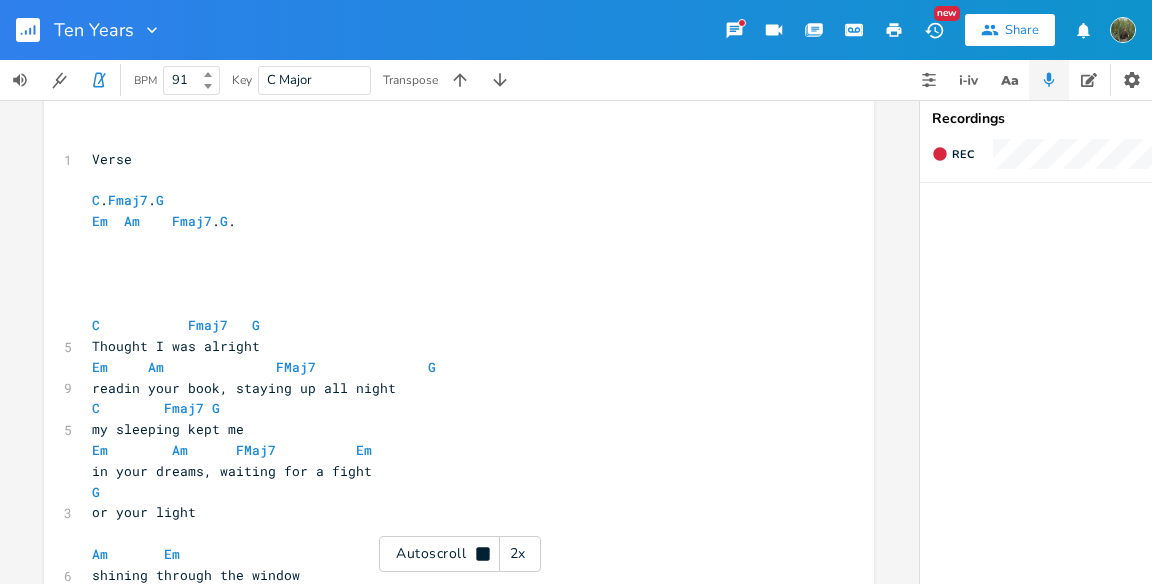 click on "BPM 91" at bounding box center [171, 80] 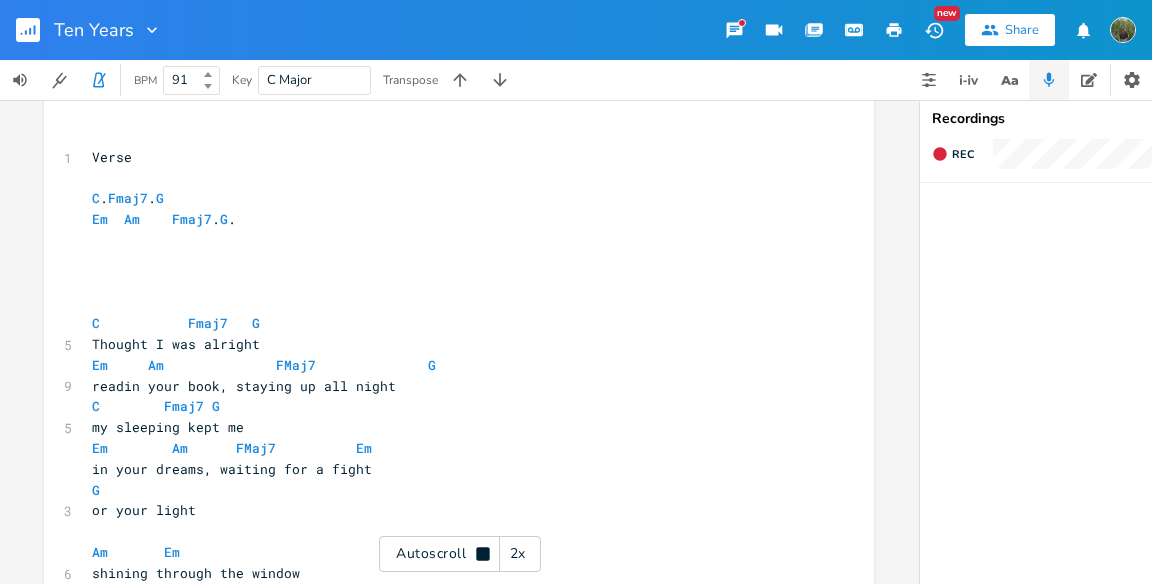 type on "90" 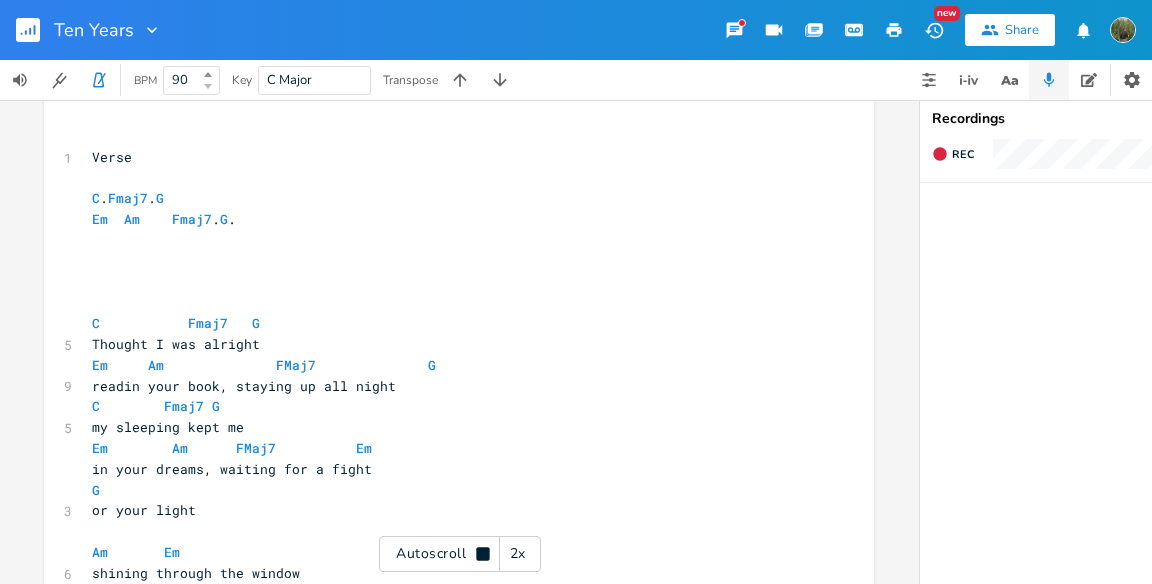 click at bounding box center [206, 86] 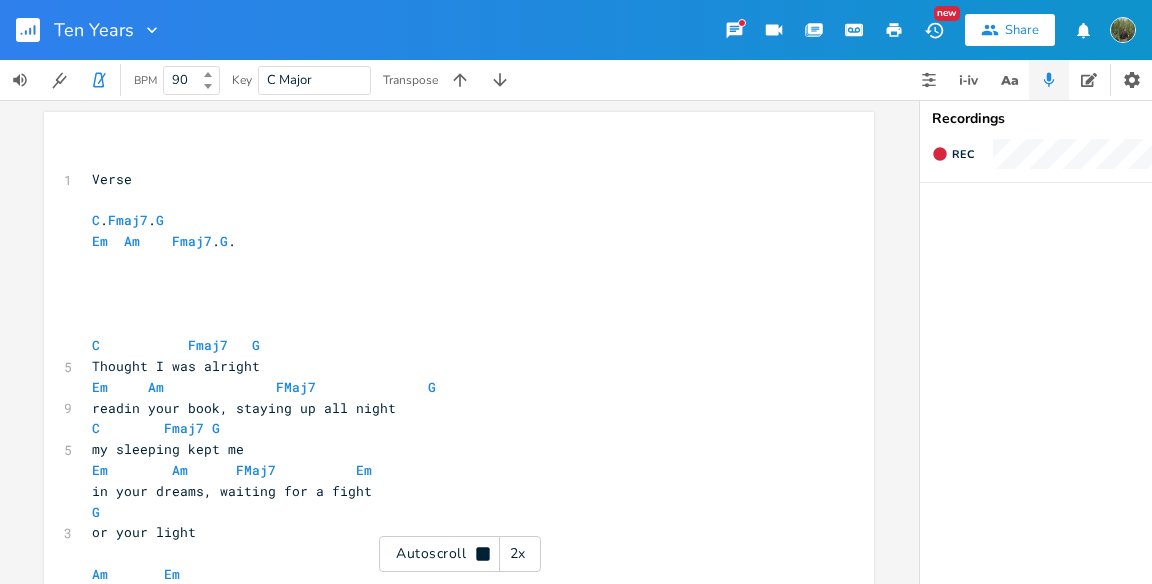 scroll, scrollTop: 0, scrollLeft: 0, axis: both 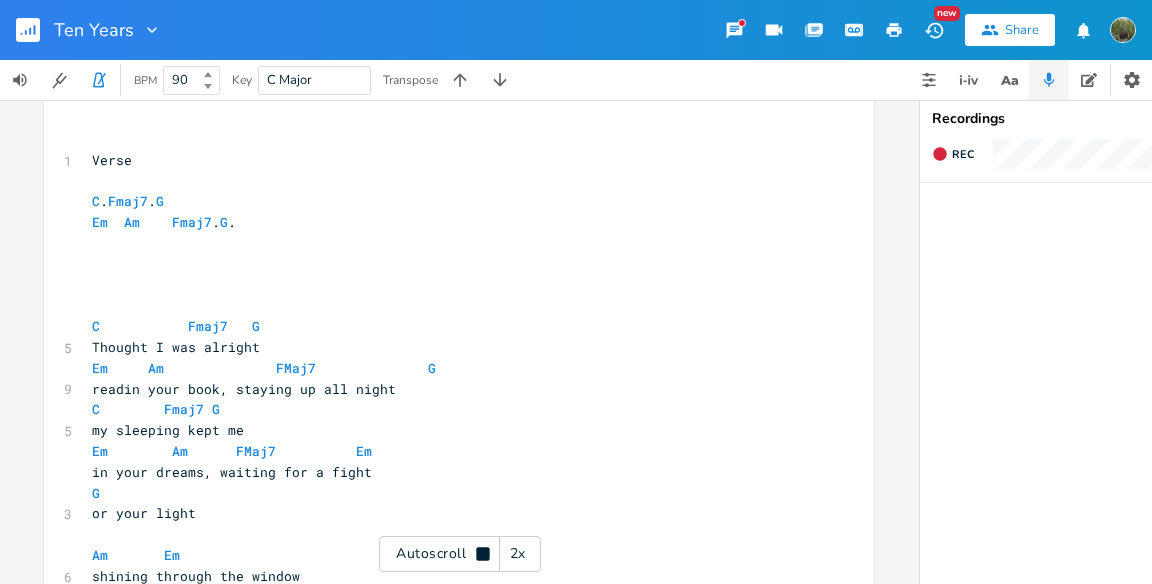 click on "​" at bounding box center (449, 139) 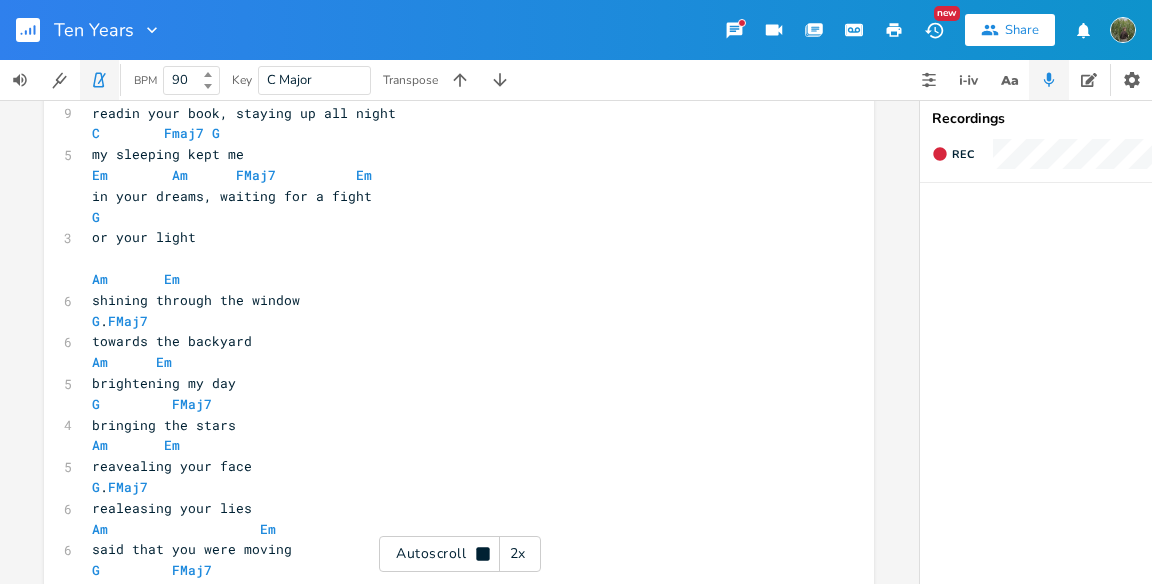 click 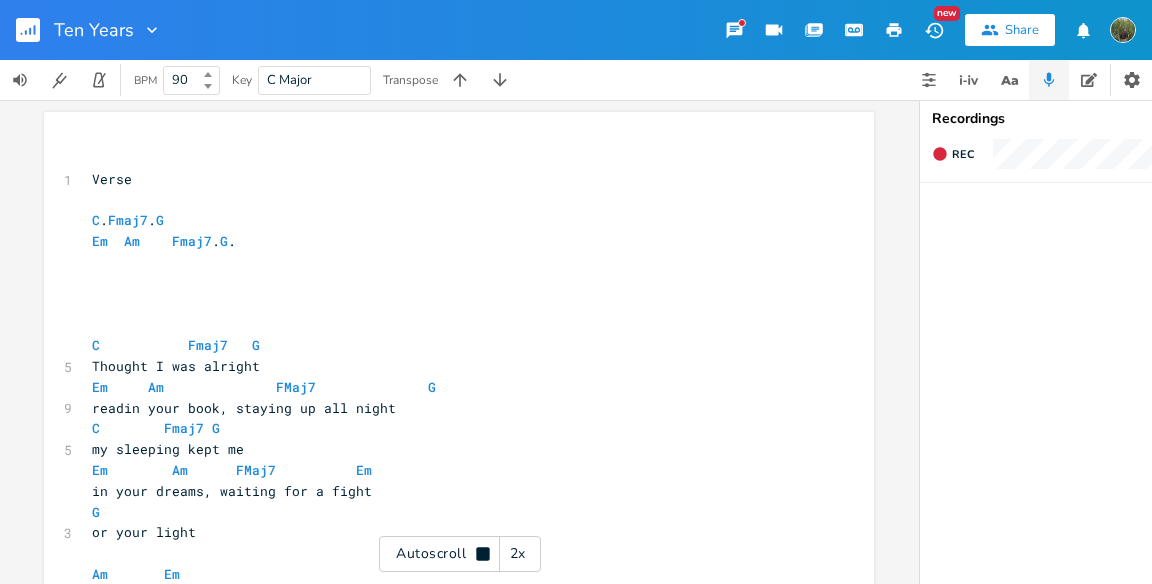 scroll, scrollTop: 0, scrollLeft: 0, axis: both 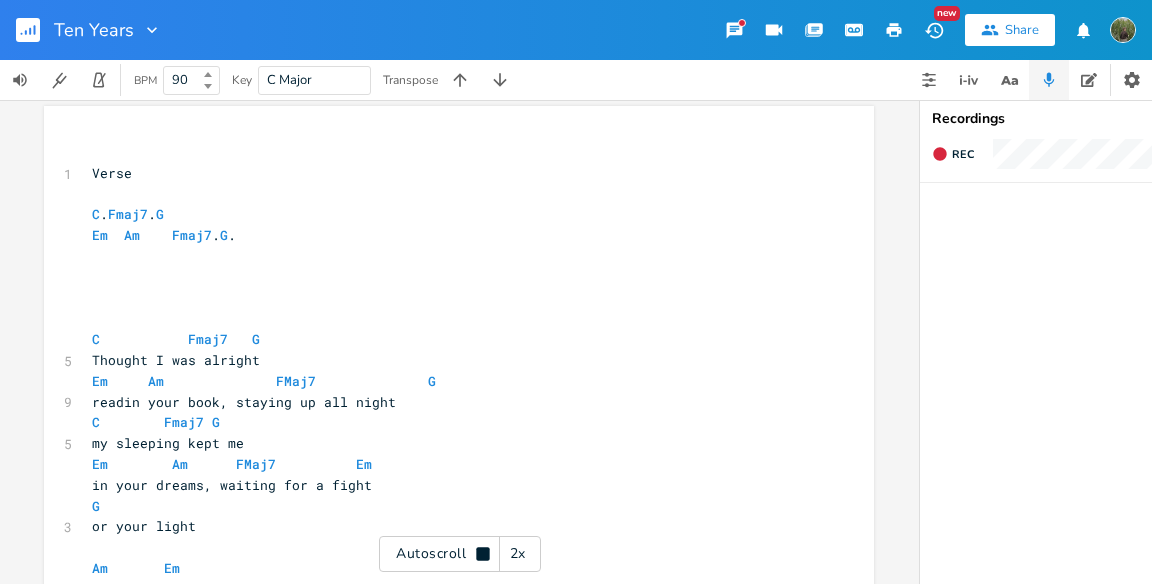 click on "Autoscroll 2x" at bounding box center [460, 554] 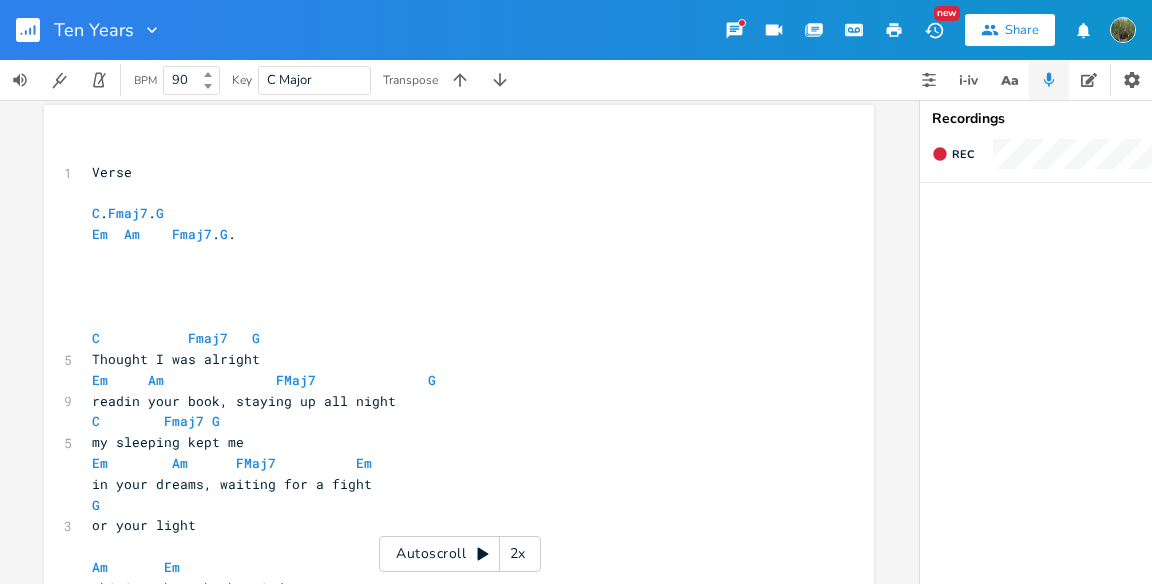 click on "2x" at bounding box center (518, 554) 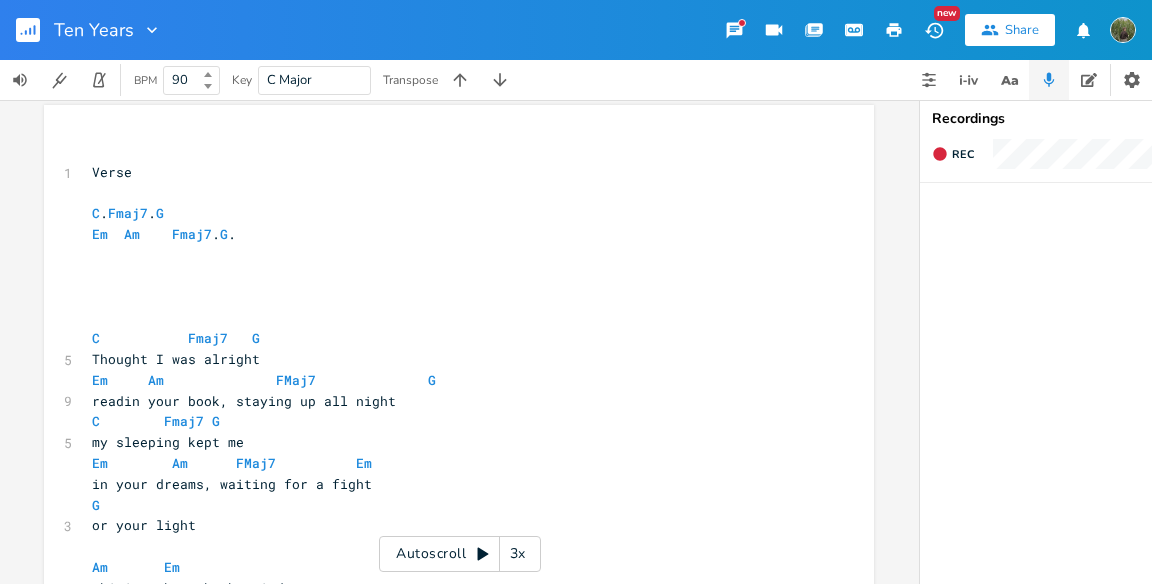scroll, scrollTop: 0, scrollLeft: 0, axis: both 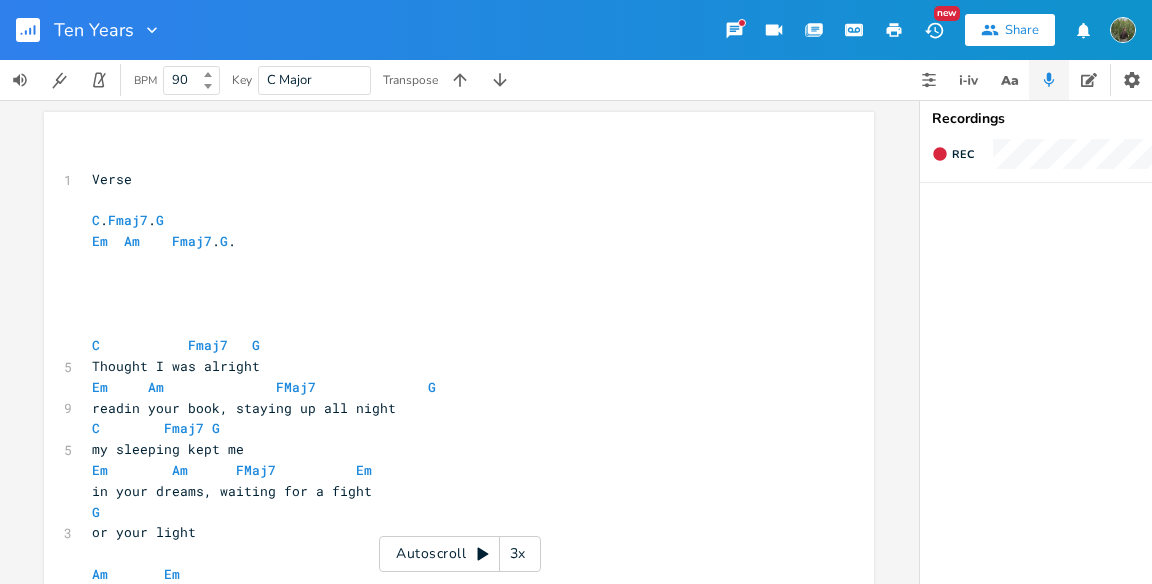 click on "Autoscroll 3x" at bounding box center (460, 554) 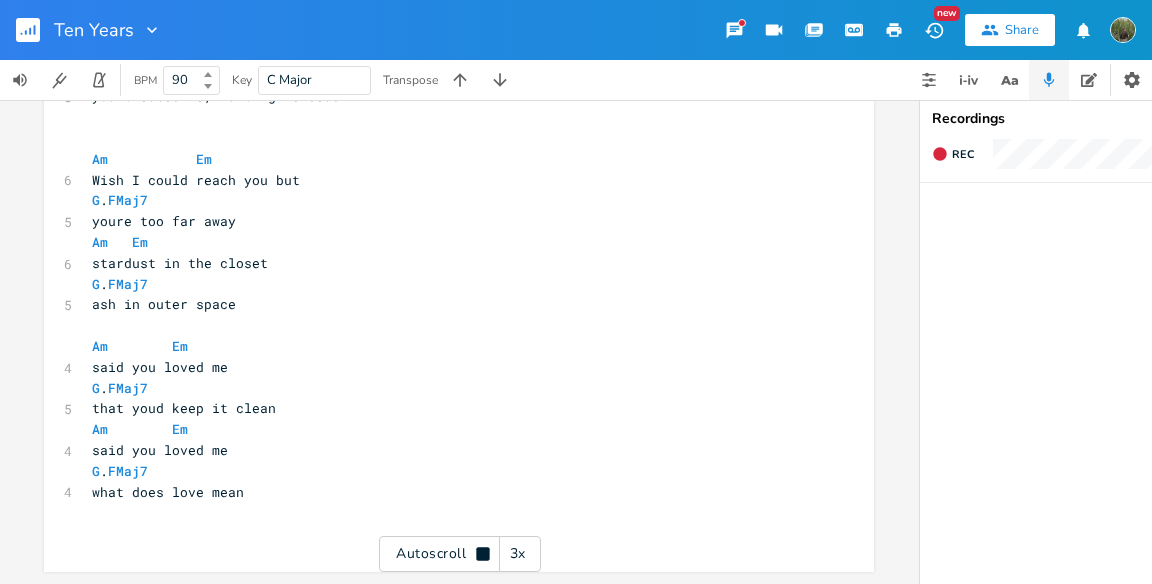 scroll, scrollTop: 1259, scrollLeft: 0, axis: vertical 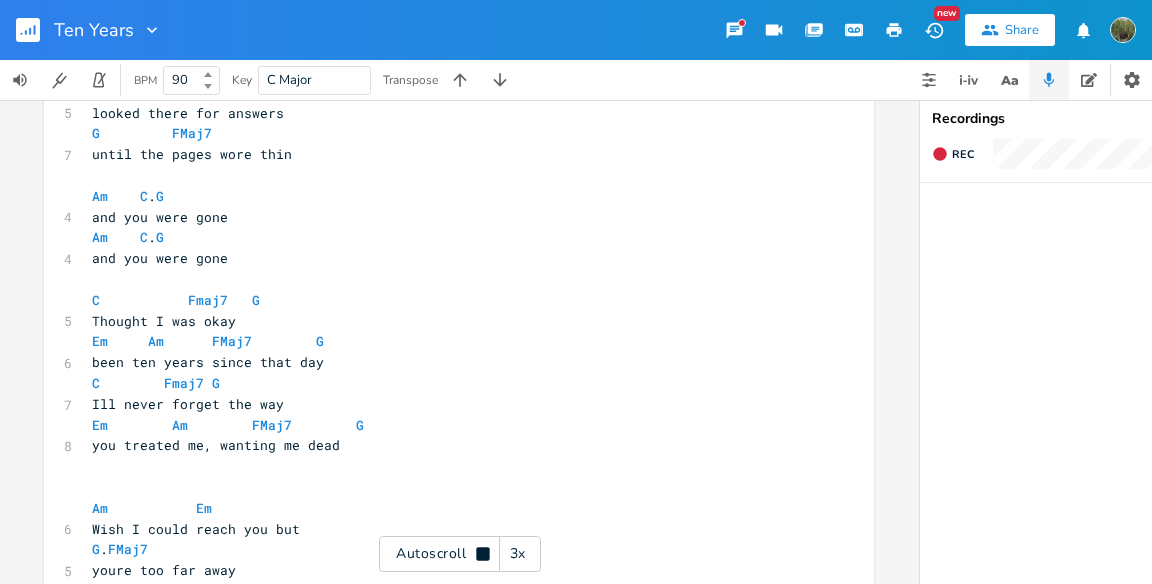 click on "and you were gone" at bounding box center [160, 217] 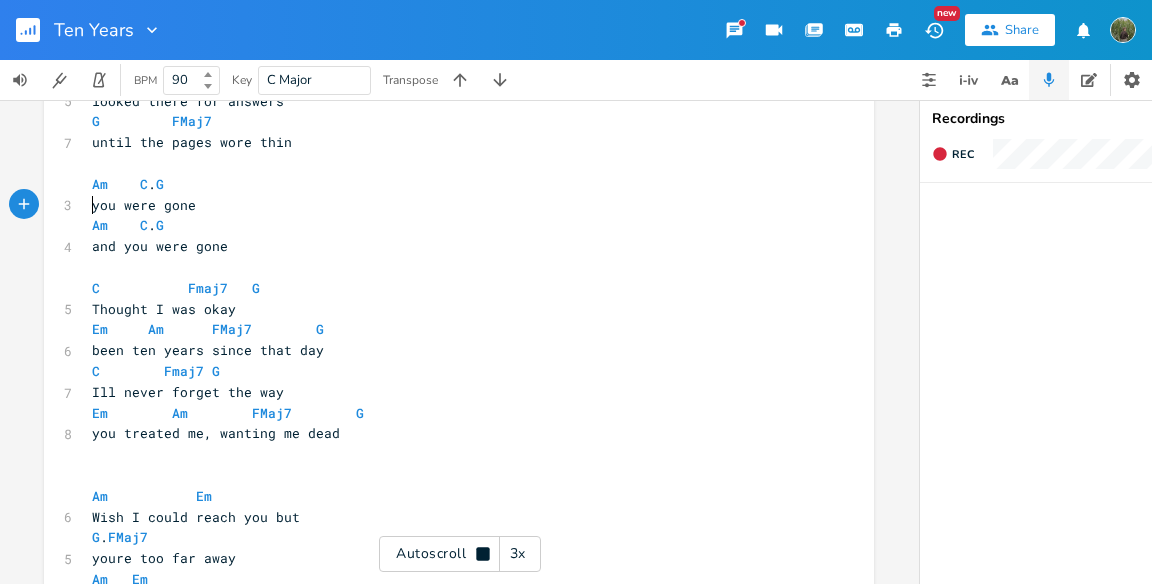 scroll, scrollTop: 913, scrollLeft: 0, axis: vertical 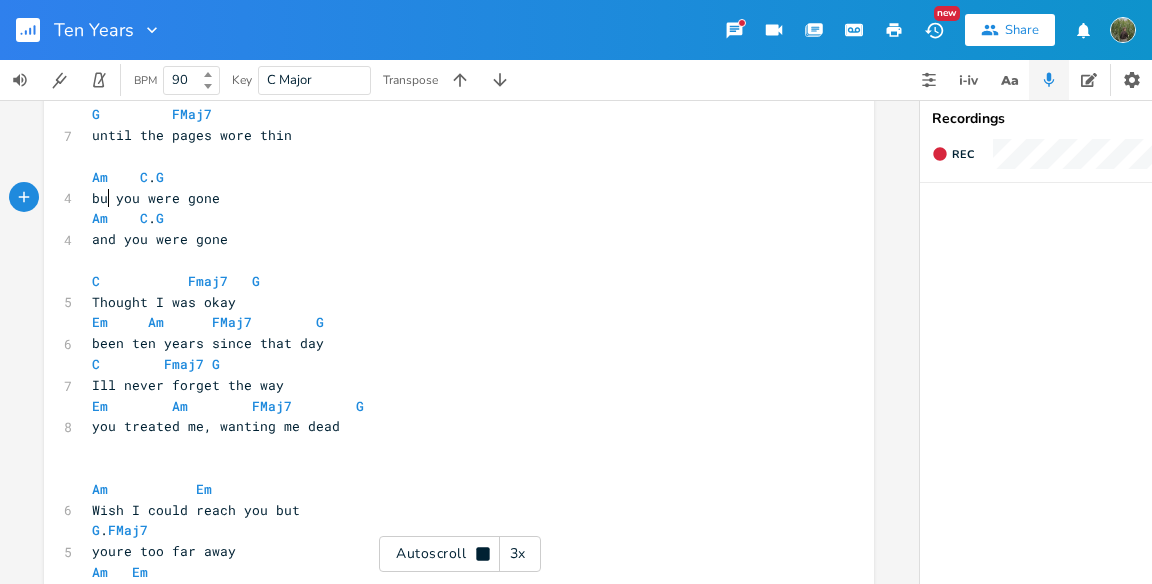 type on "but" 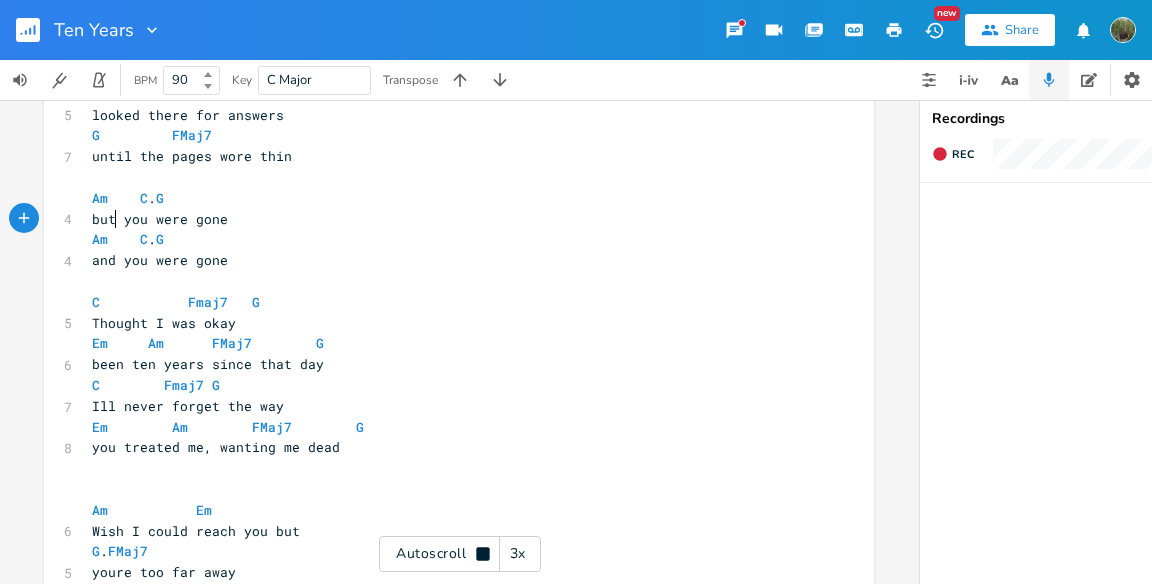 click on "C             Fmaj7     G" at bounding box center [449, 302] 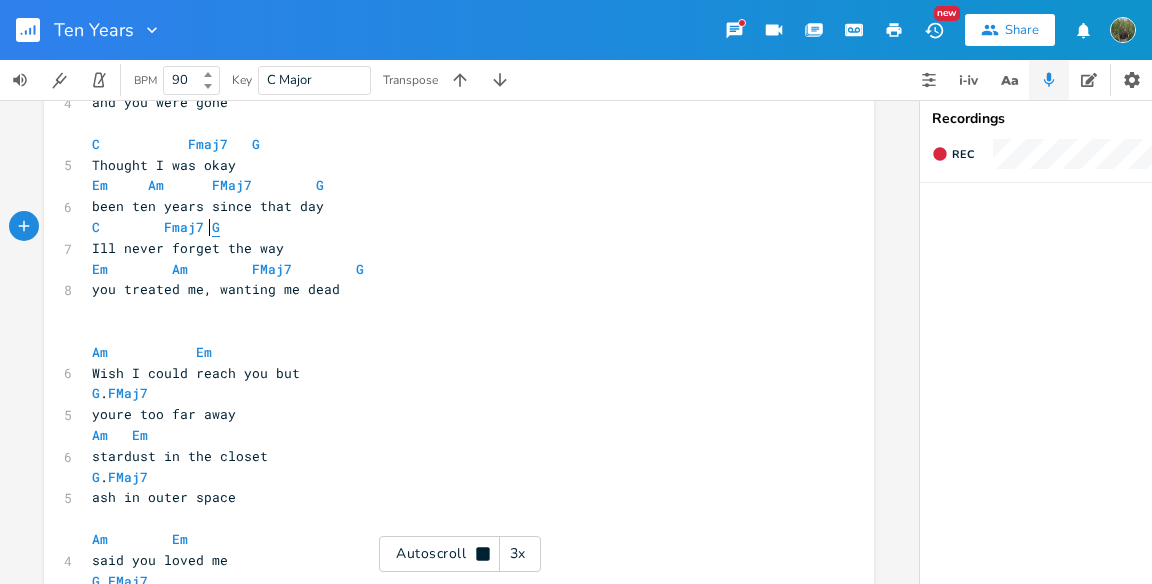 click on "G" at bounding box center (216, 227) 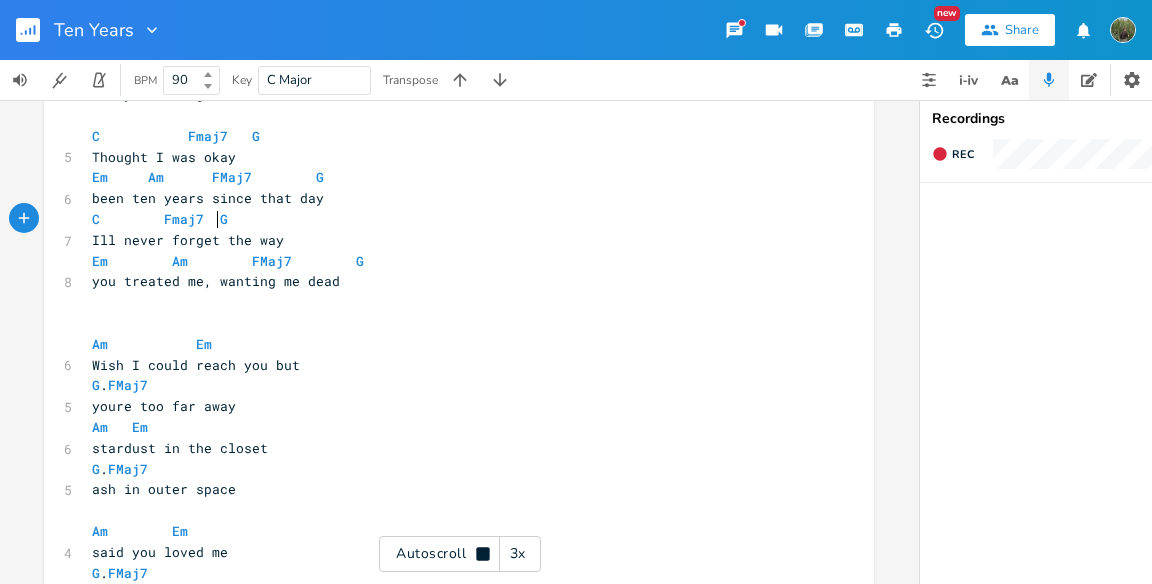 scroll, scrollTop: 1063, scrollLeft: 0, axis: vertical 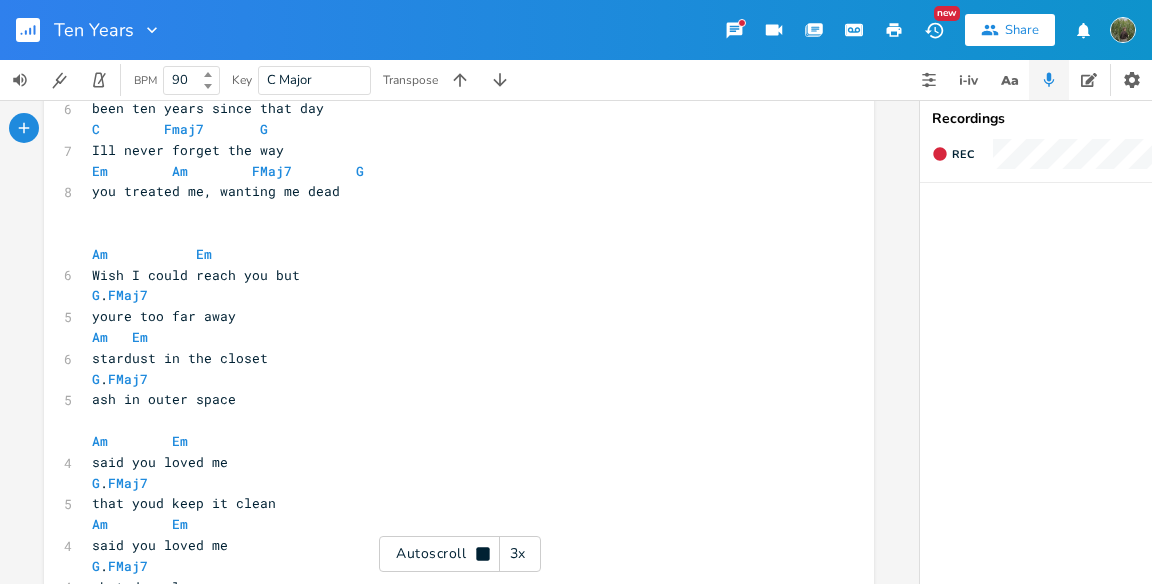 click on "you treated me, wanting me dead" at bounding box center [449, 191] 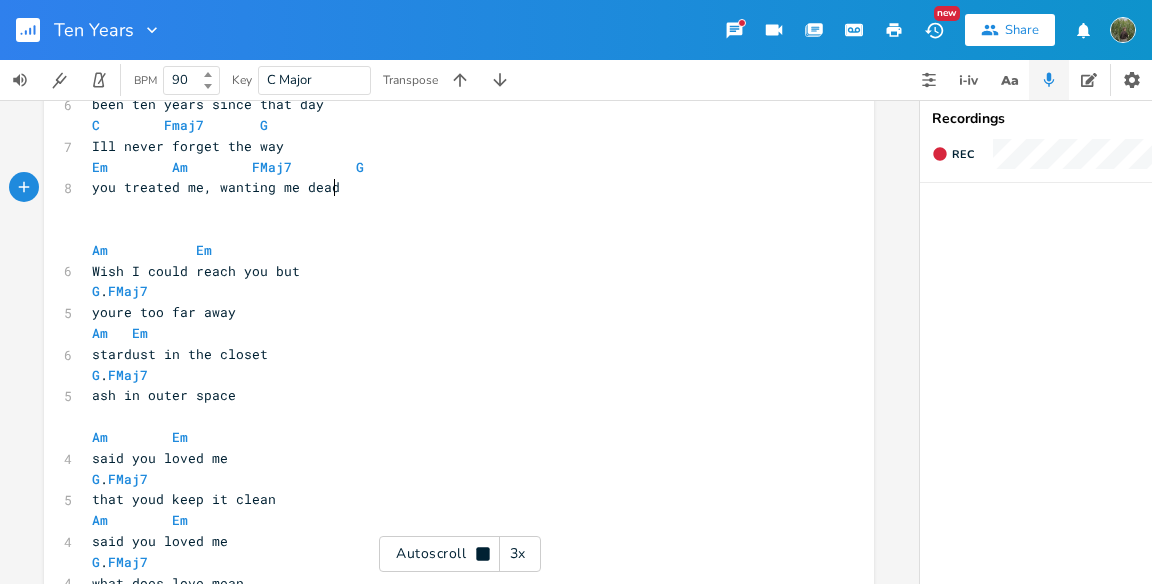 click on "Em          Am          FMaj7          G" at bounding box center (449, 167) 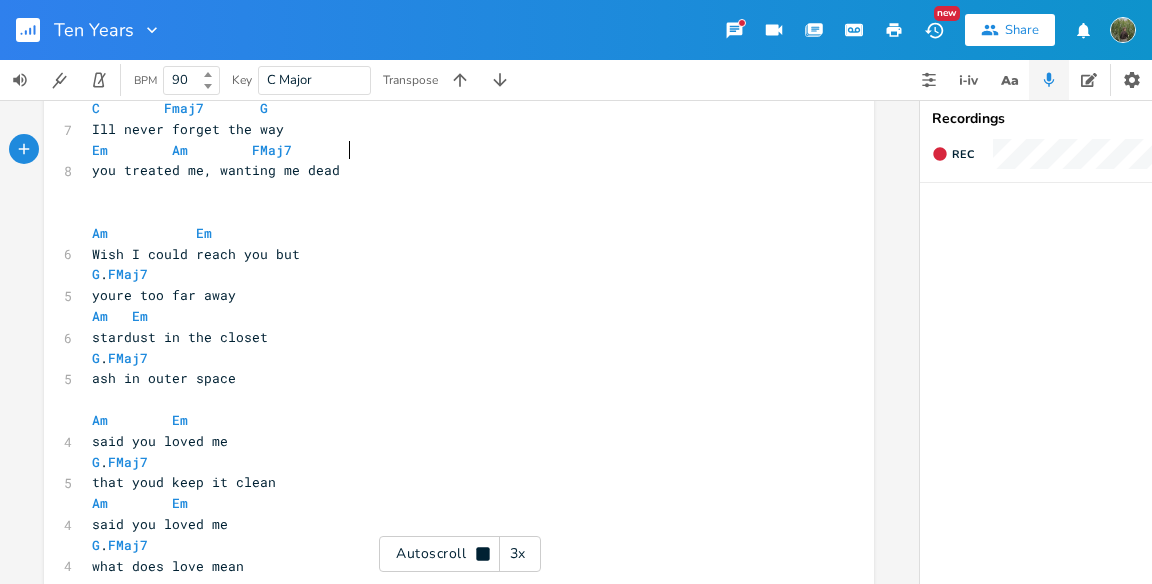 scroll, scrollTop: 1176, scrollLeft: 0, axis: vertical 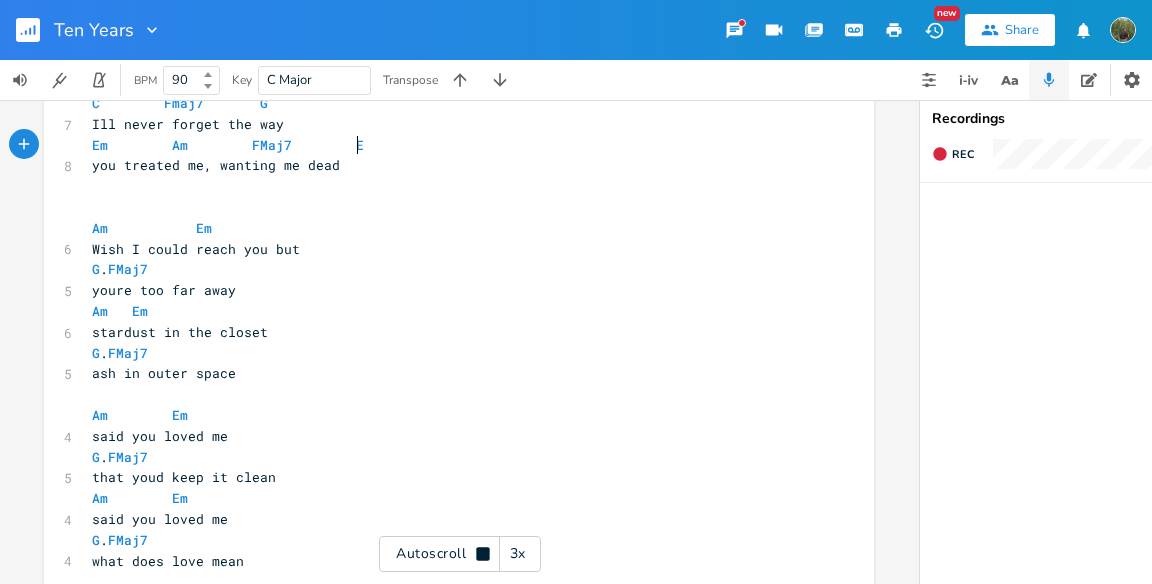 type on "Em" 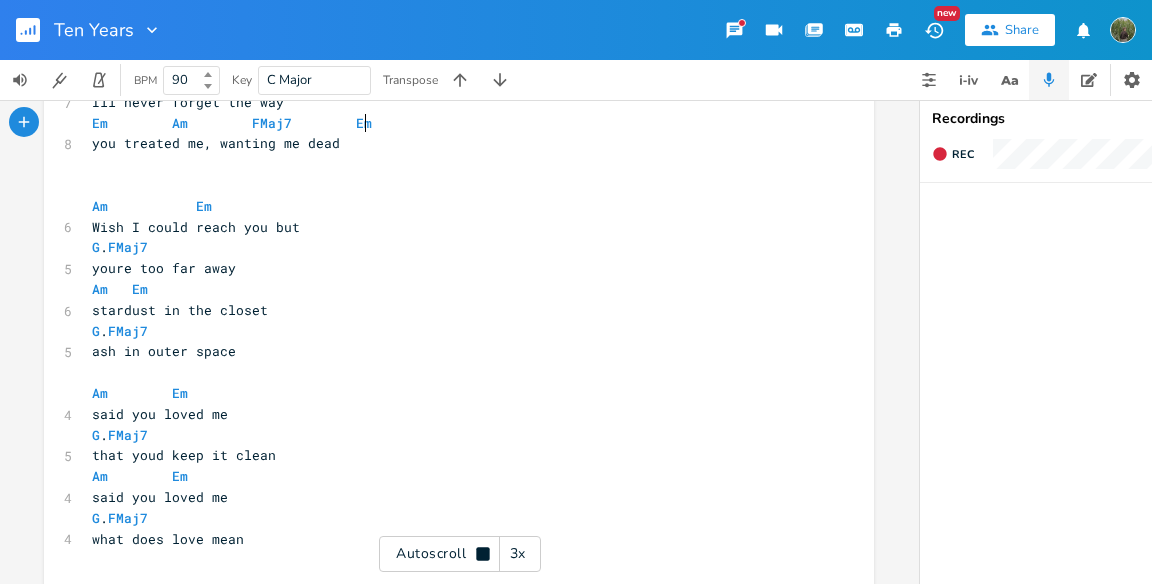 click on "Am             Em" at bounding box center [449, 206] 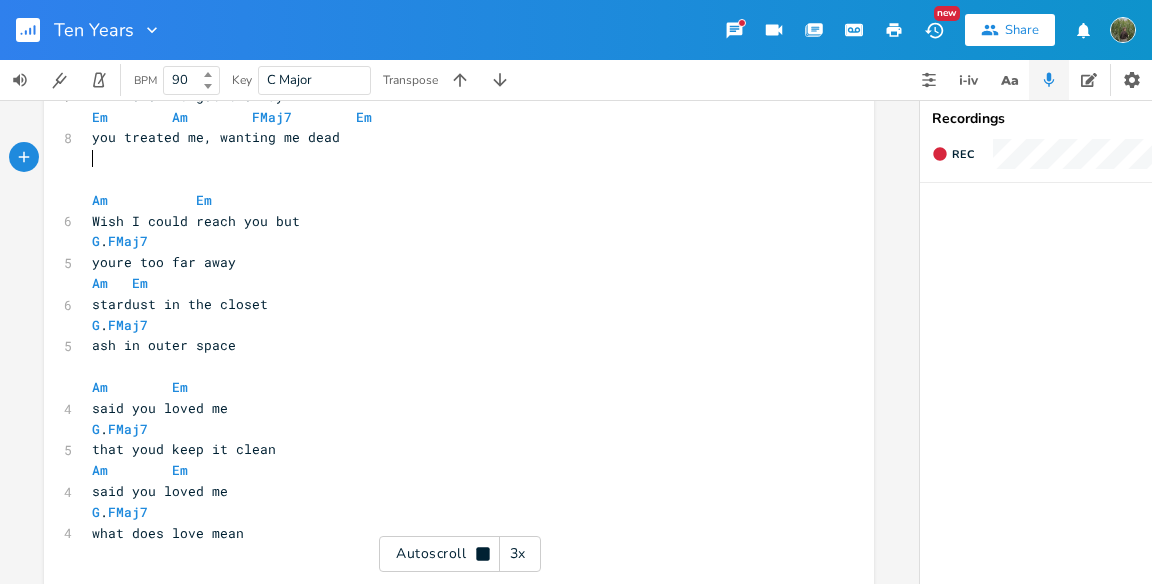click on "​" at bounding box center [449, 158] 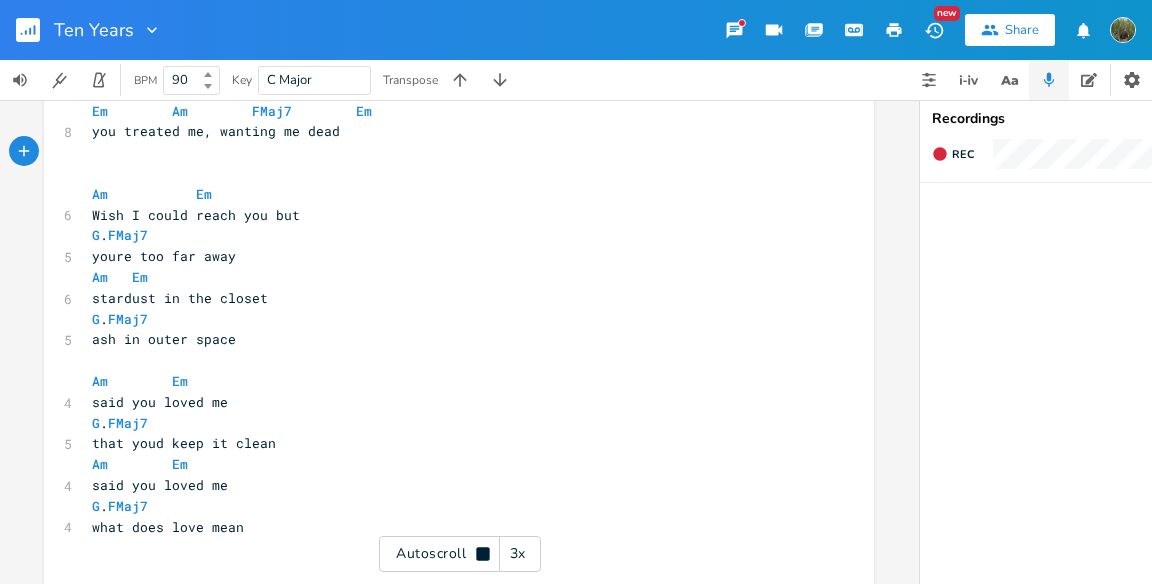 scroll, scrollTop: 1215, scrollLeft: 0, axis: vertical 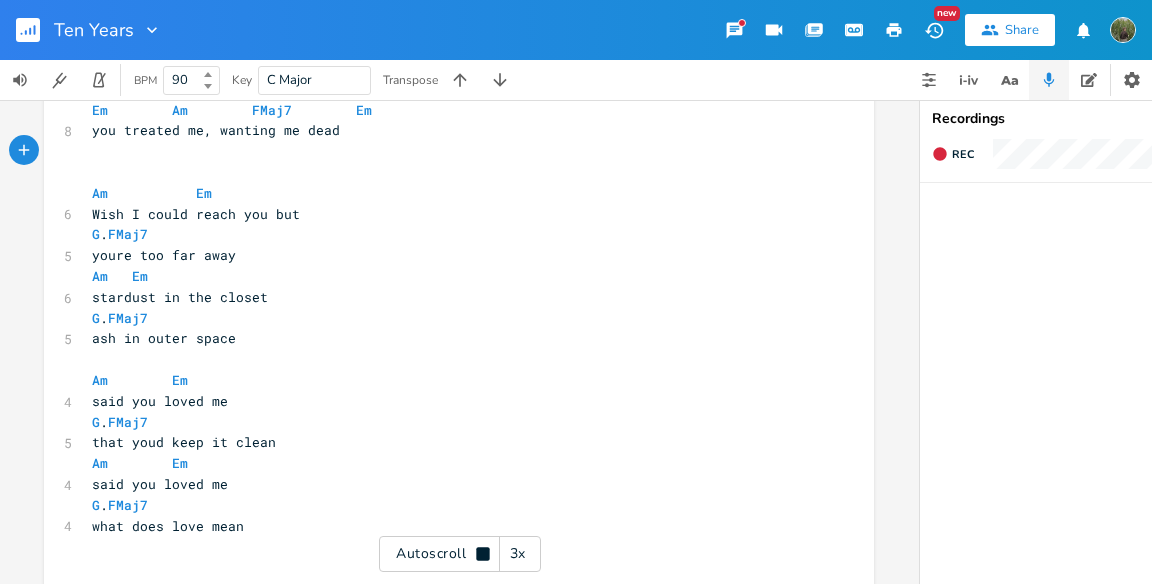 type on "G" 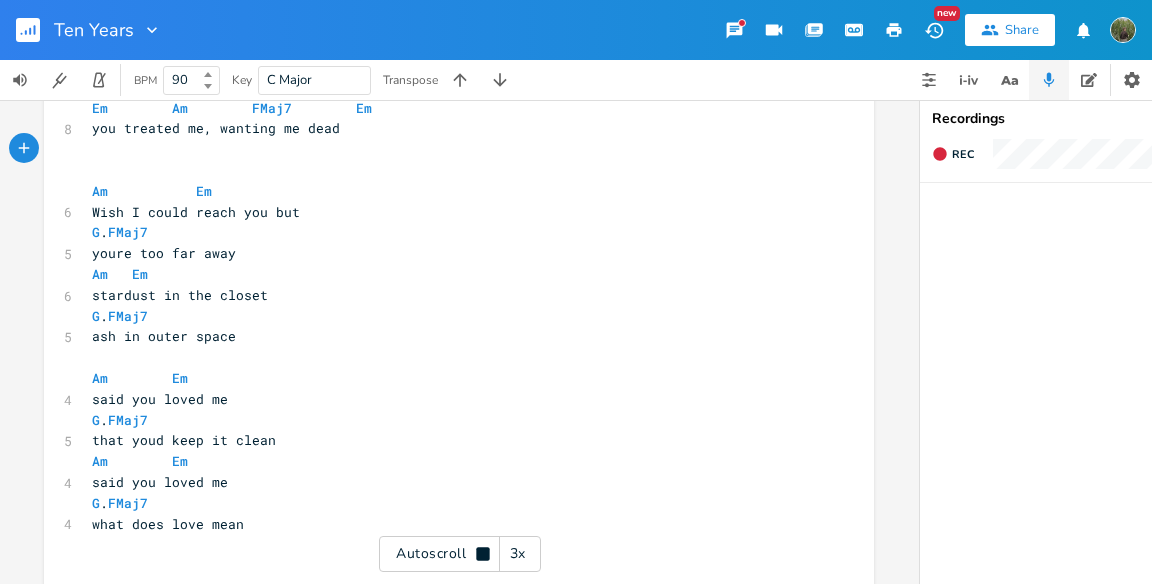 scroll, scrollTop: 0, scrollLeft: 10, axis: horizontal 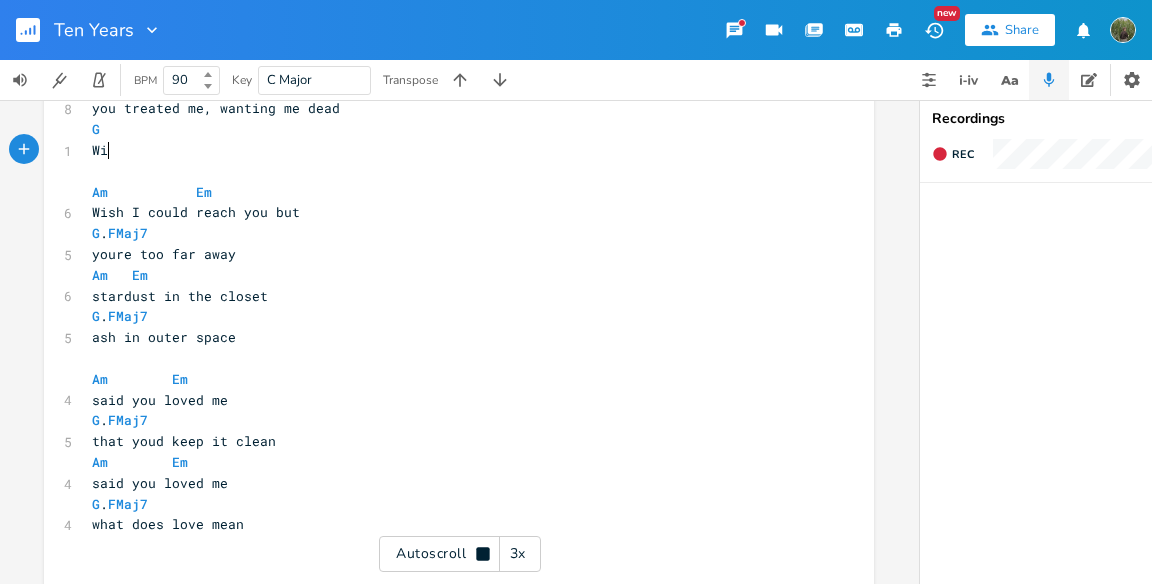 type on "[PERSON_NAME]" 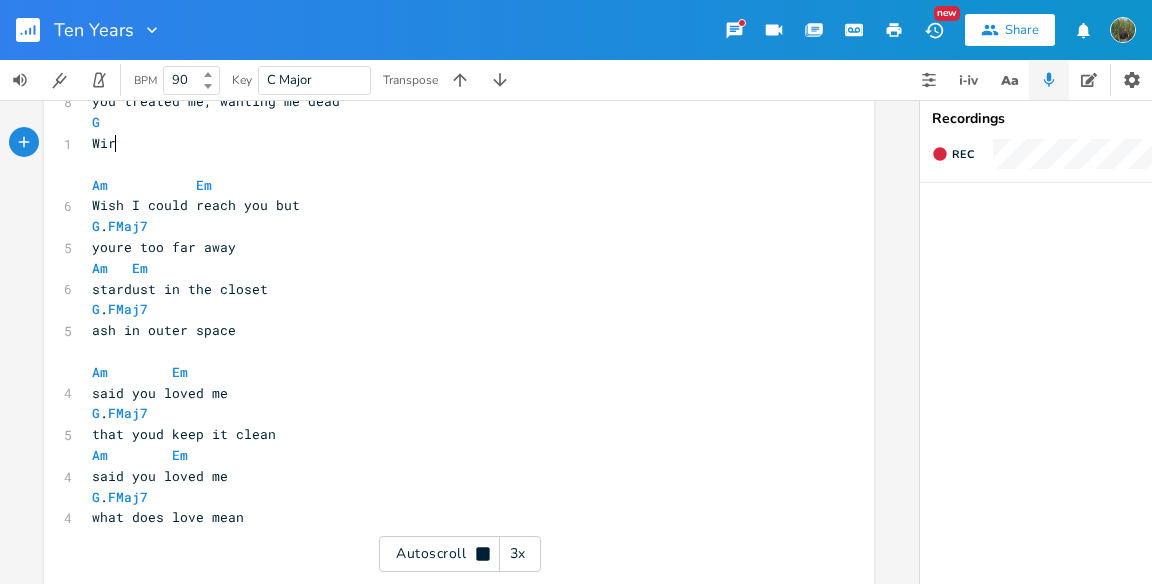 type on "t" 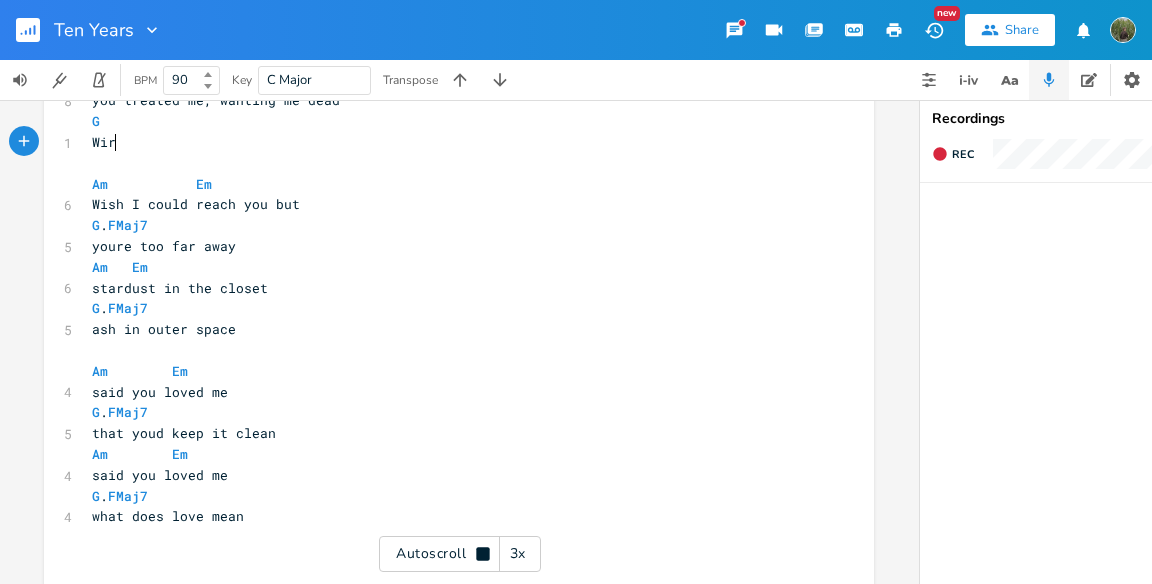 scroll, scrollTop: 0, scrollLeft: 4, axis: horizontal 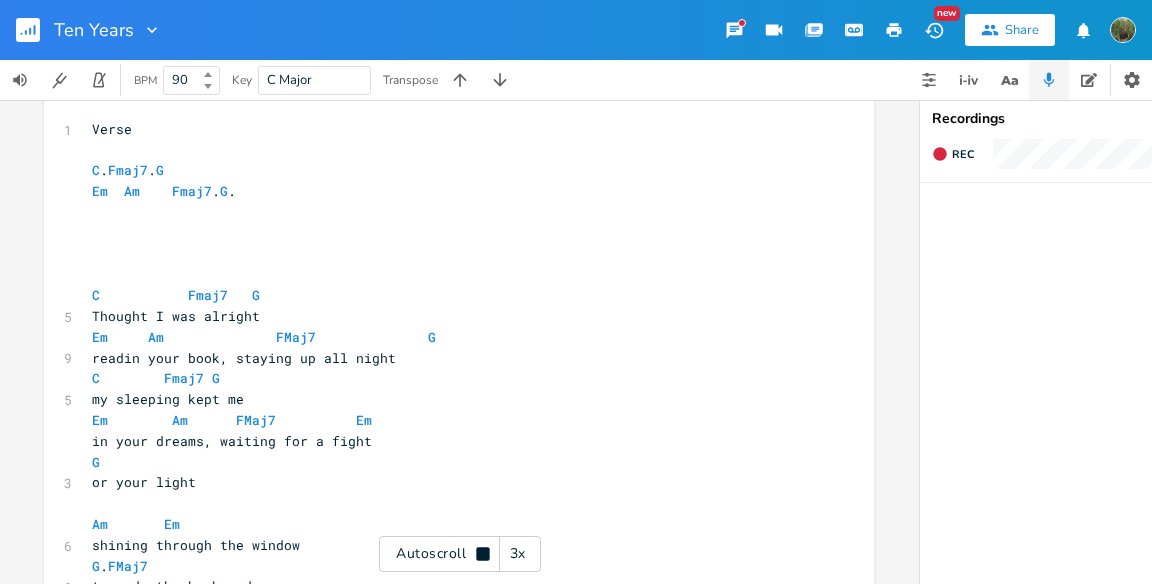 type on "th you" 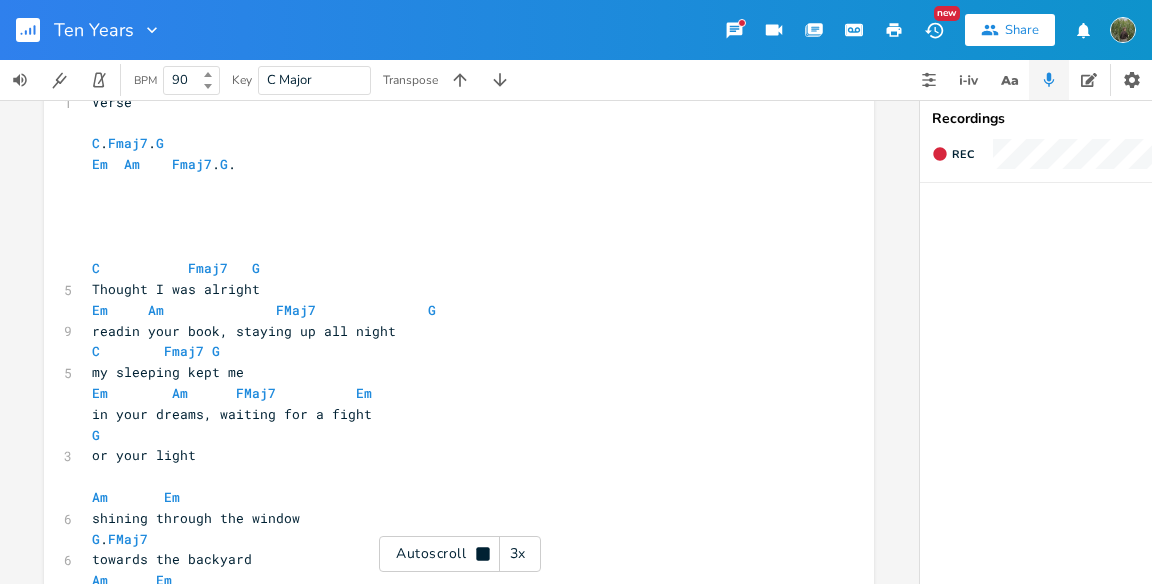 scroll, scrollTop: 80, scrollLeft: 0, axis: vertical 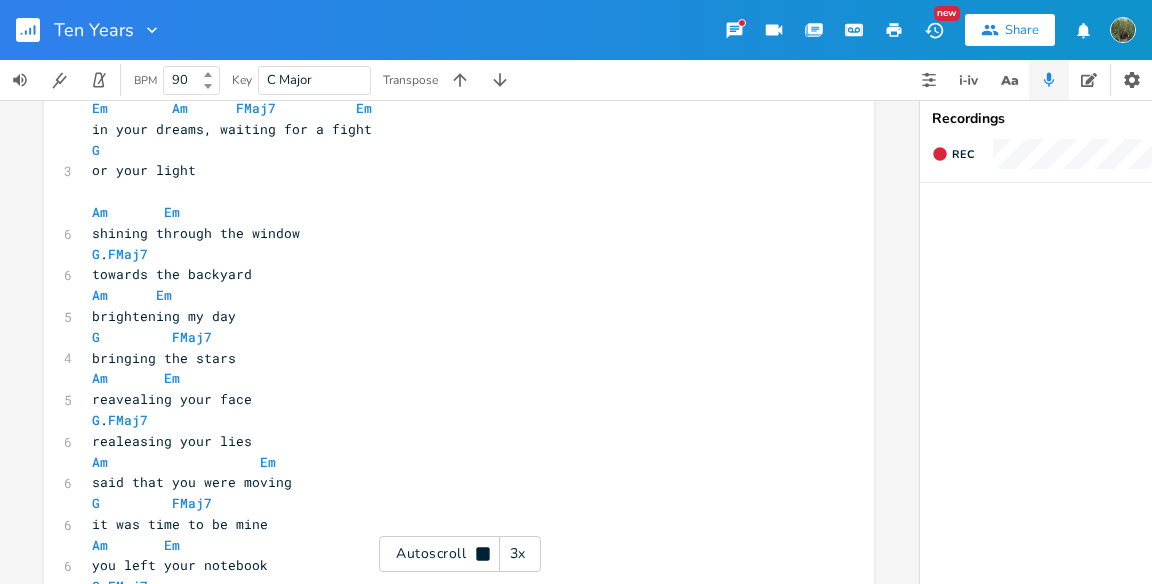 type on "​" 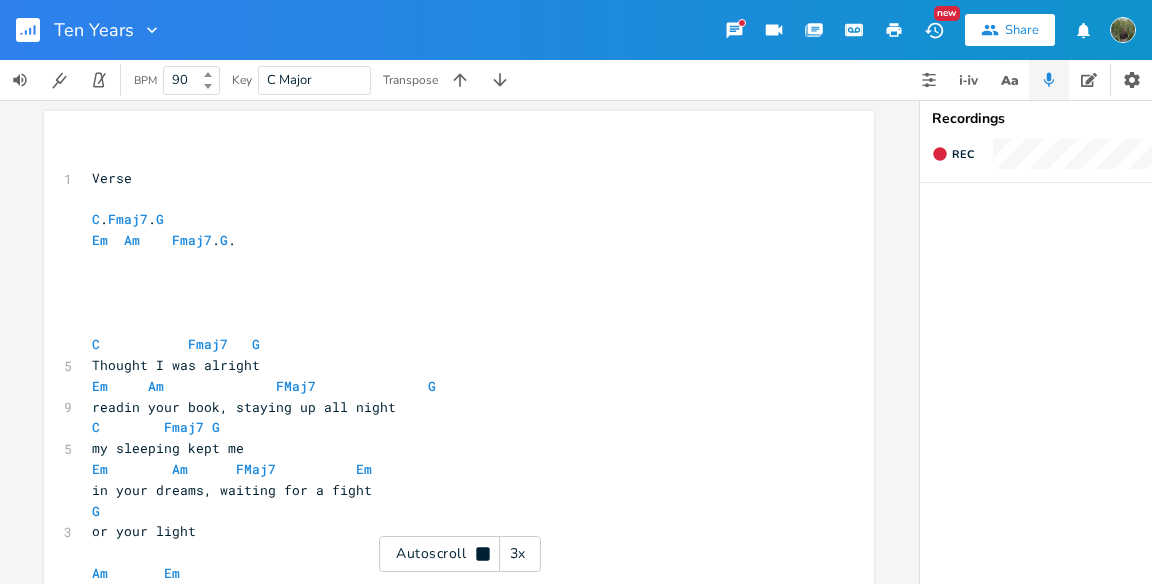 scroll, scrollTop: 0, scrollLeft: 0, axis: both 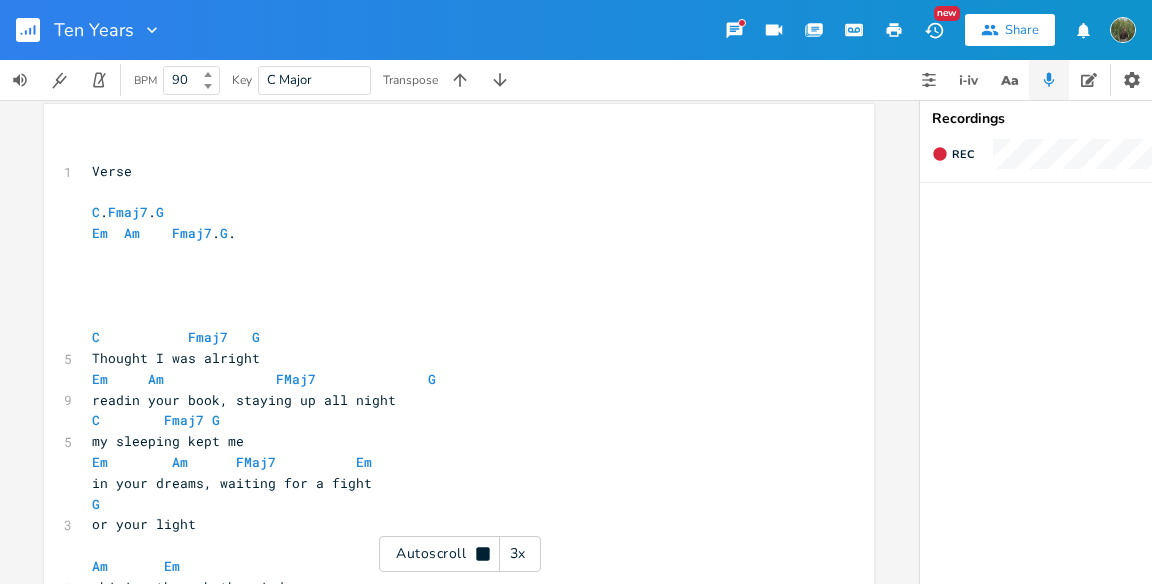 click on "3x" at bounding box center (518, 554) 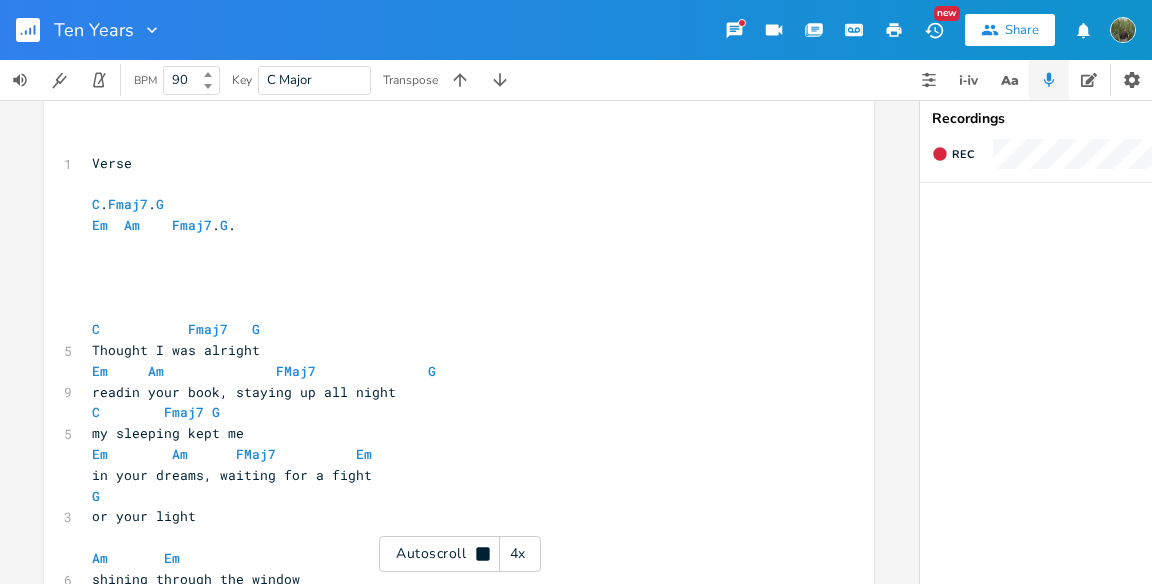 click on "4x" at bounding box center (518, 554) 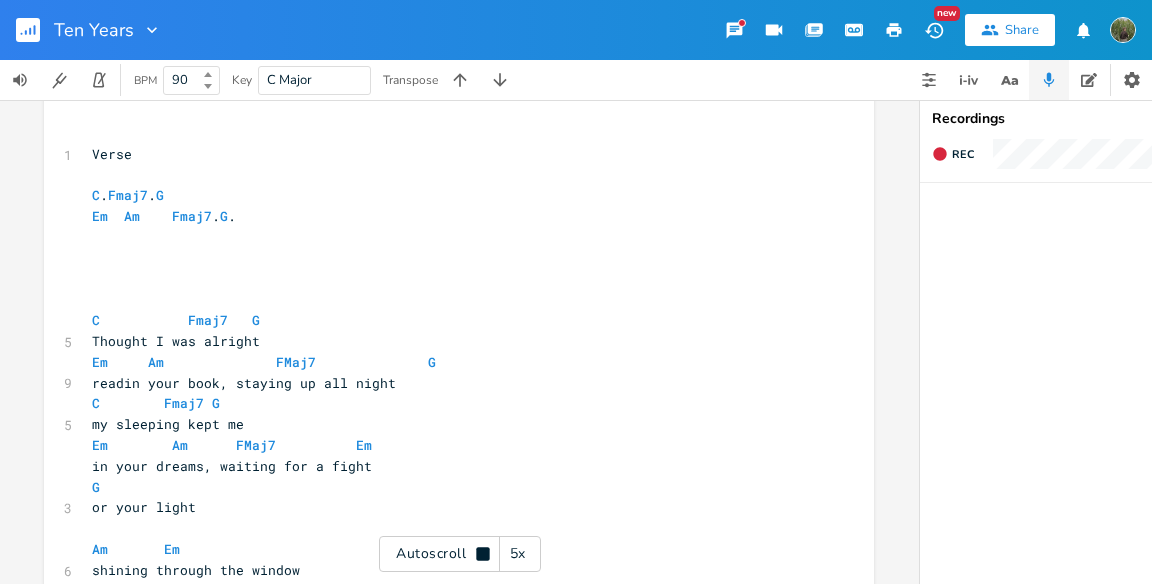 click on "5x" at bounding box center [518, 554] 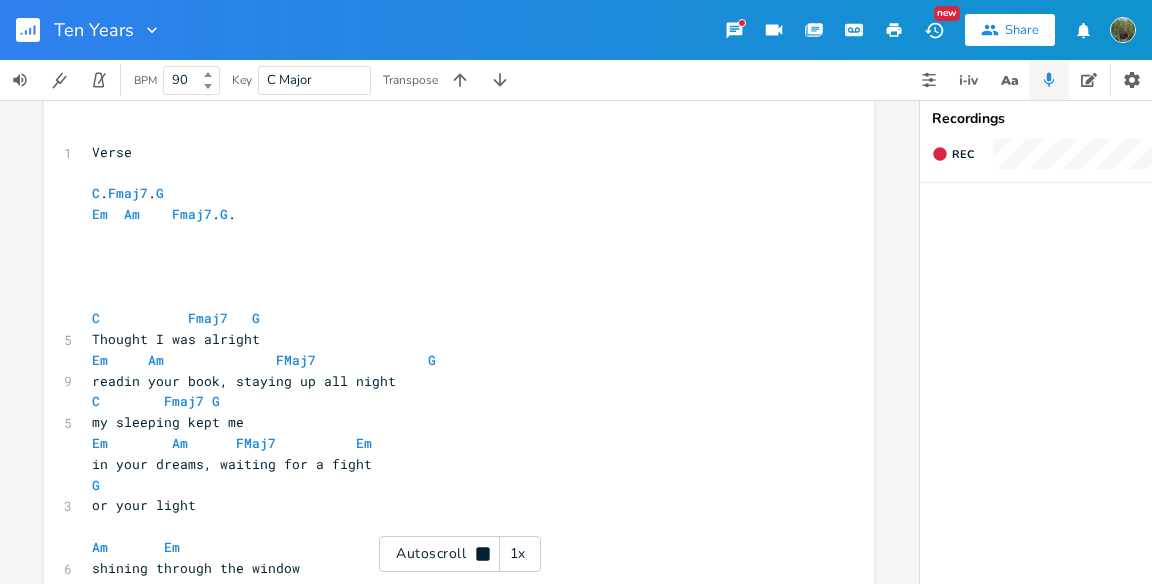 click on "1x" at bounding box center (518, 554) 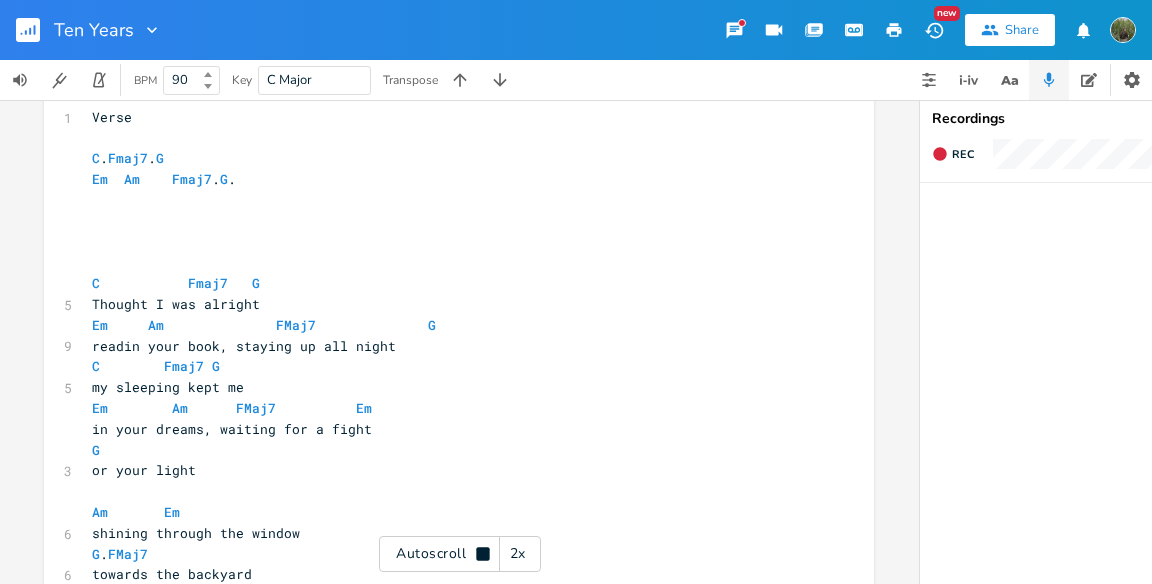 scroll, scrollTop: 63, scrollLeft: 0, axis: vertical 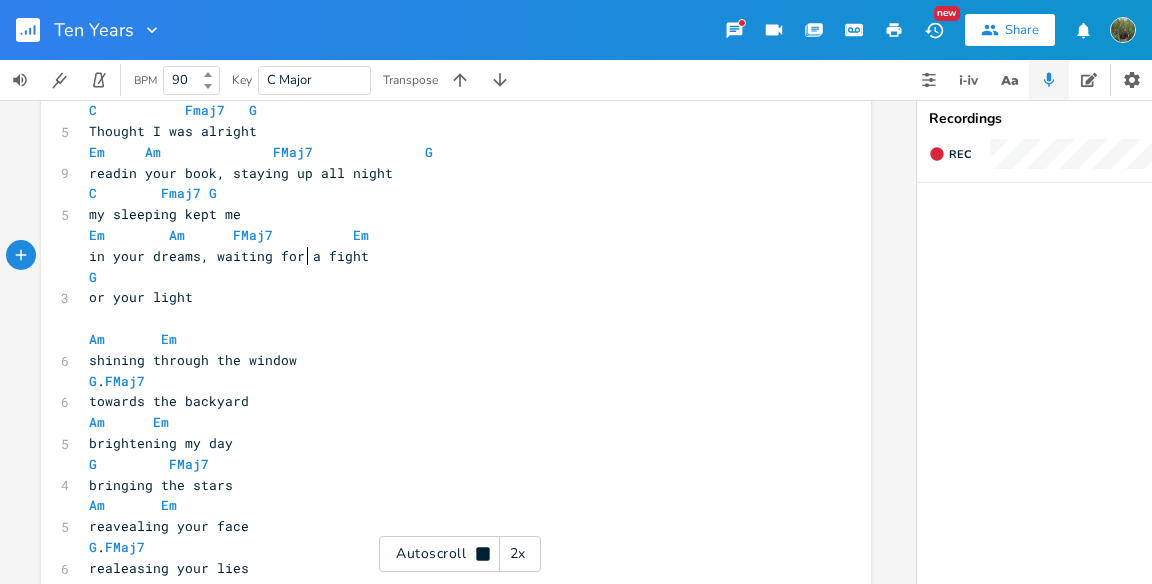 click on "in your dreams, waiting for a fight" at bounding box center (229, 256) 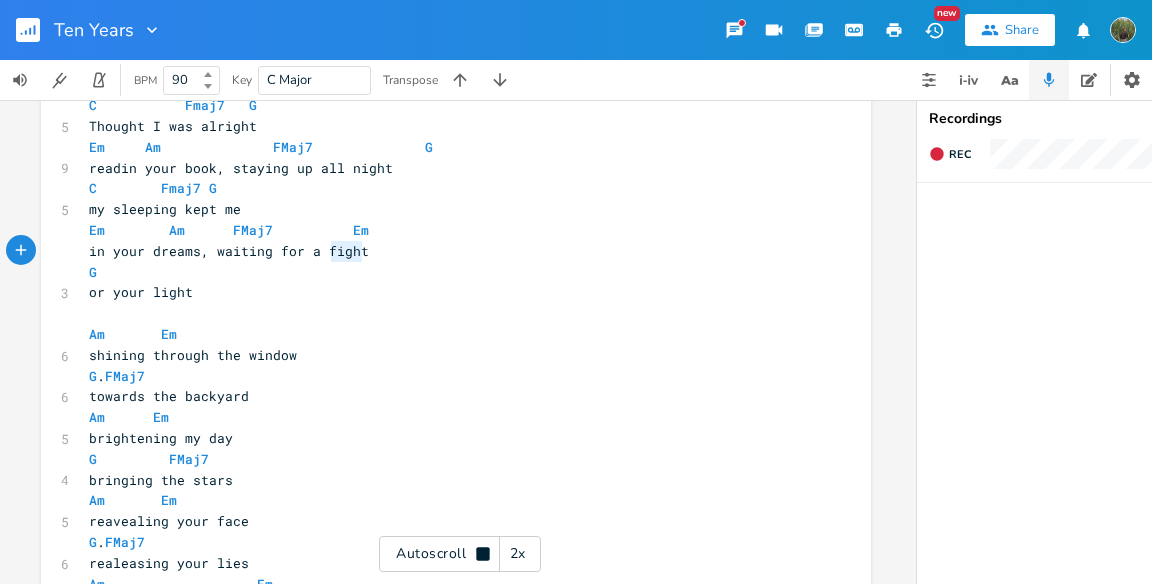 type on "a fight" 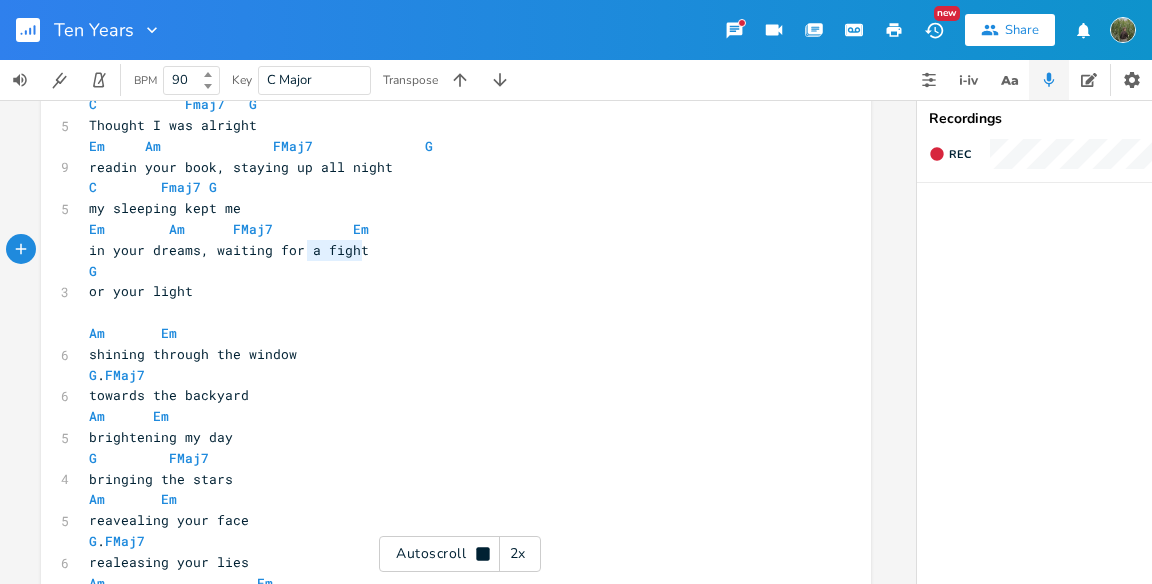 drag, startPoint x: 354, startPoint y: 257, endPoint x: 304, endPoint y: 256, distance: 50.01 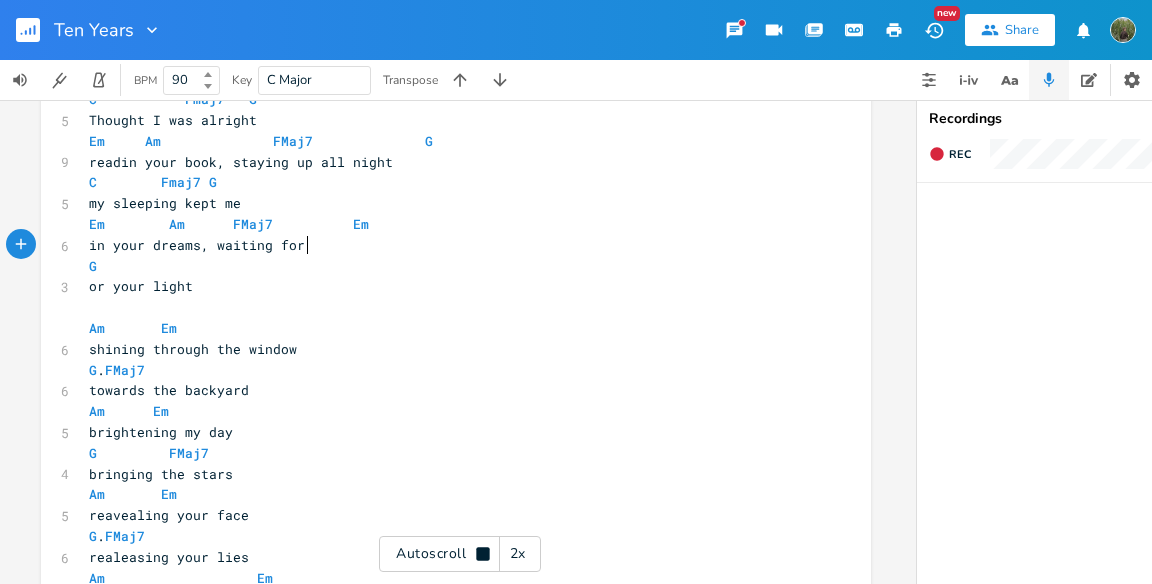 scroll, scrollTop: 247, scrollLeft: 0, axis: vertical 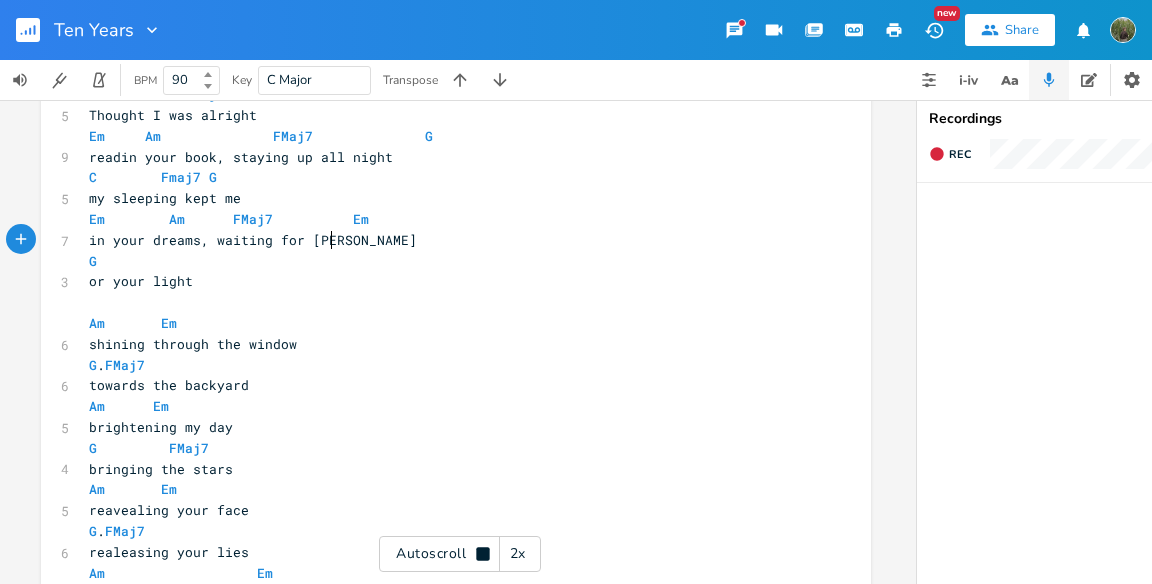 type on "yur l" 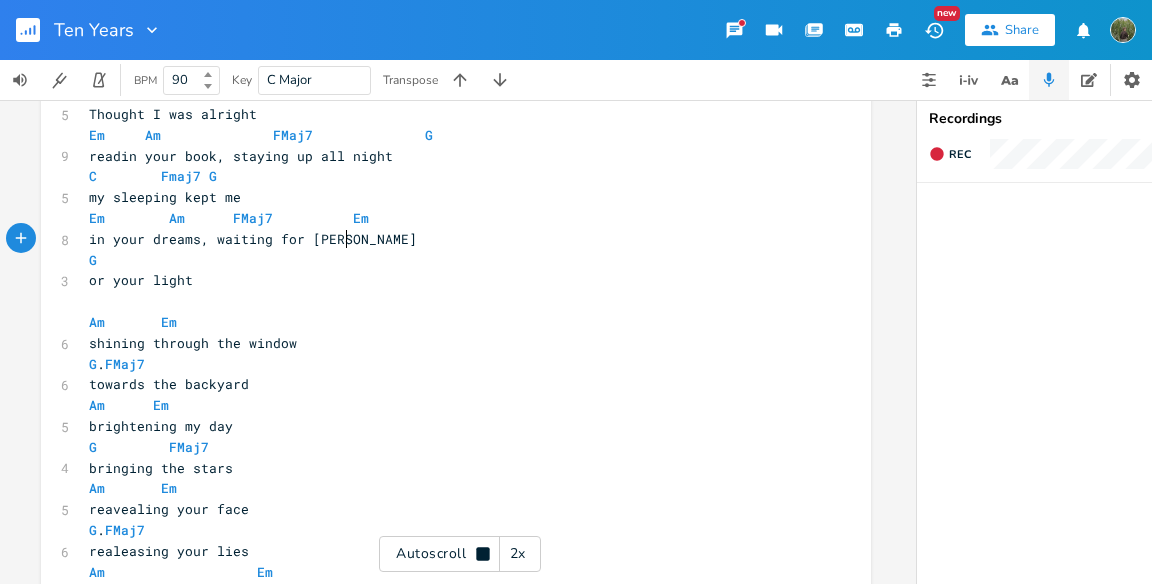 scroll, scrollTop: 0, scrollLeft: 24, axis: horizontal 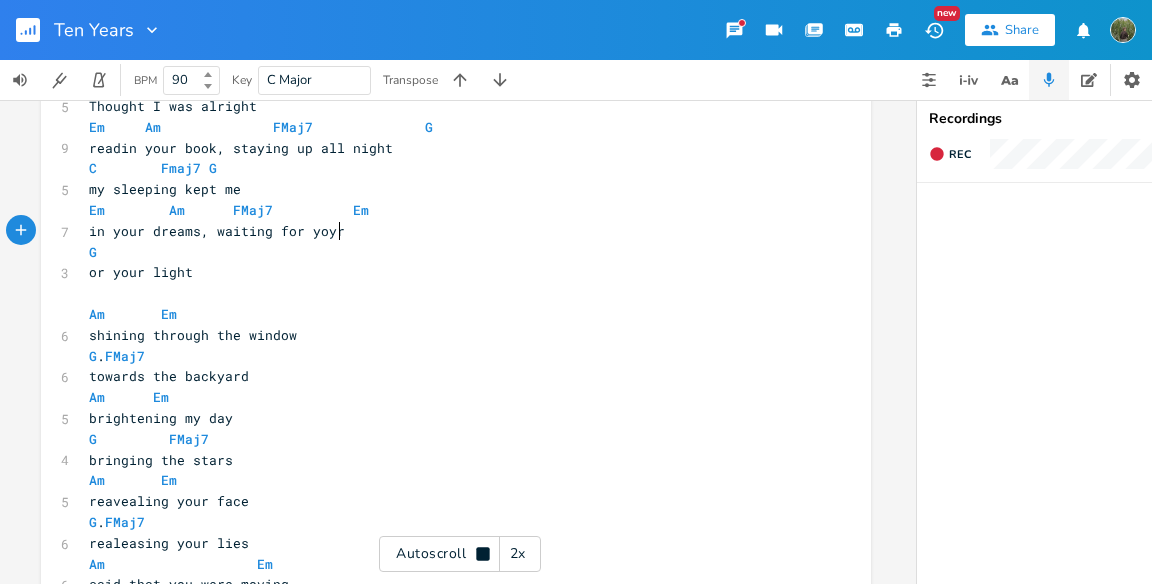 type on "oyr" 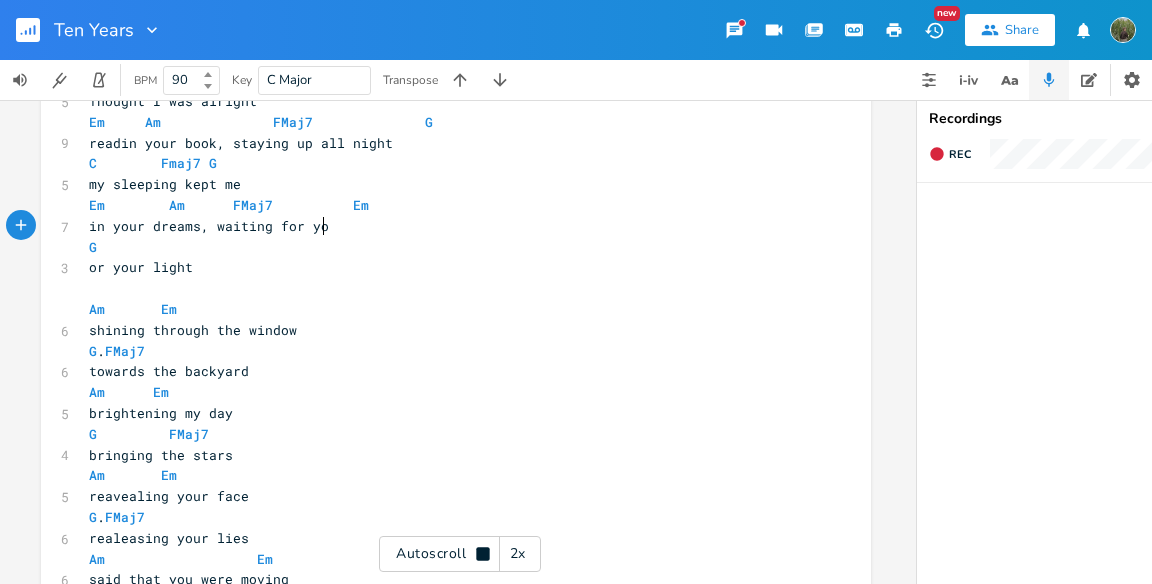 scroll, scrollTop: 266, scrollLeft: 0, axis: vertical 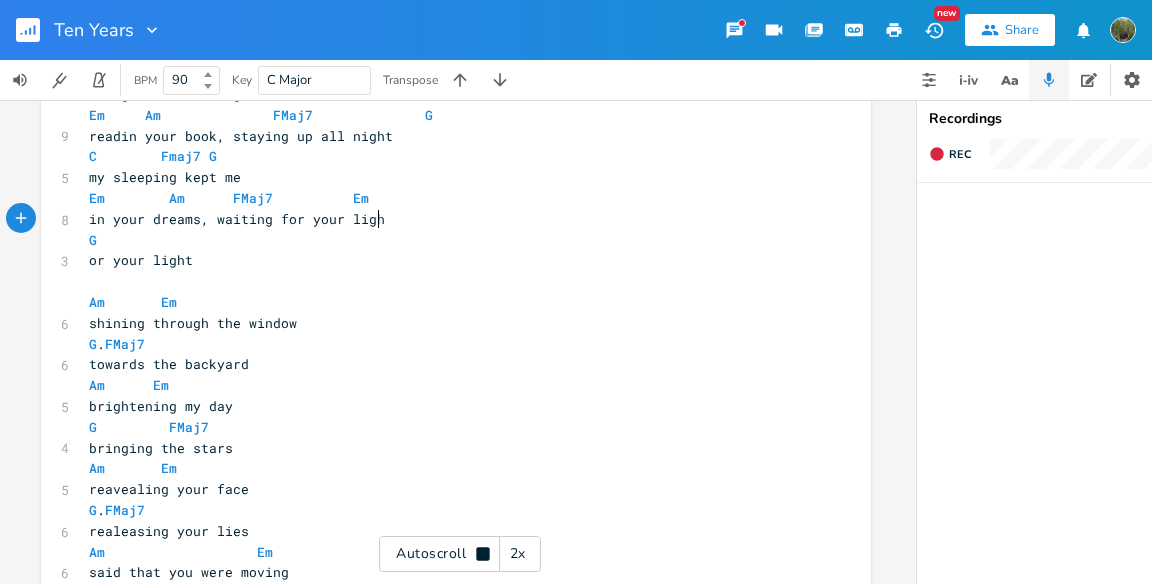 type on "ur light" 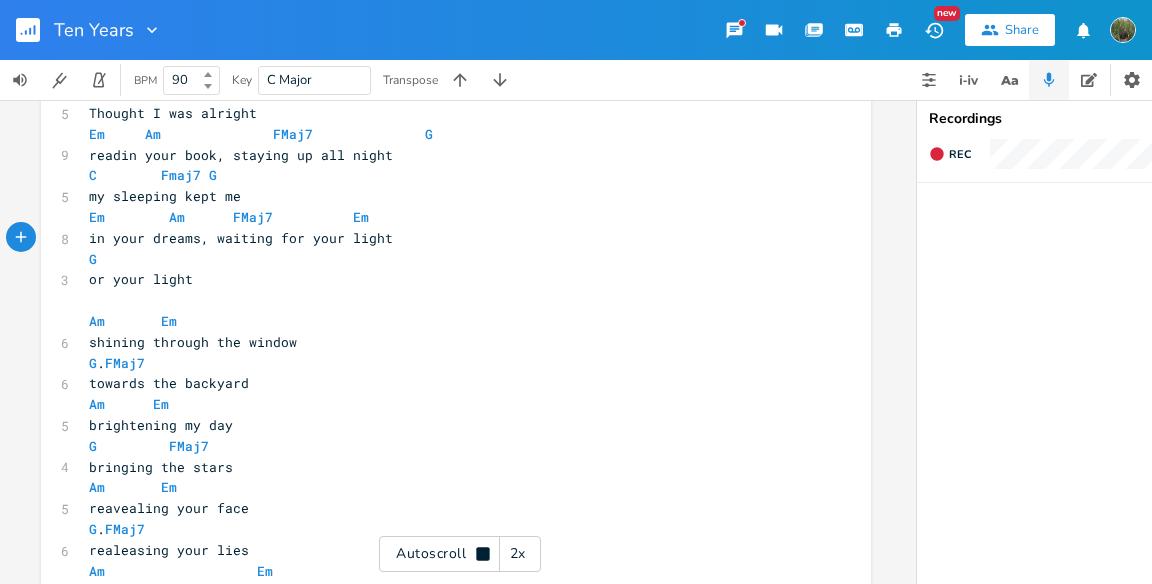 click on "or your light" at bounding box center [141, 279] 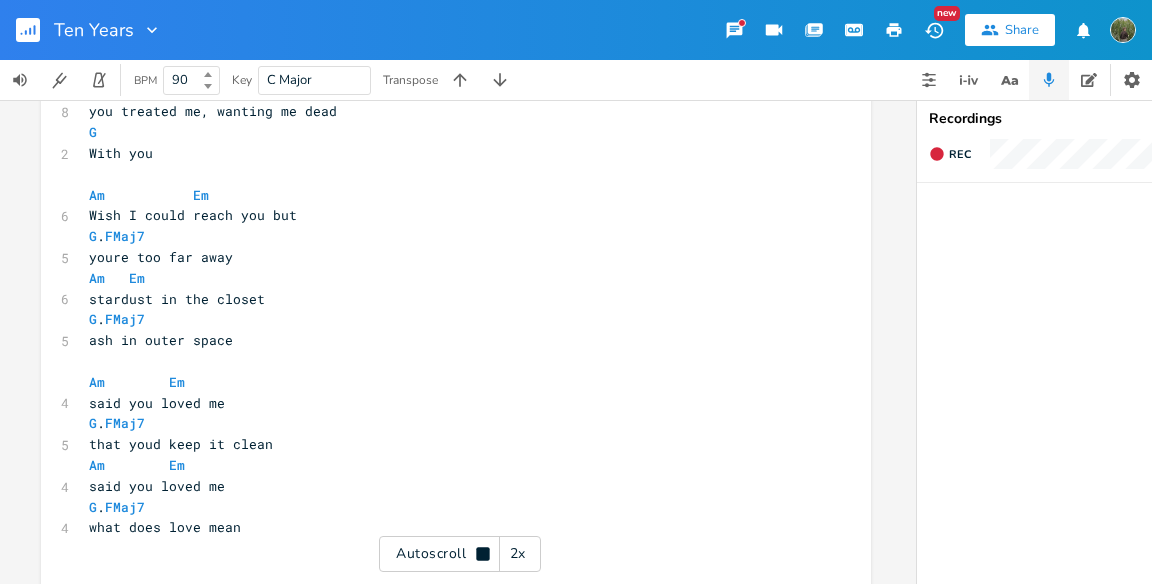 type on "f" 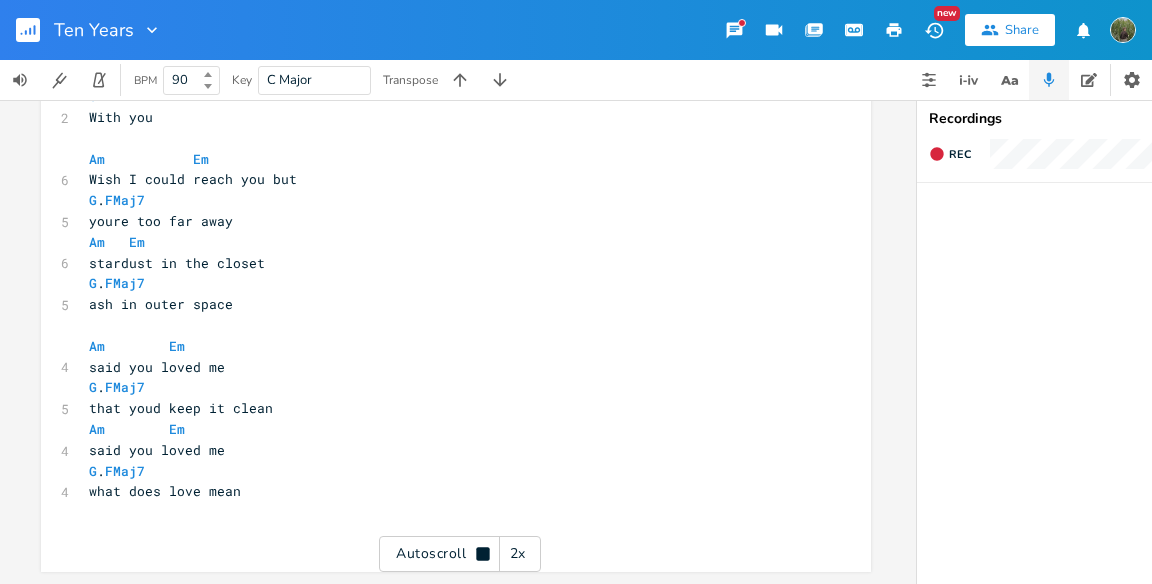 scroll, scrollTop: 1280, scrollLeft: 0, axis: vertical 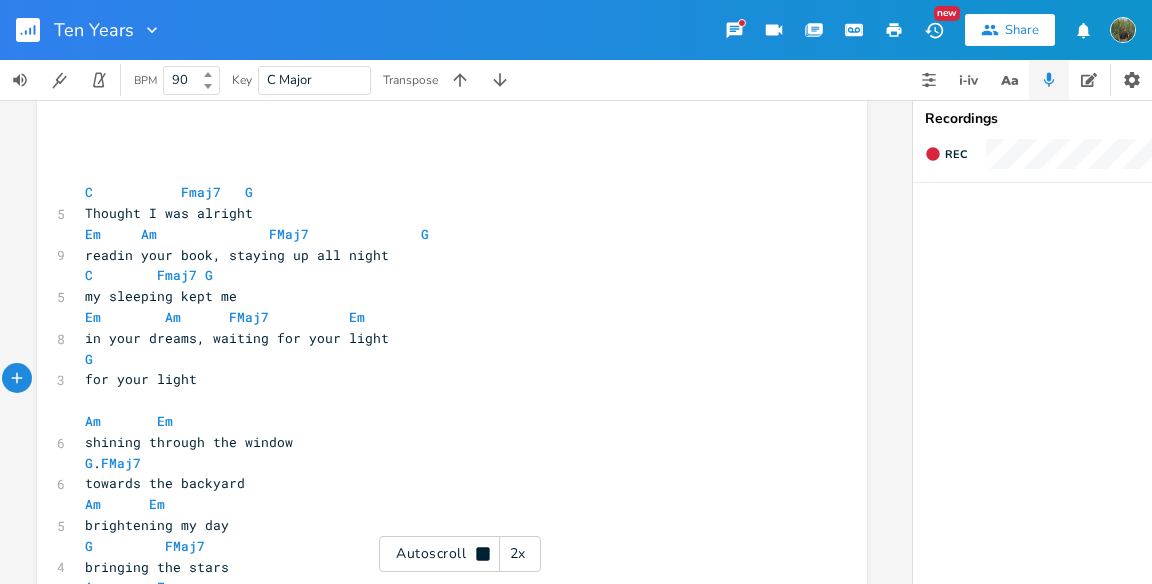 click on "2x" at bounding box center (518, 554) 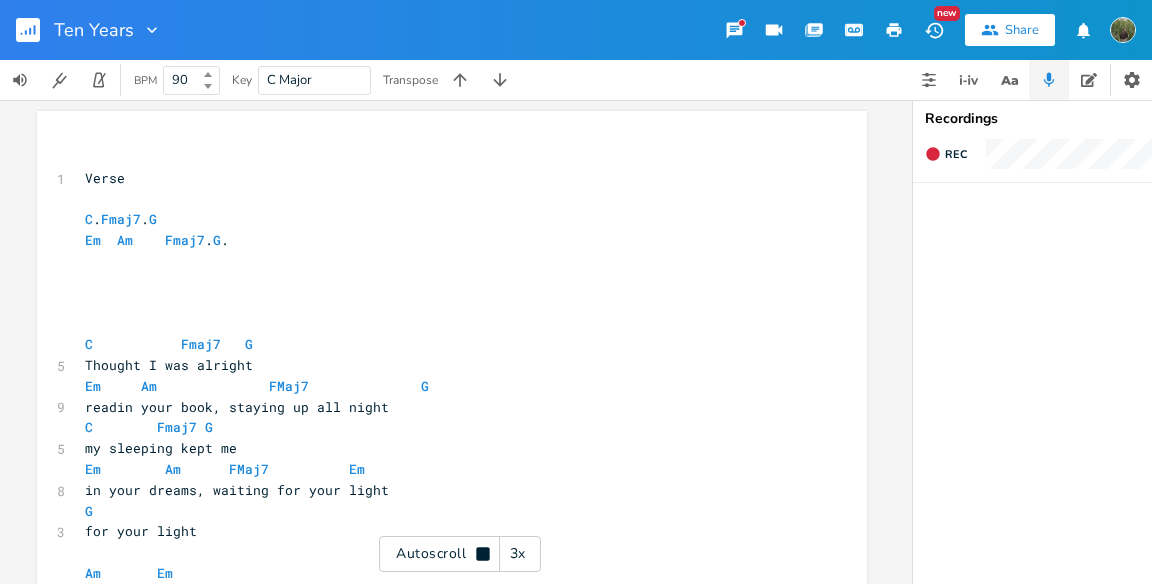 scroll, scrollTop: 0, scrollLeft: 0, axis: both 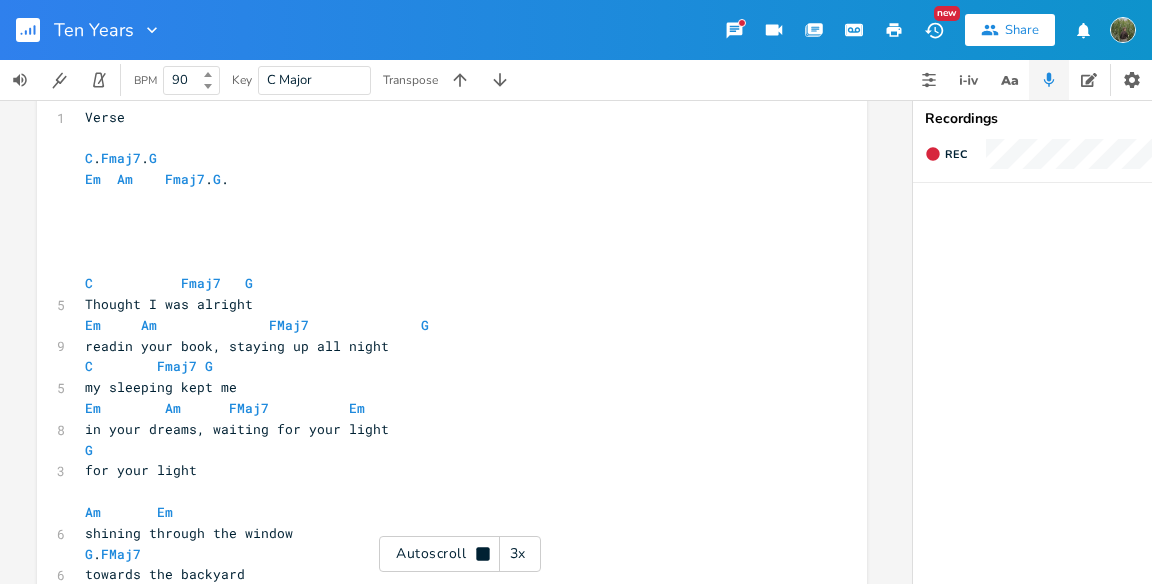 click on "Autoscroll 3x" at bounding box center (460, 554) 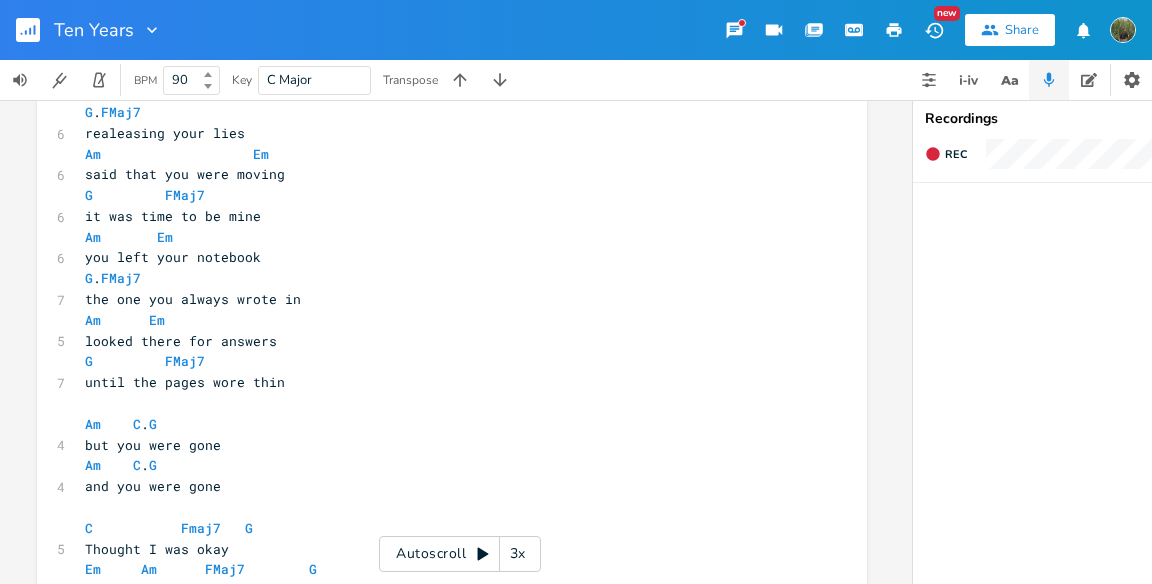 scroll, scrollTop: 0, scrollLeft: 0, axis: both 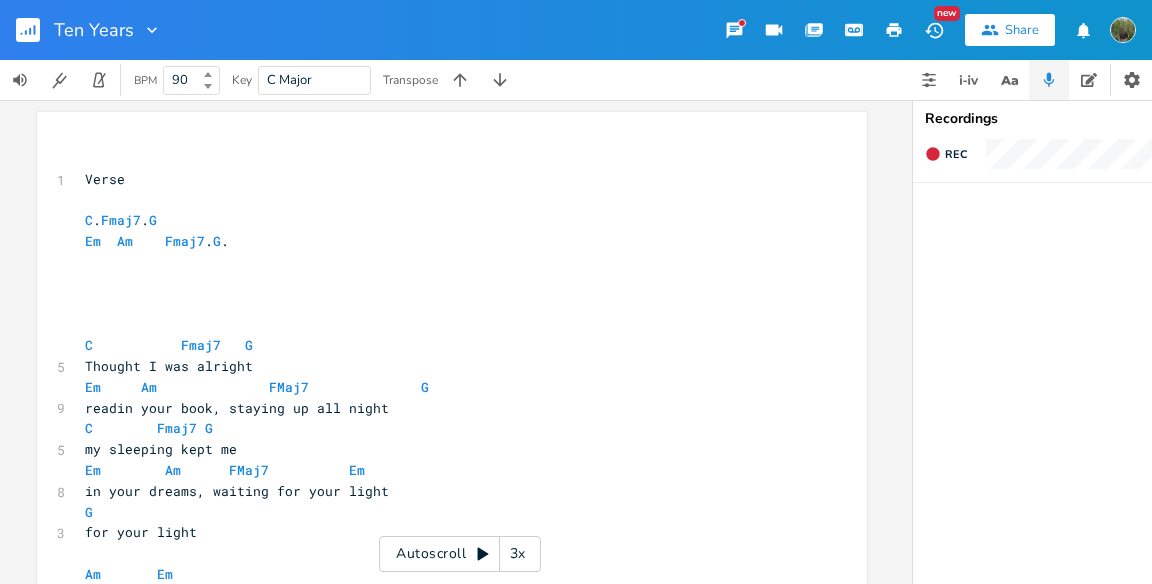 click on "Autoscroll 3x" at bounding box center (460, 554) 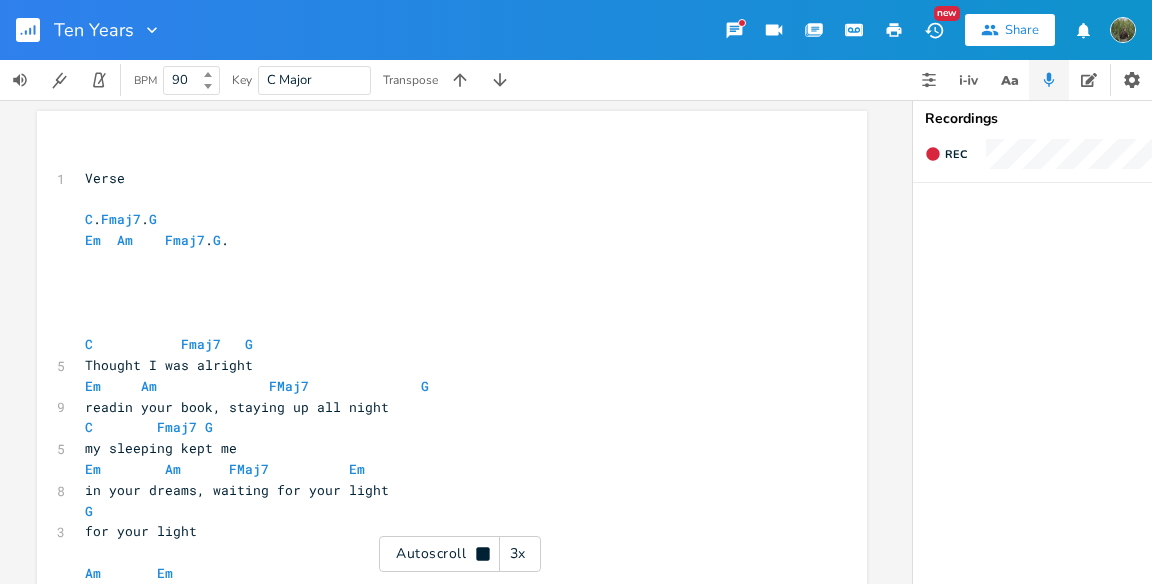 scroll, scrollTop: 0, scrollLeft: 0, axis: both 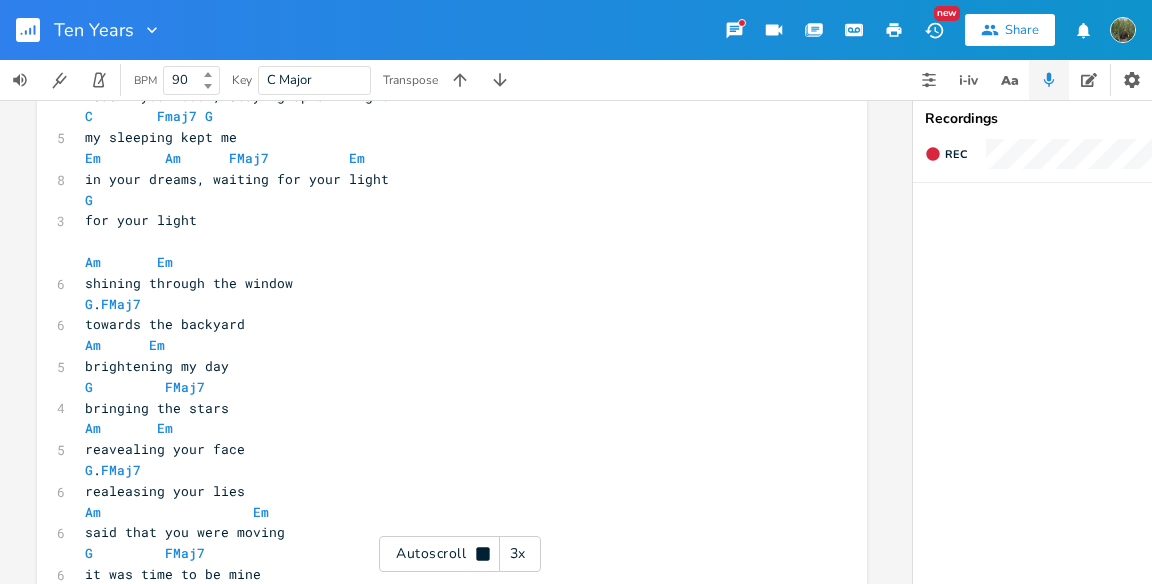 click on "towards the backyard" at bounding box center [442, 324] 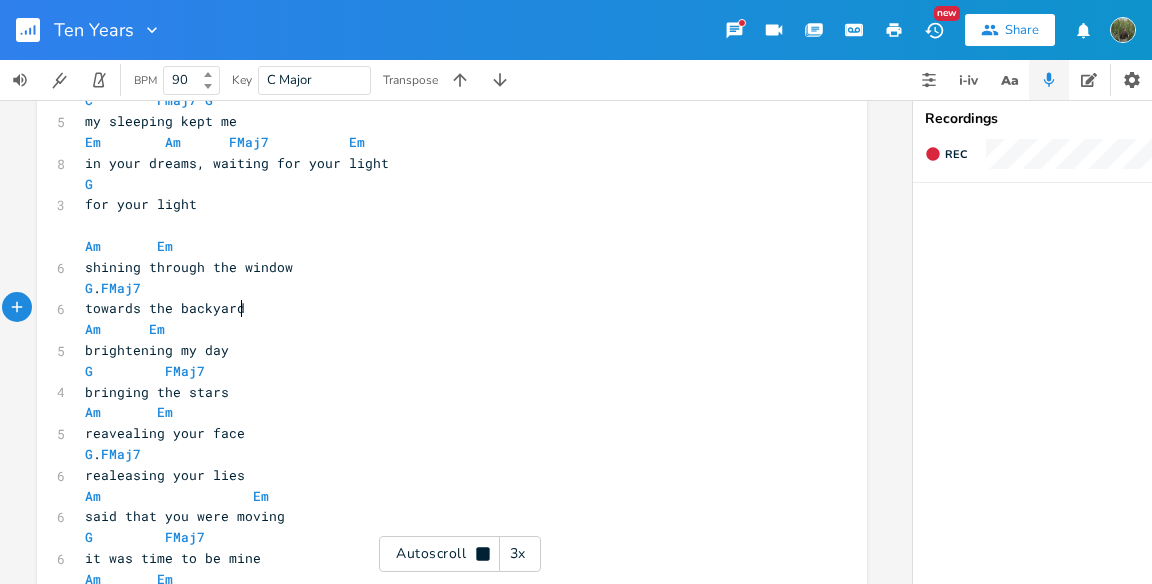 click on "Autoscroll 3x" at bounding box center (460, 554) 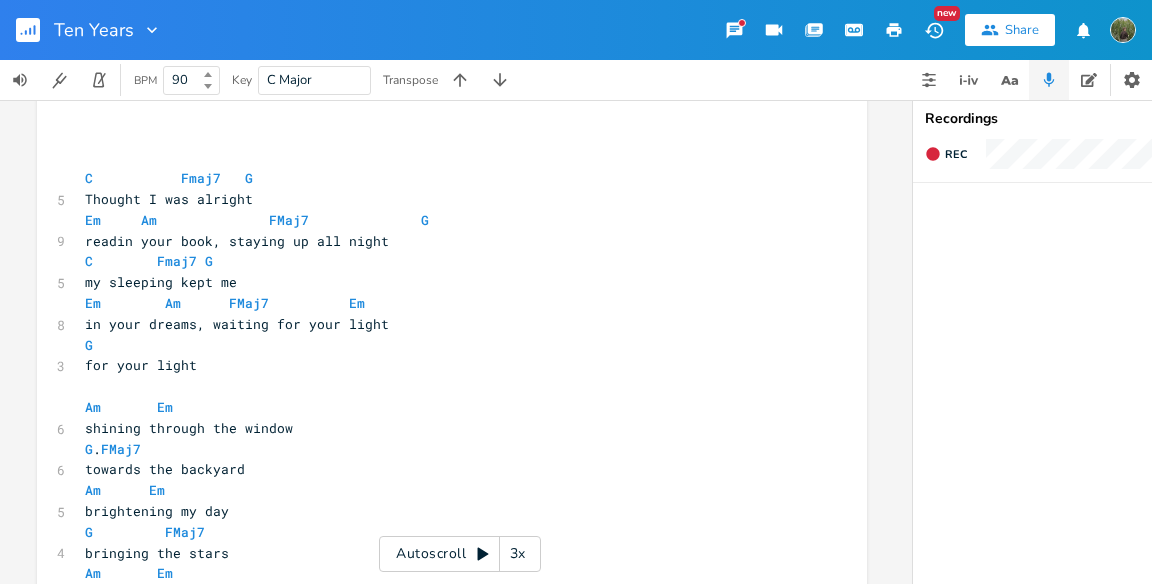 scroll, scrollTop: 19, scrollLeft: 0, axis: vertical 